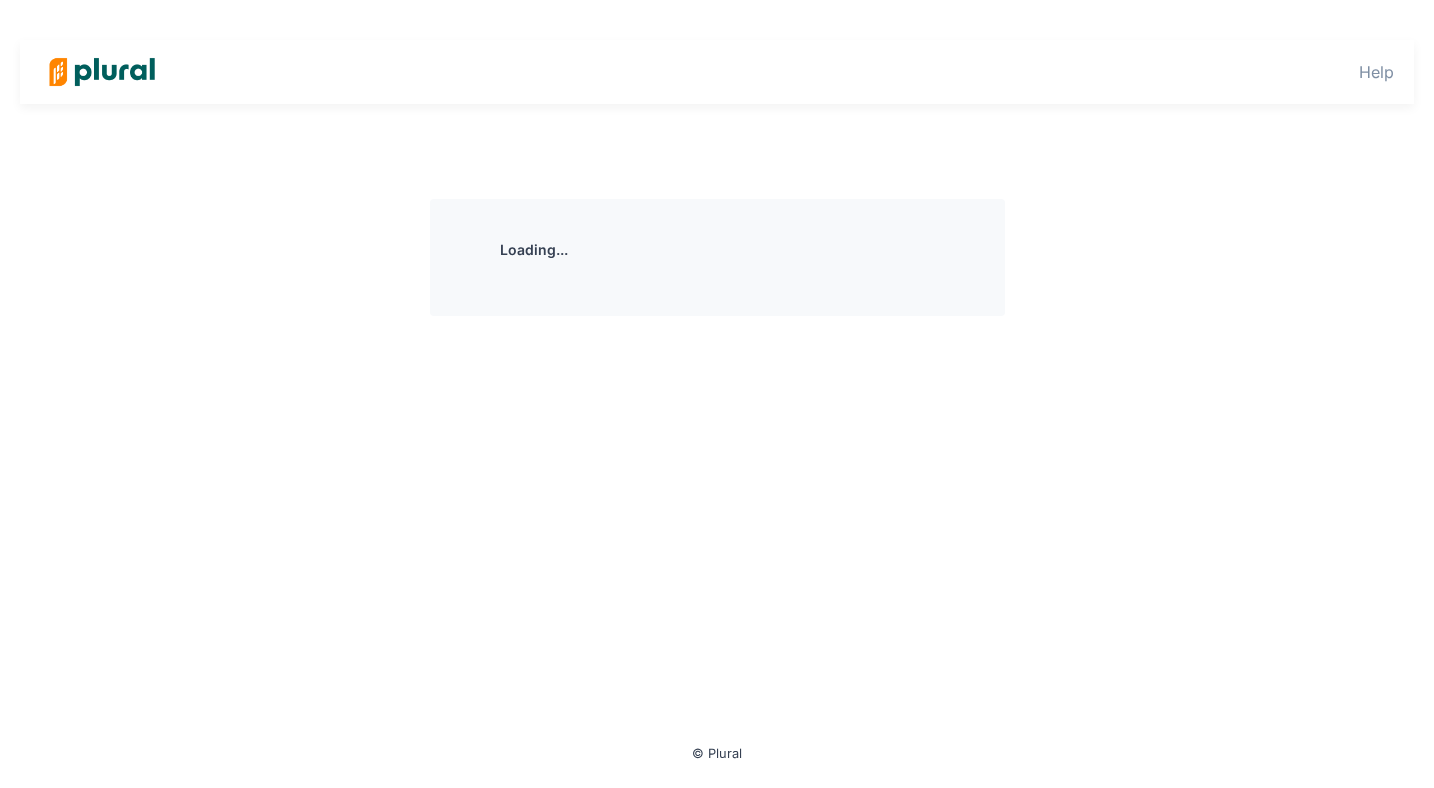 scroll, scrollTop: 0, scrollLeft: 0, axis: both 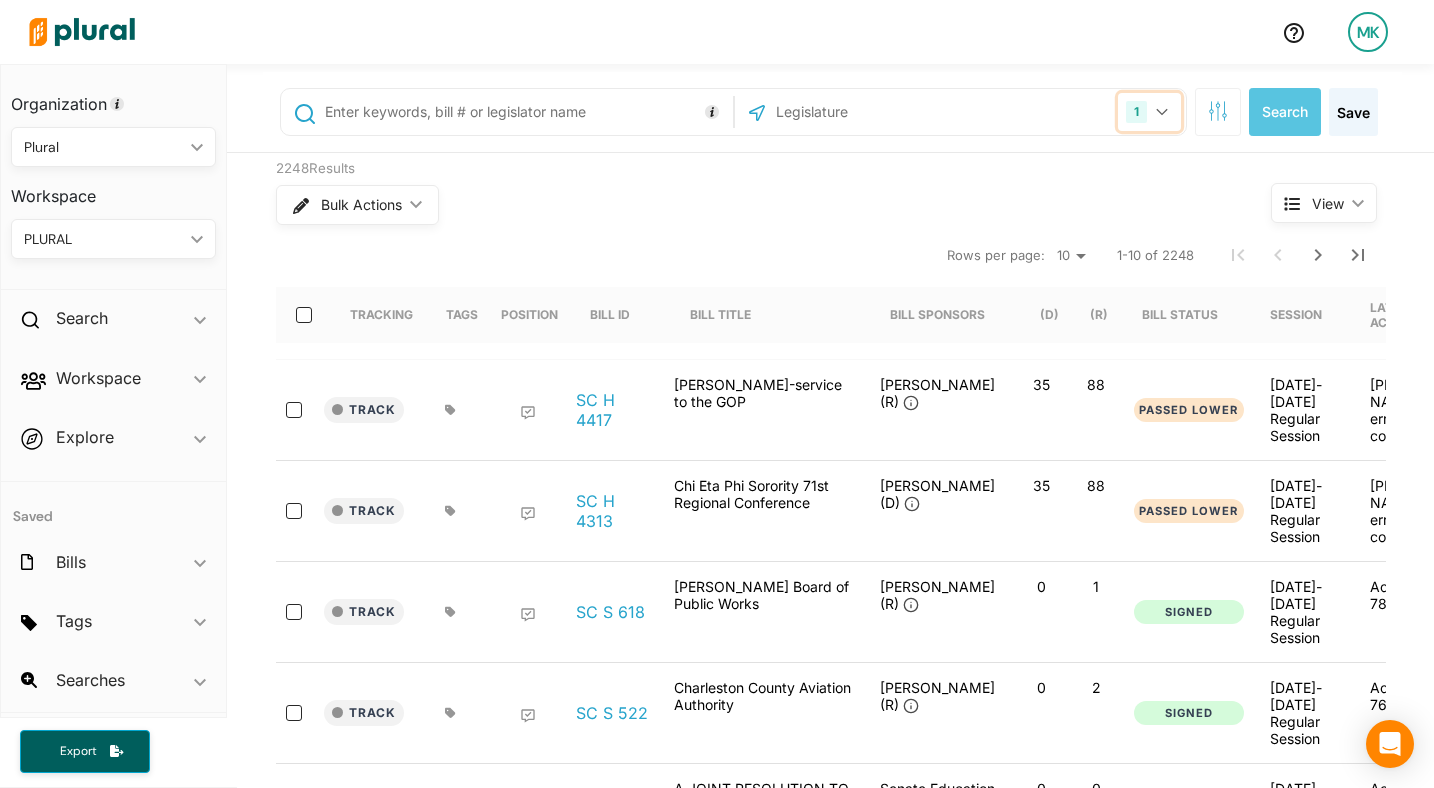 click on "1" at bounding box center (1136, 112) 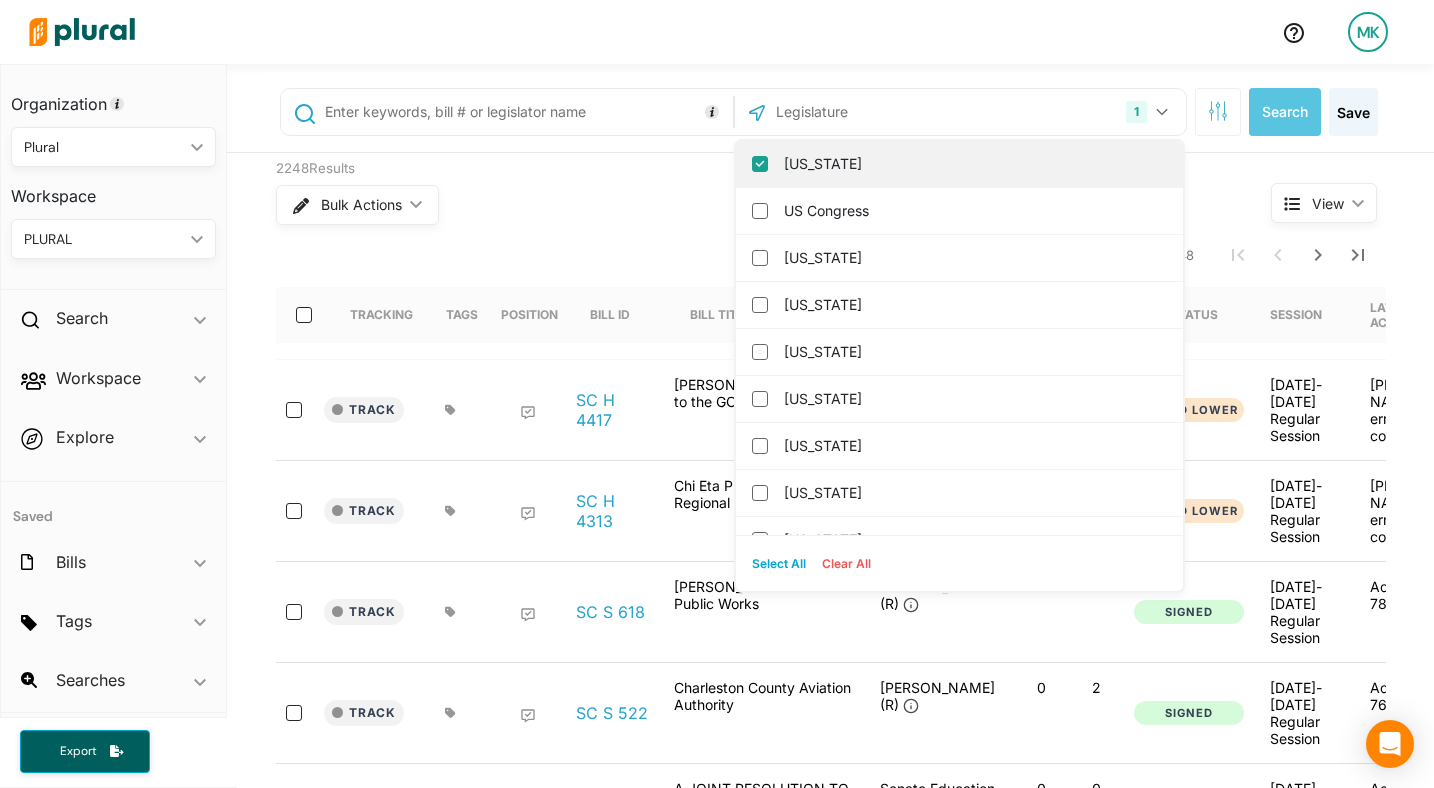 click on "[US_STATE]" at bounding box center (973, 164) 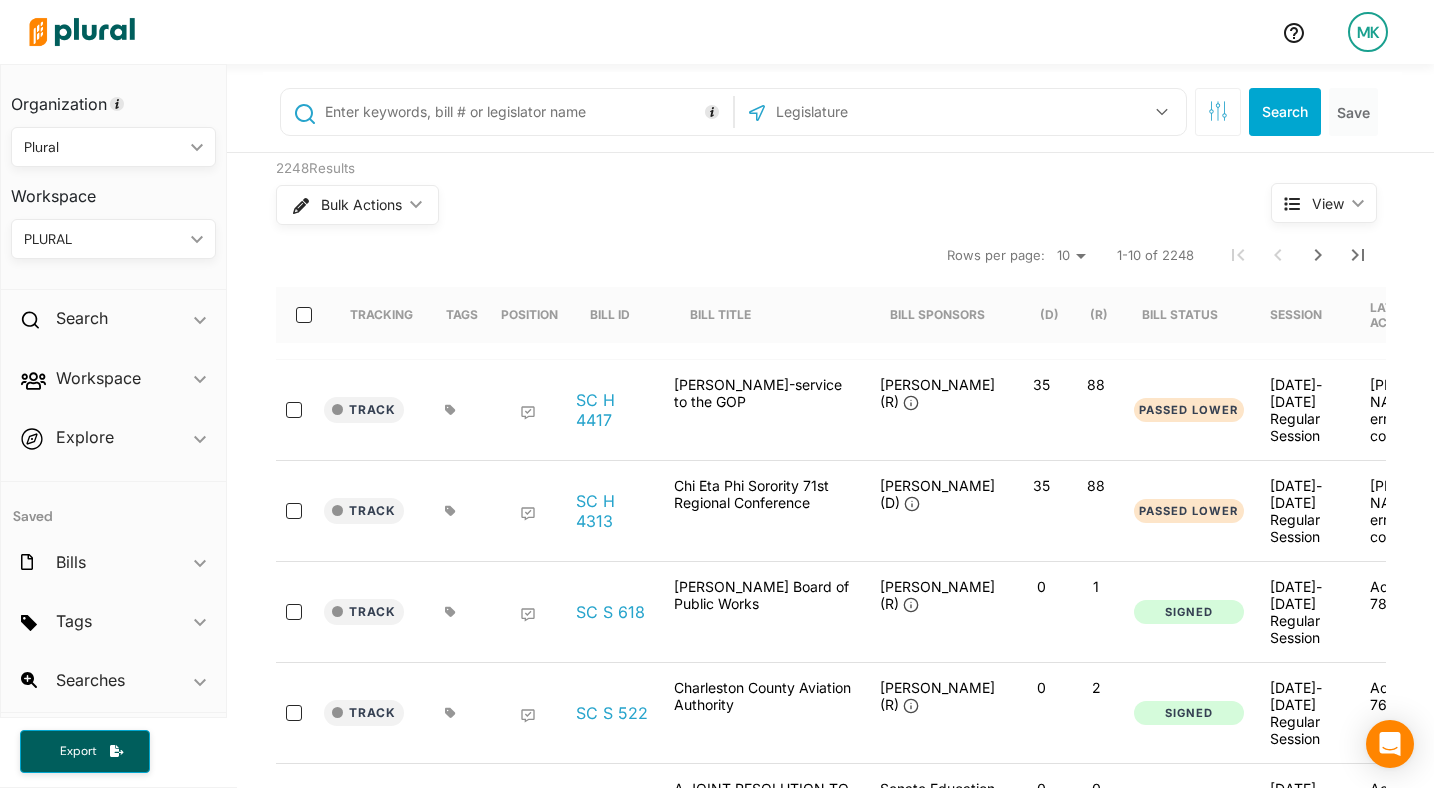 click at bounding box center [881, 112] 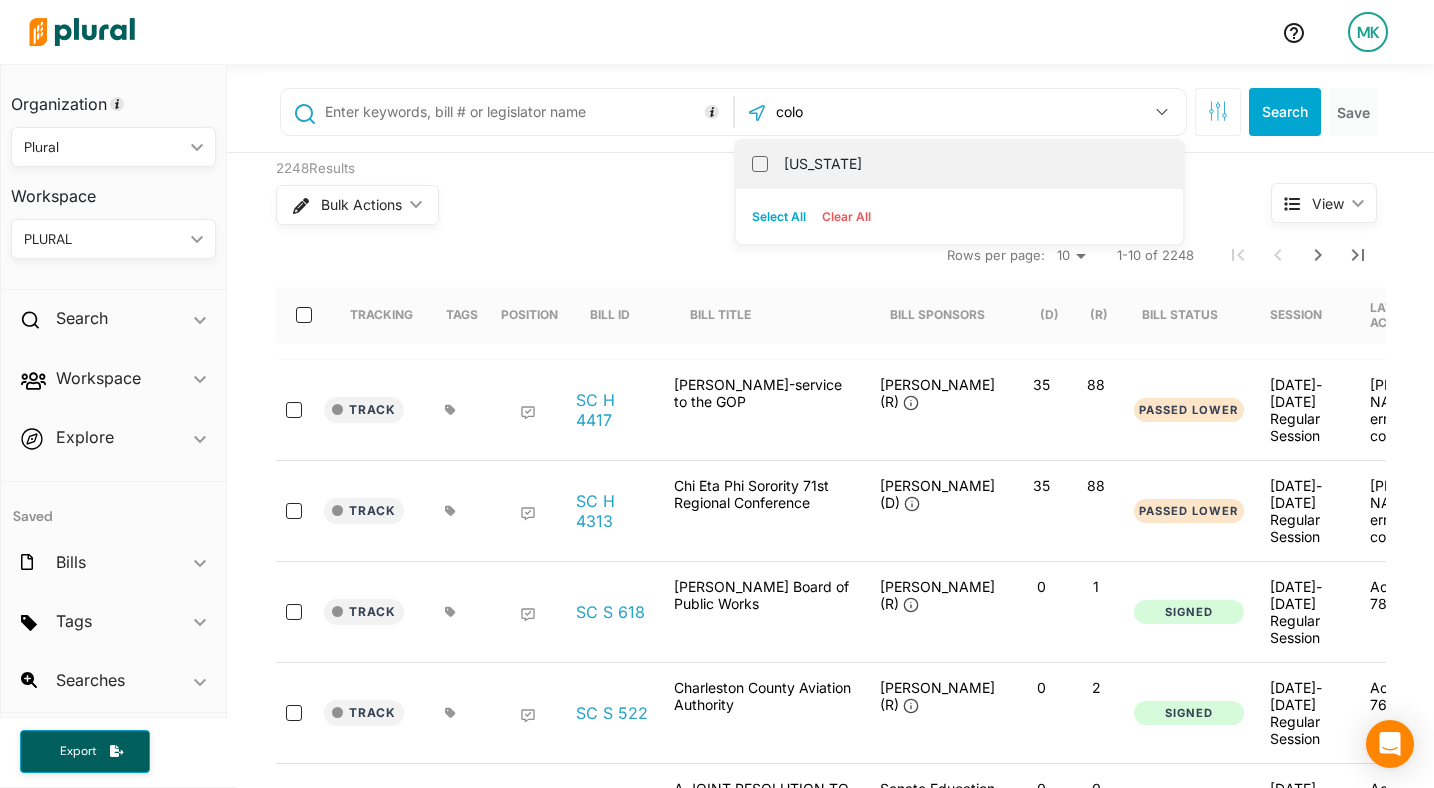 type on "colo" 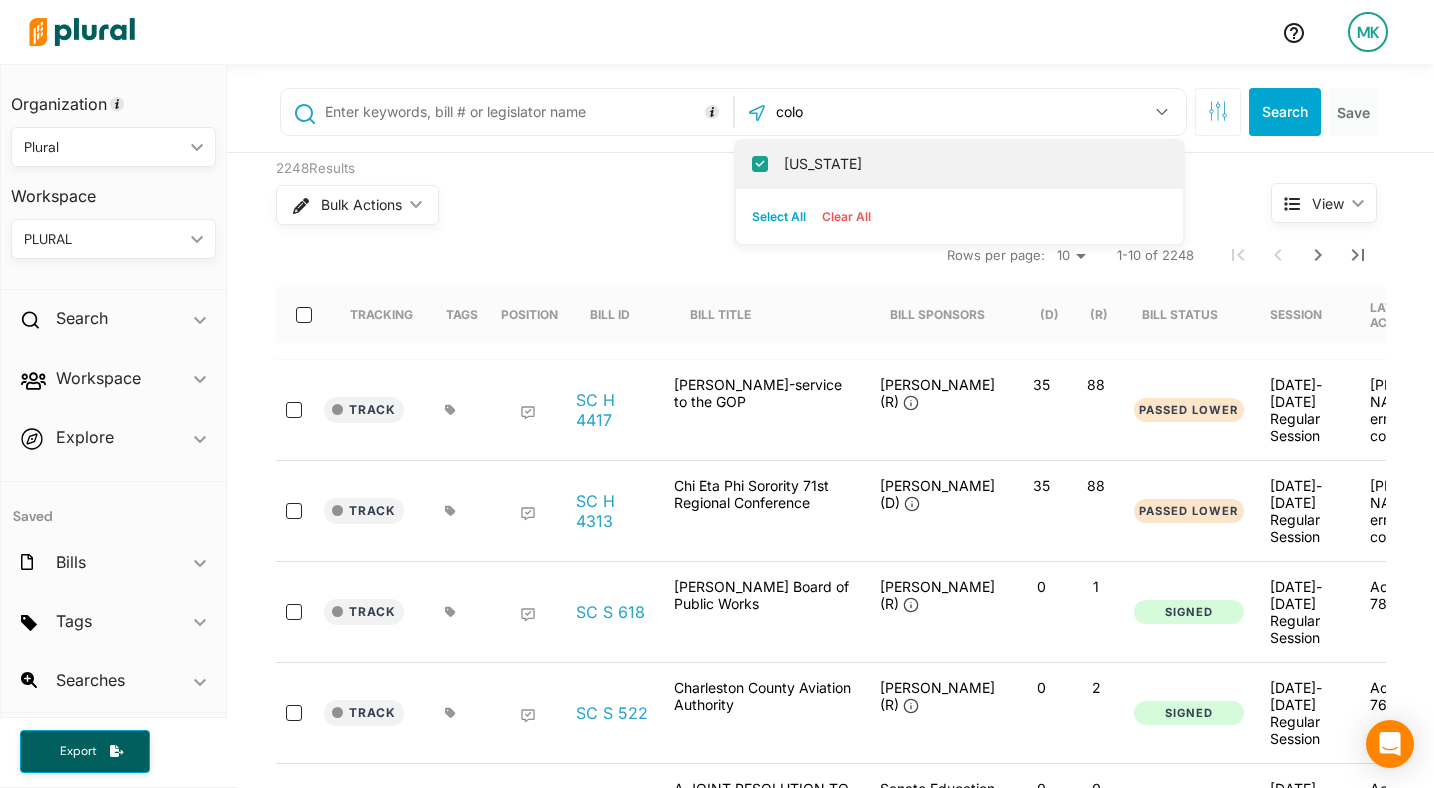 checkbox on "true" 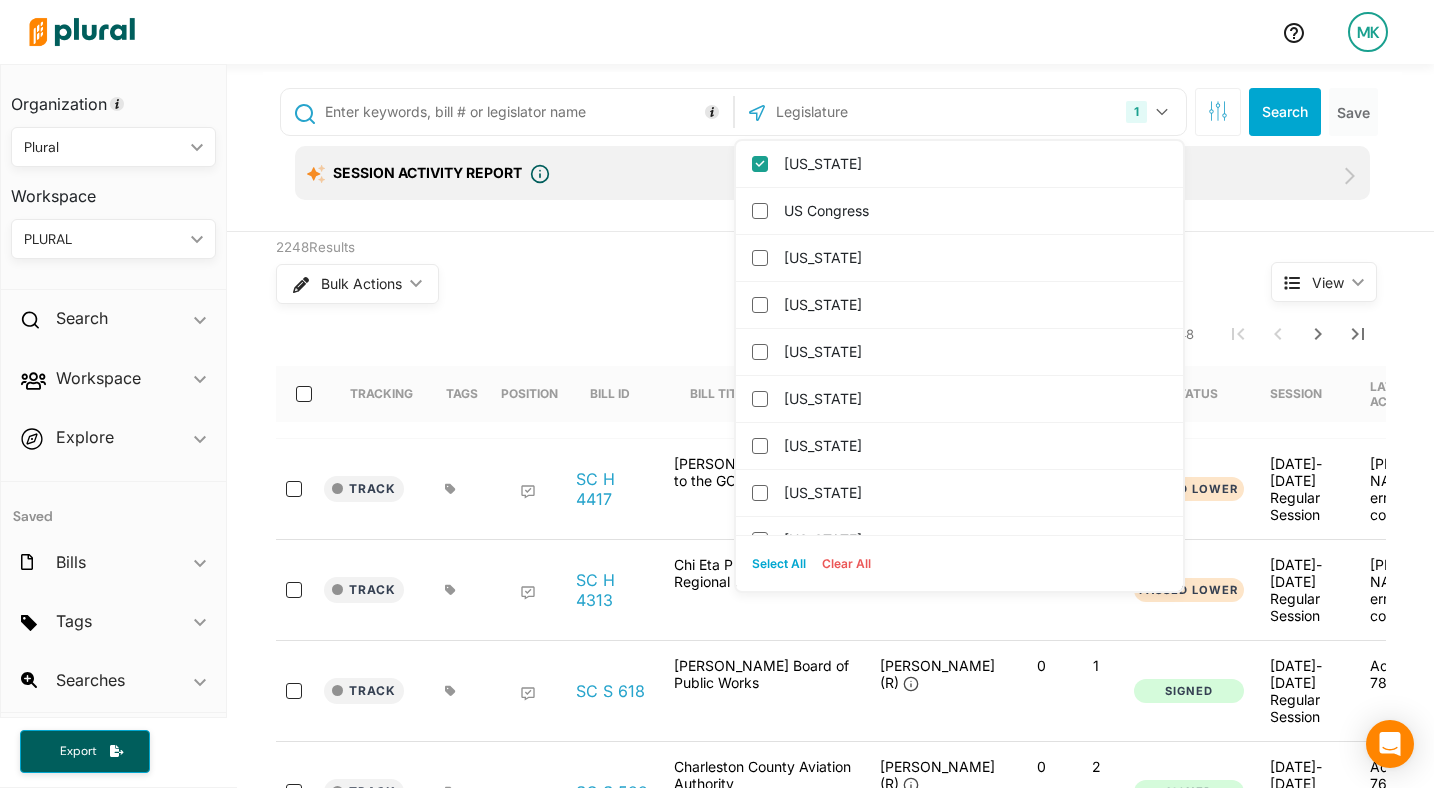 click at bounding box center [525, 112] 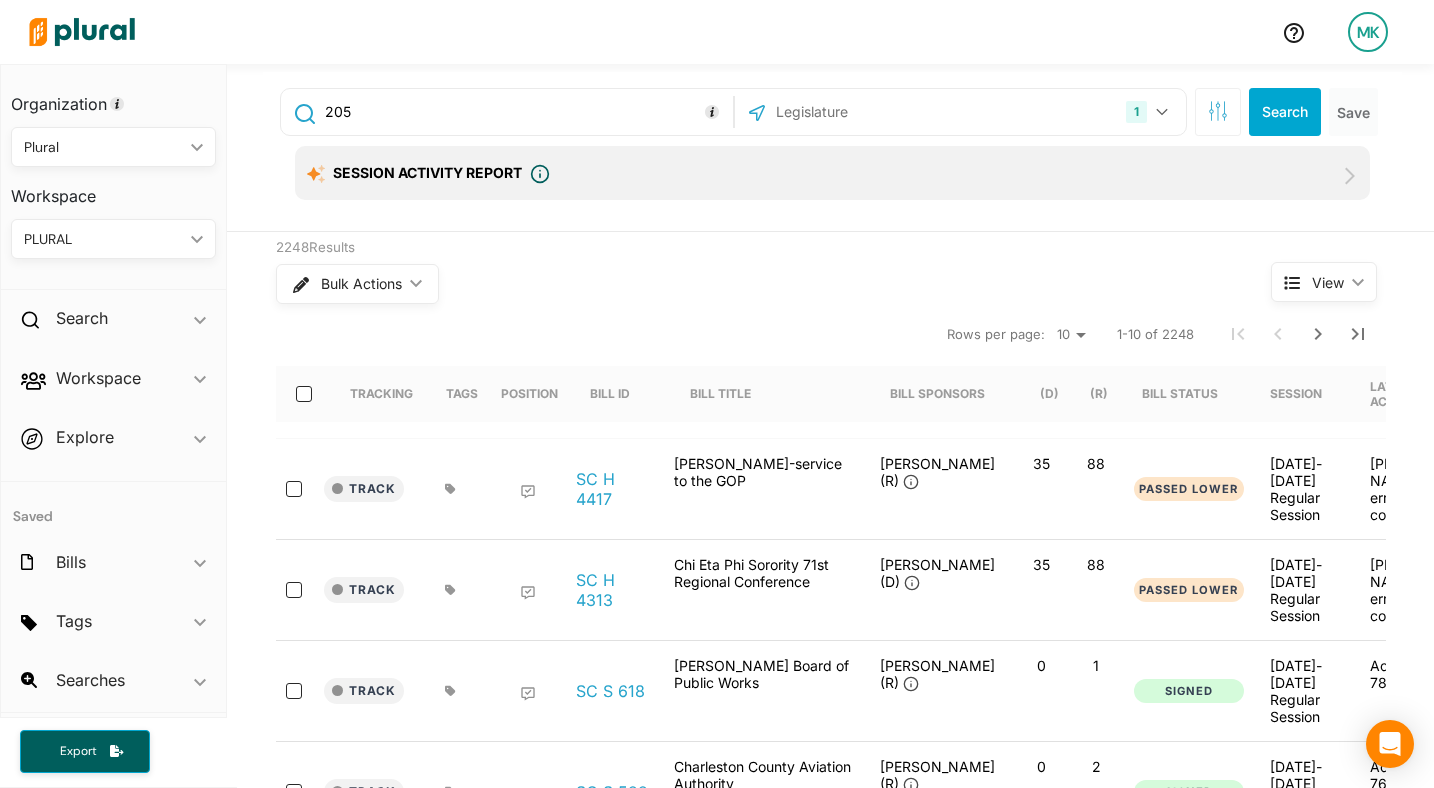 type on "205" 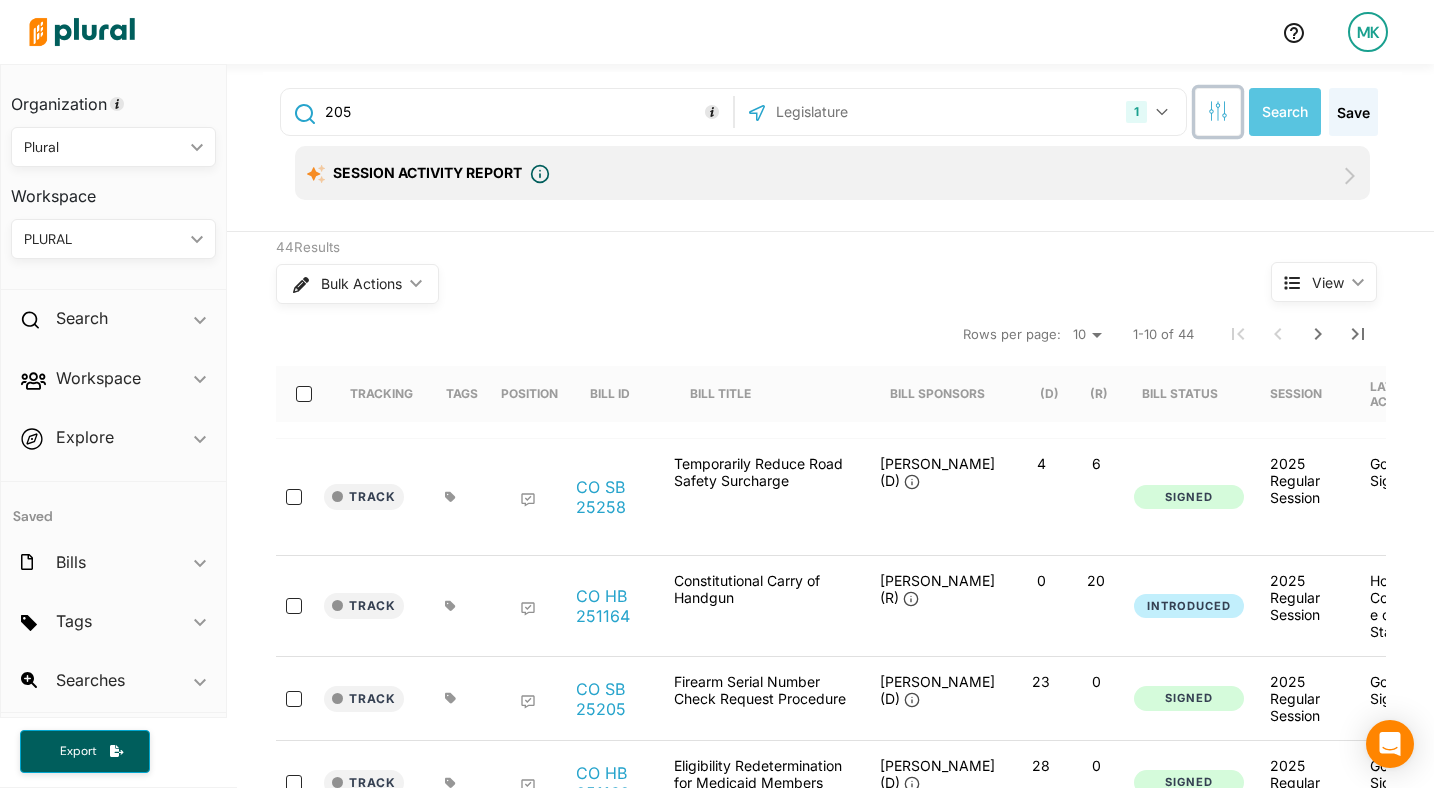 click 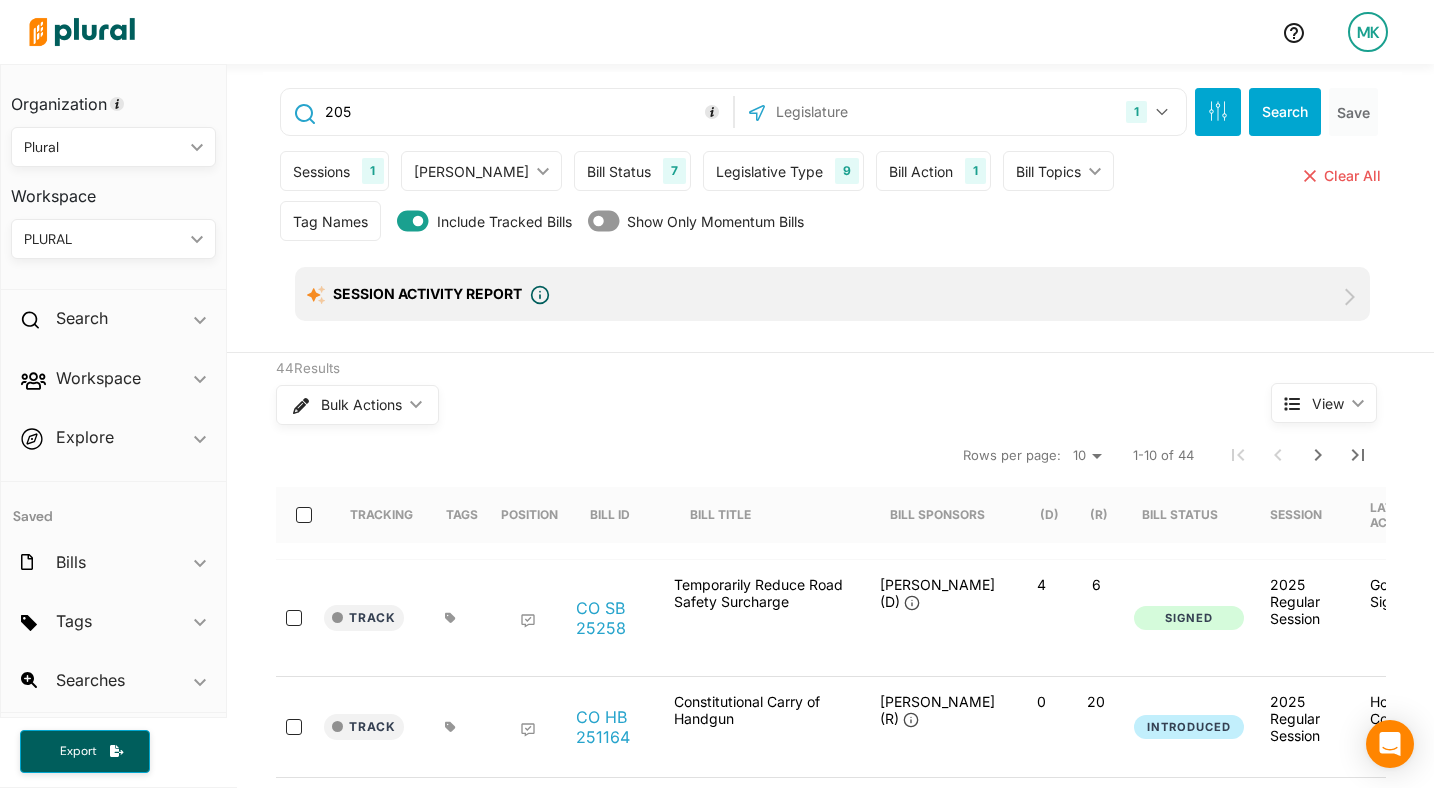 click on "Bill Action" at bounding box center [921, 171] 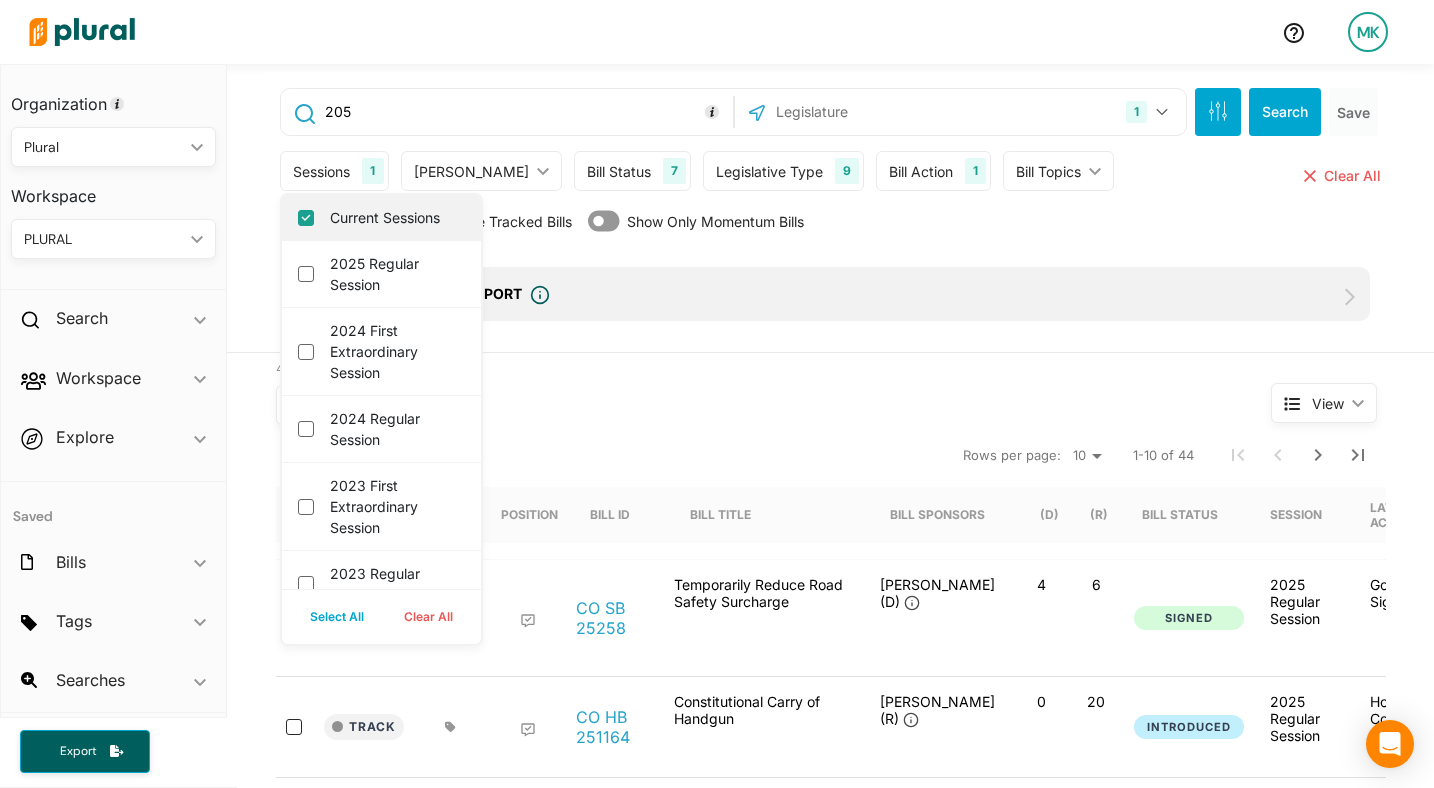 click on "Current Sessions" at bounding box center (395, 217) 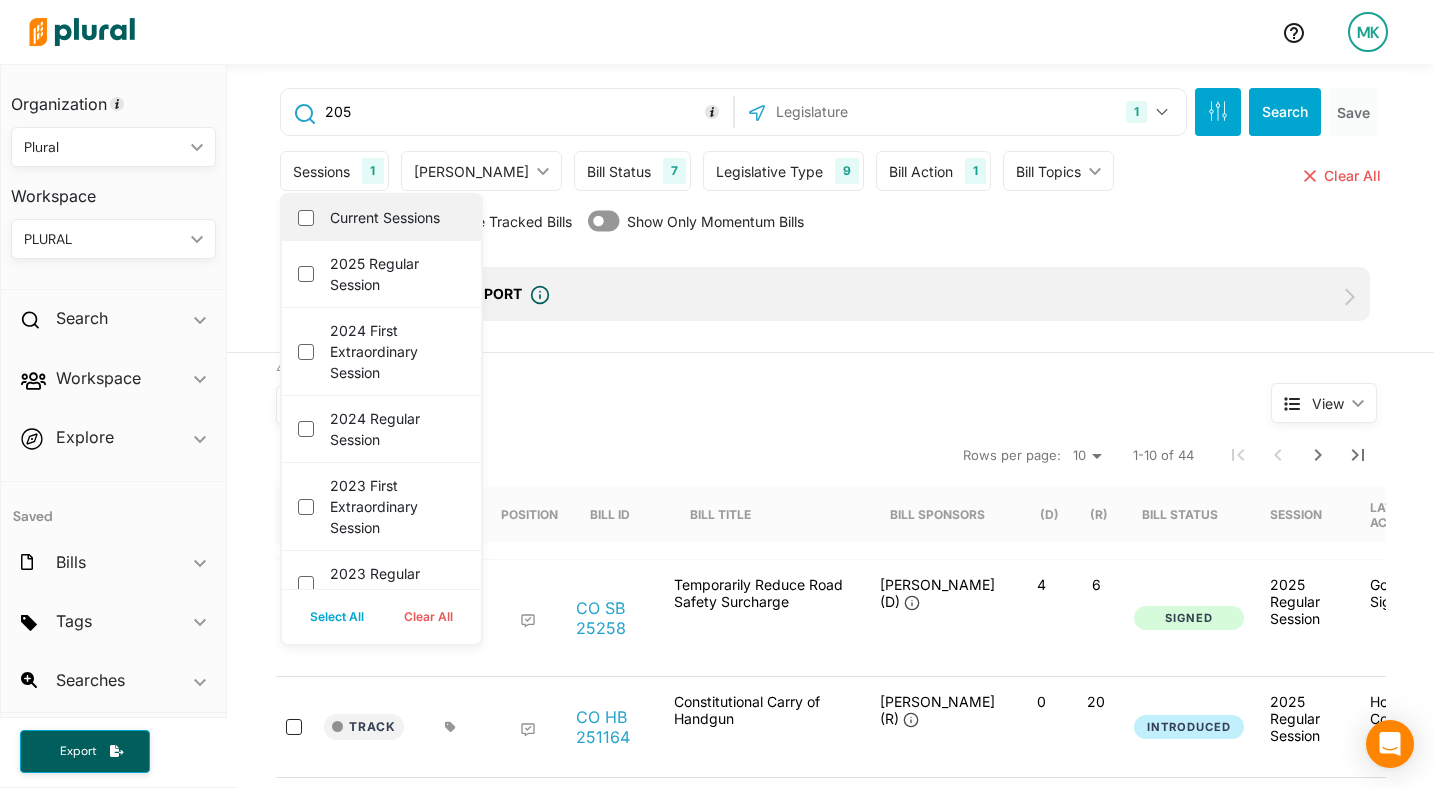 checkbox on "false" 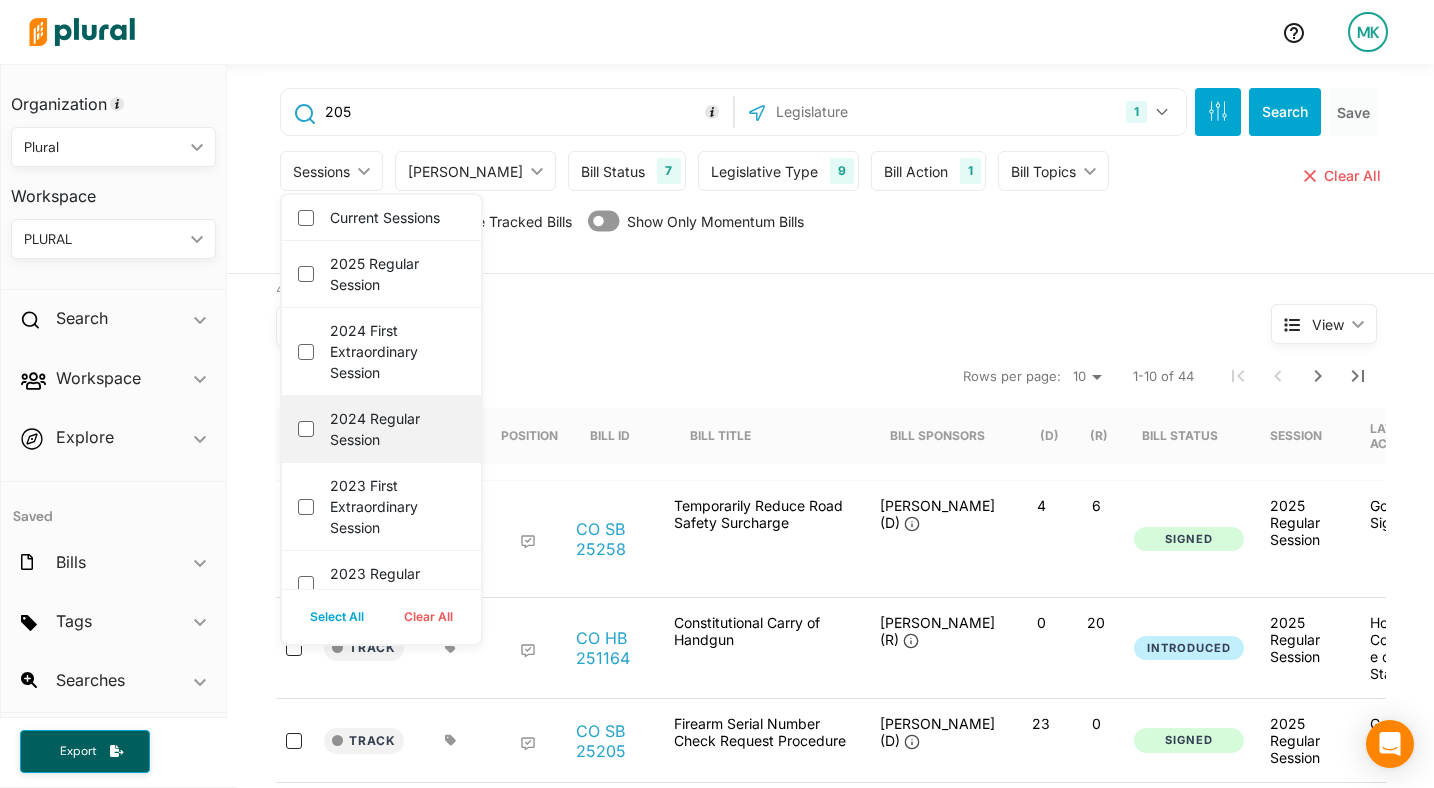 click on "2024 Regular Session" at bounding box center [395, 429] 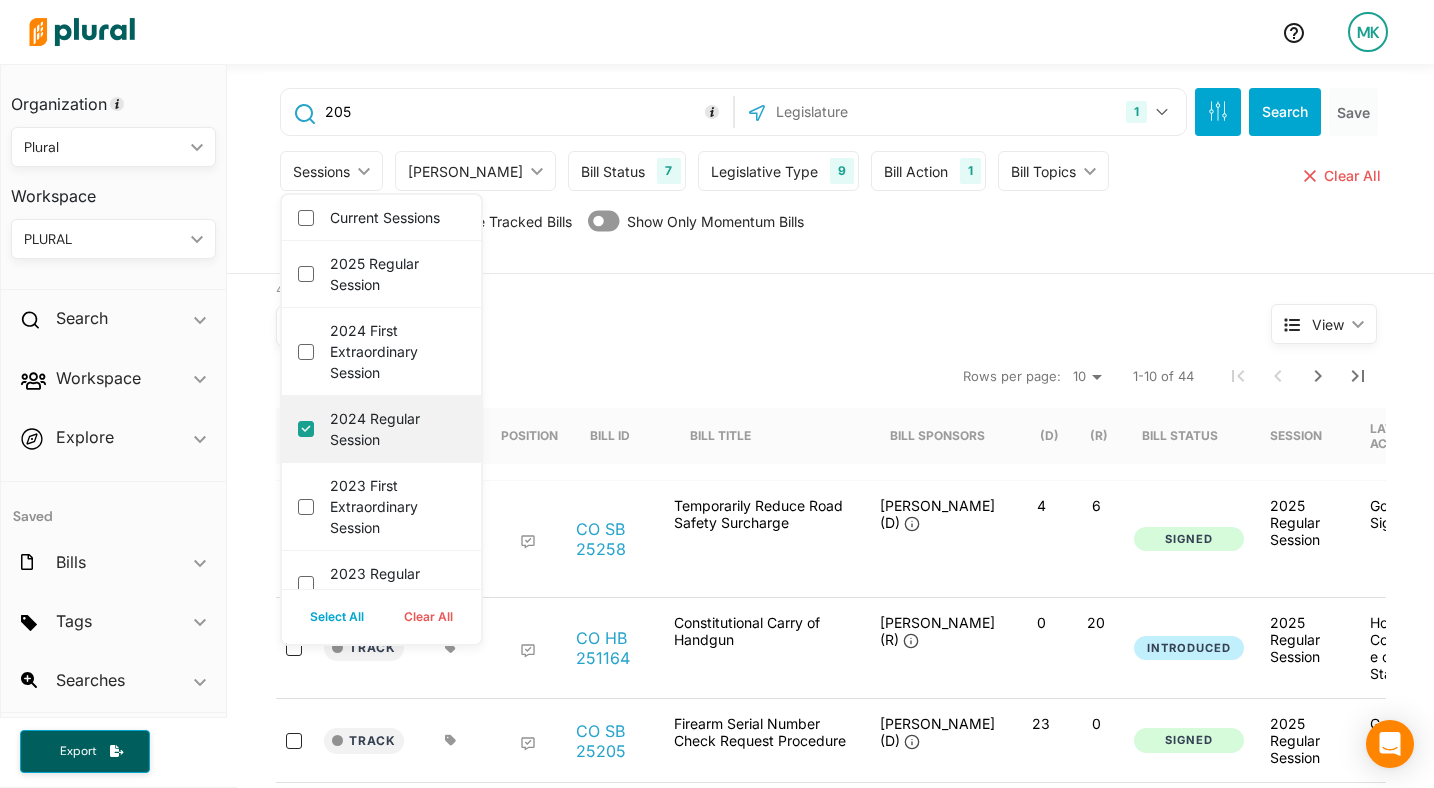 checkbox on "true" 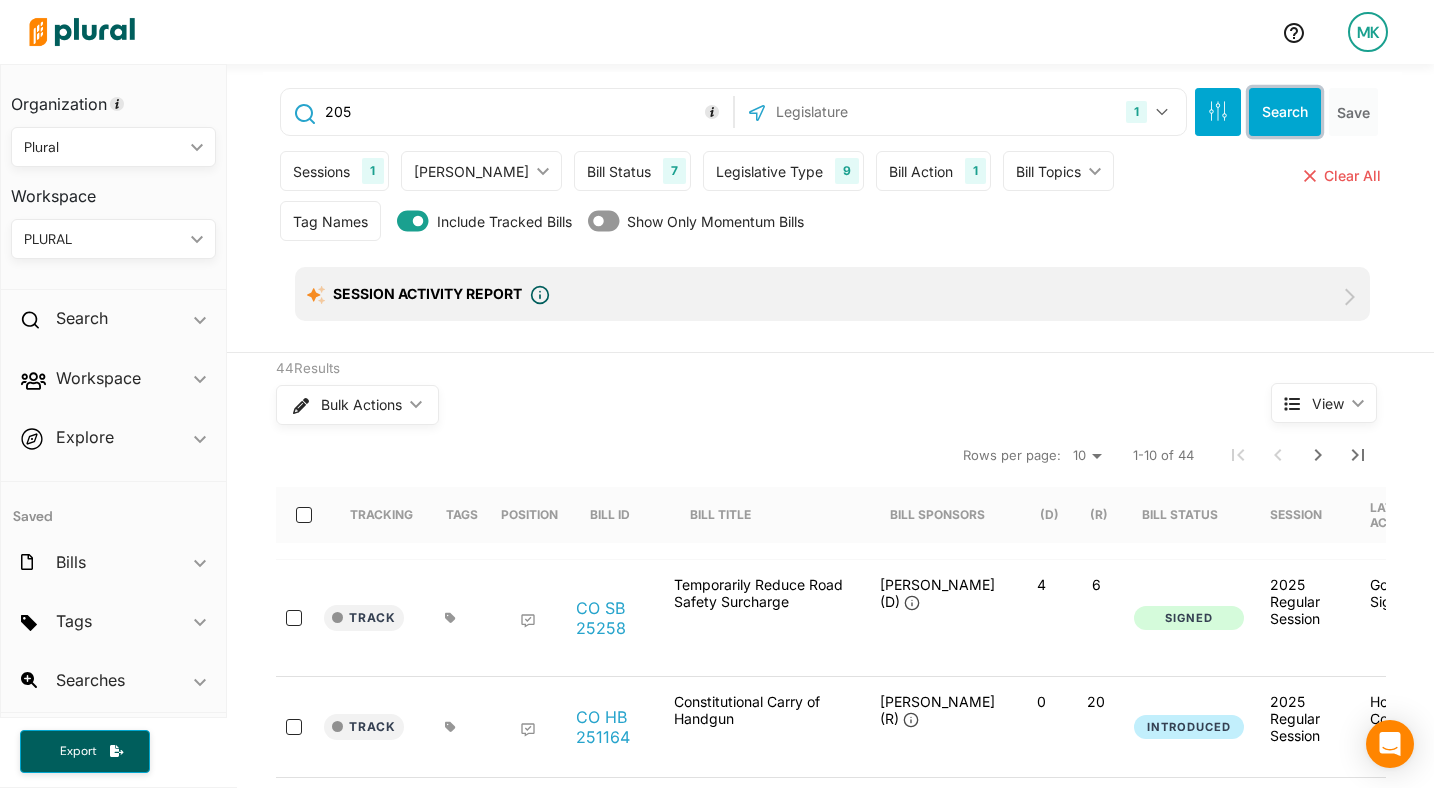 click on "Search" at bounding box center [1285, 112] 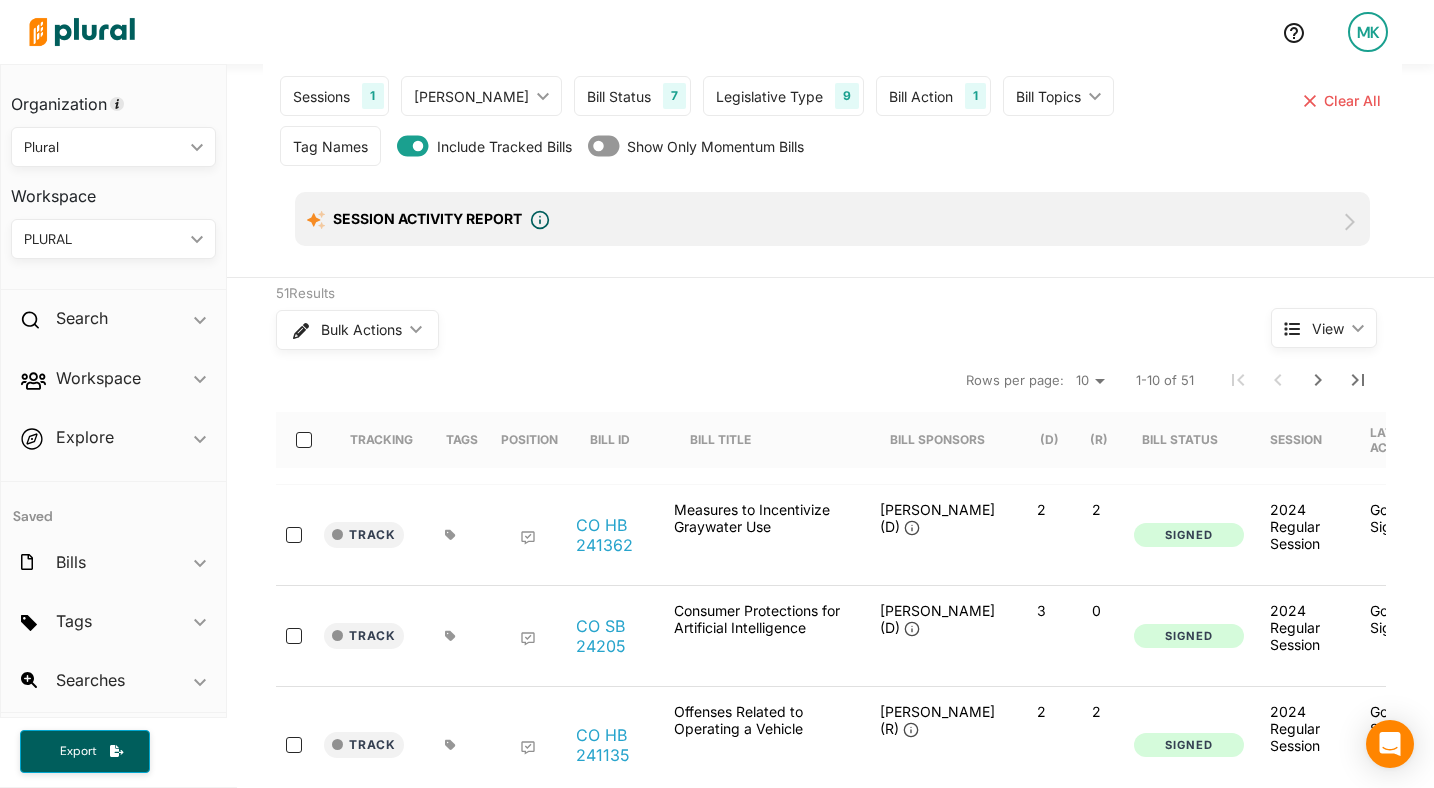 scroll, scrollTop: 92, scrollLeft: 0, axis: vertical 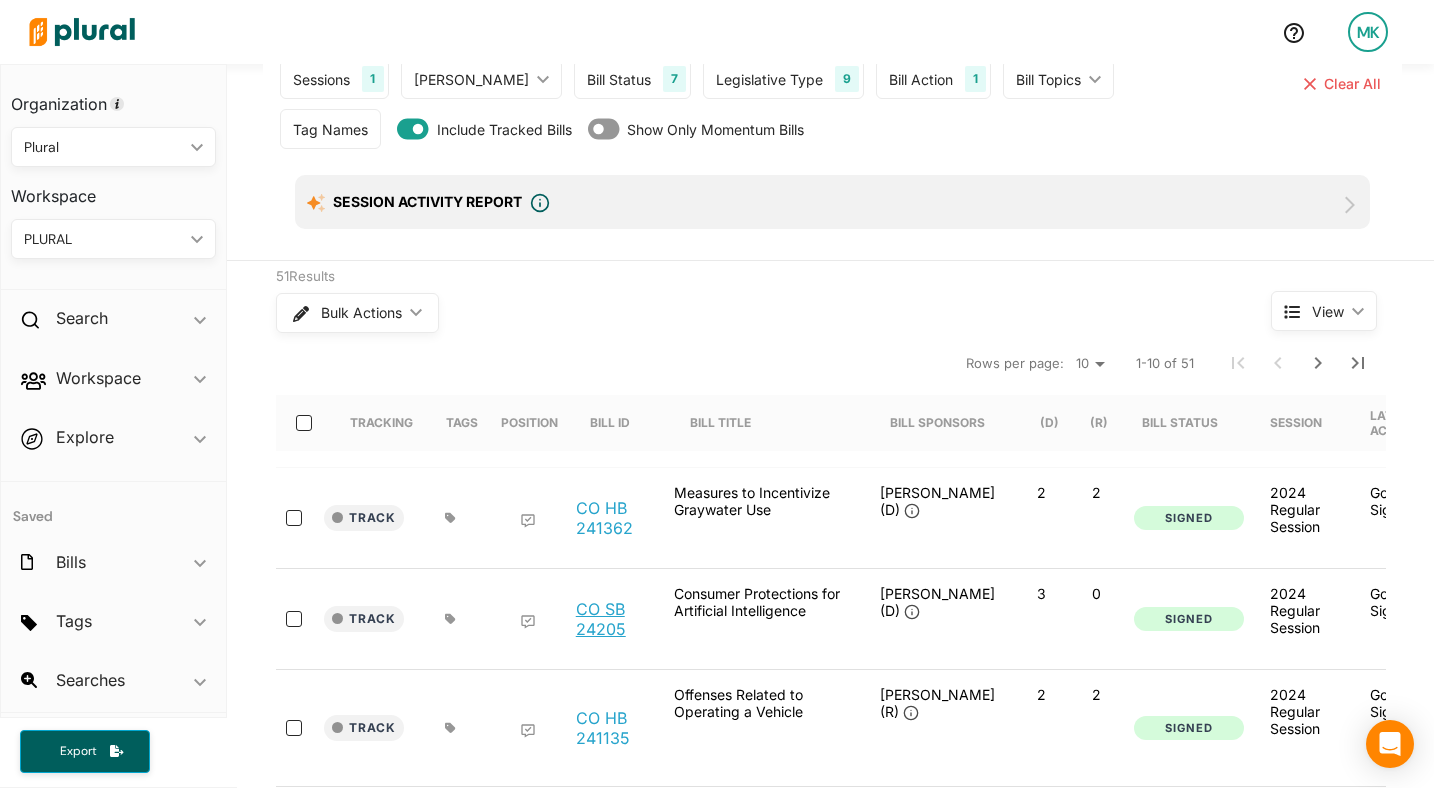 click on "CO SB 24205" at bounding box center [614, 619] 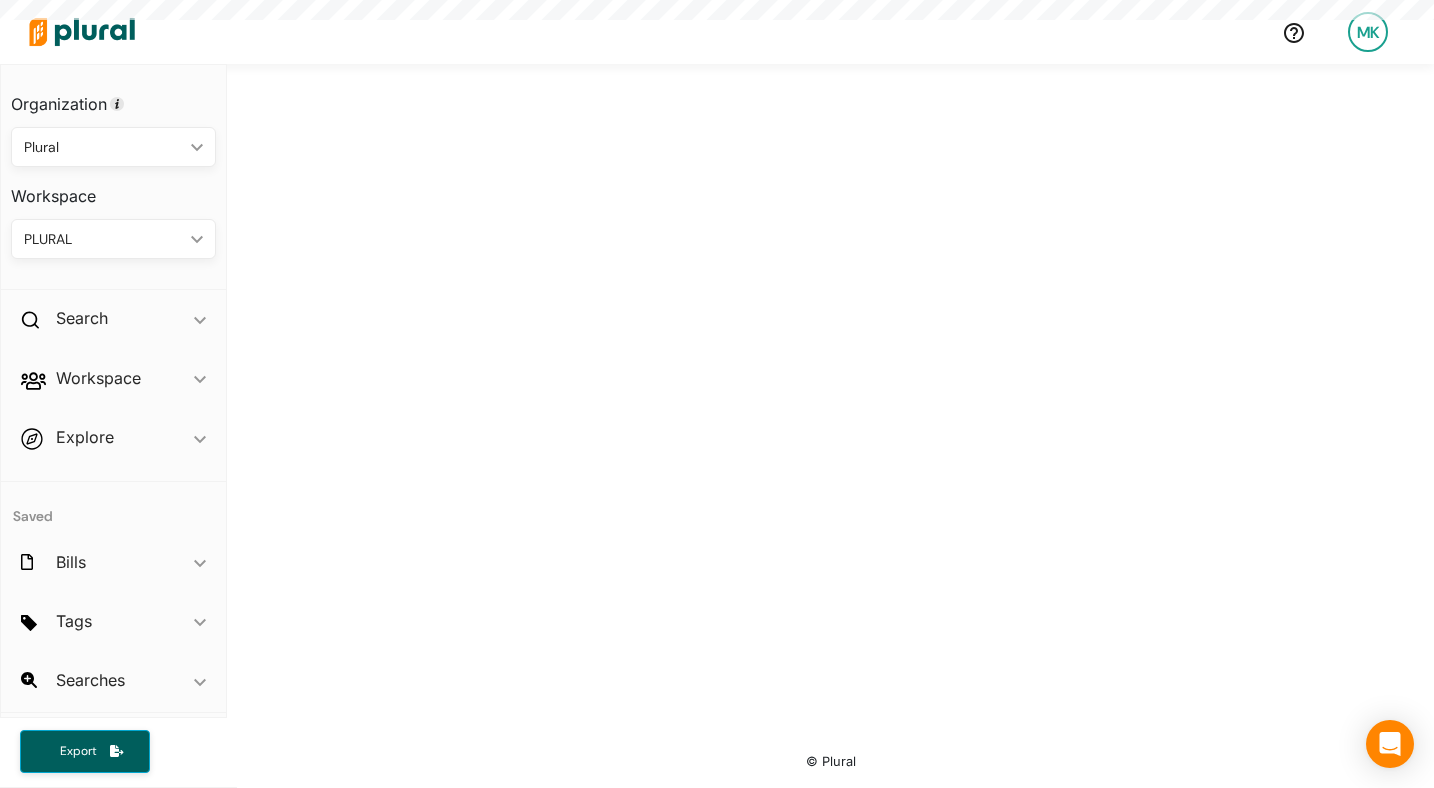 scroll, scrollTop: 0, scrollLeft: 0, axis: both 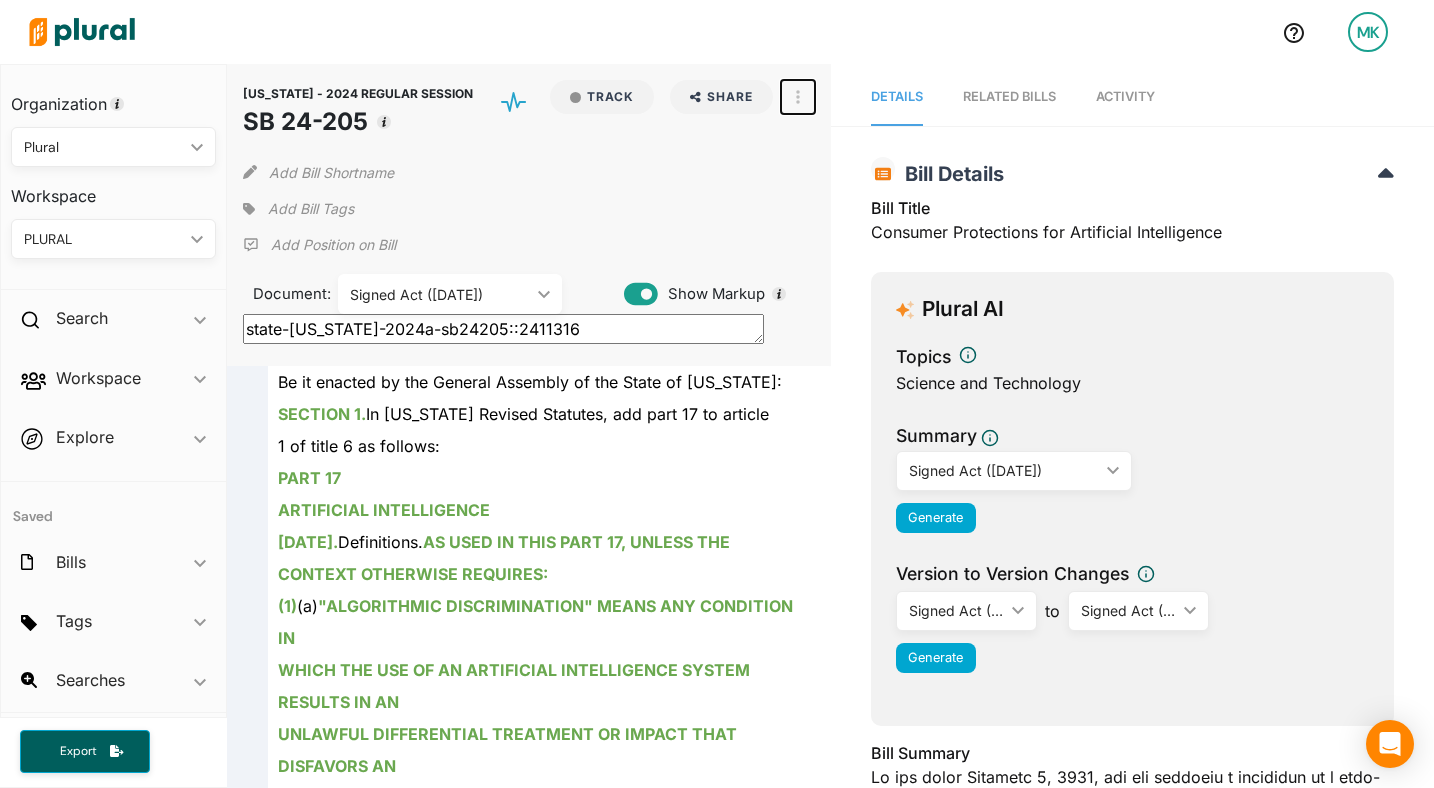 click at bounding box center (798, 97) 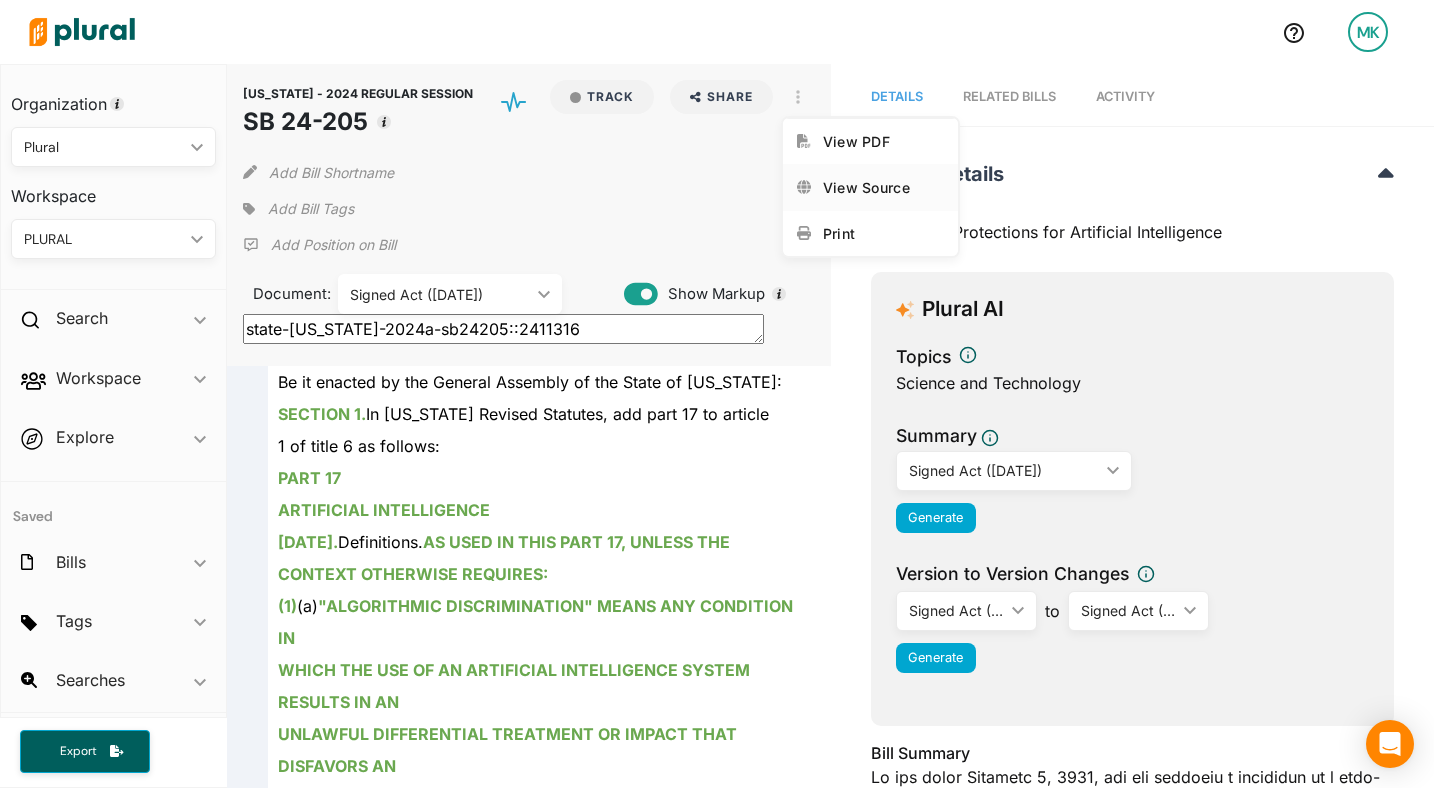 click on "View Source" at bounding box center [883, 187] 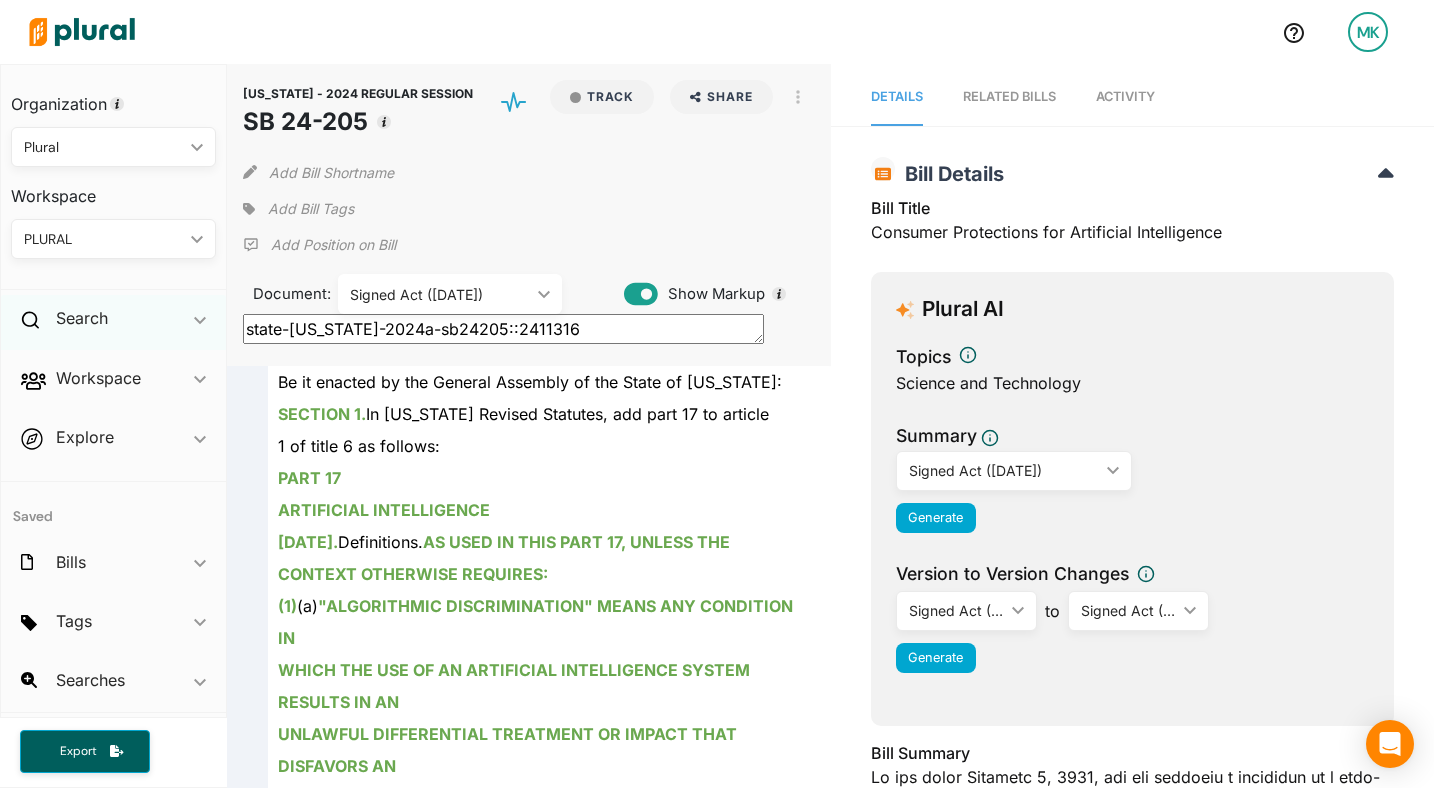 click on "Search ic_keyboard_arrow_down" at bounding box center (113, 322) 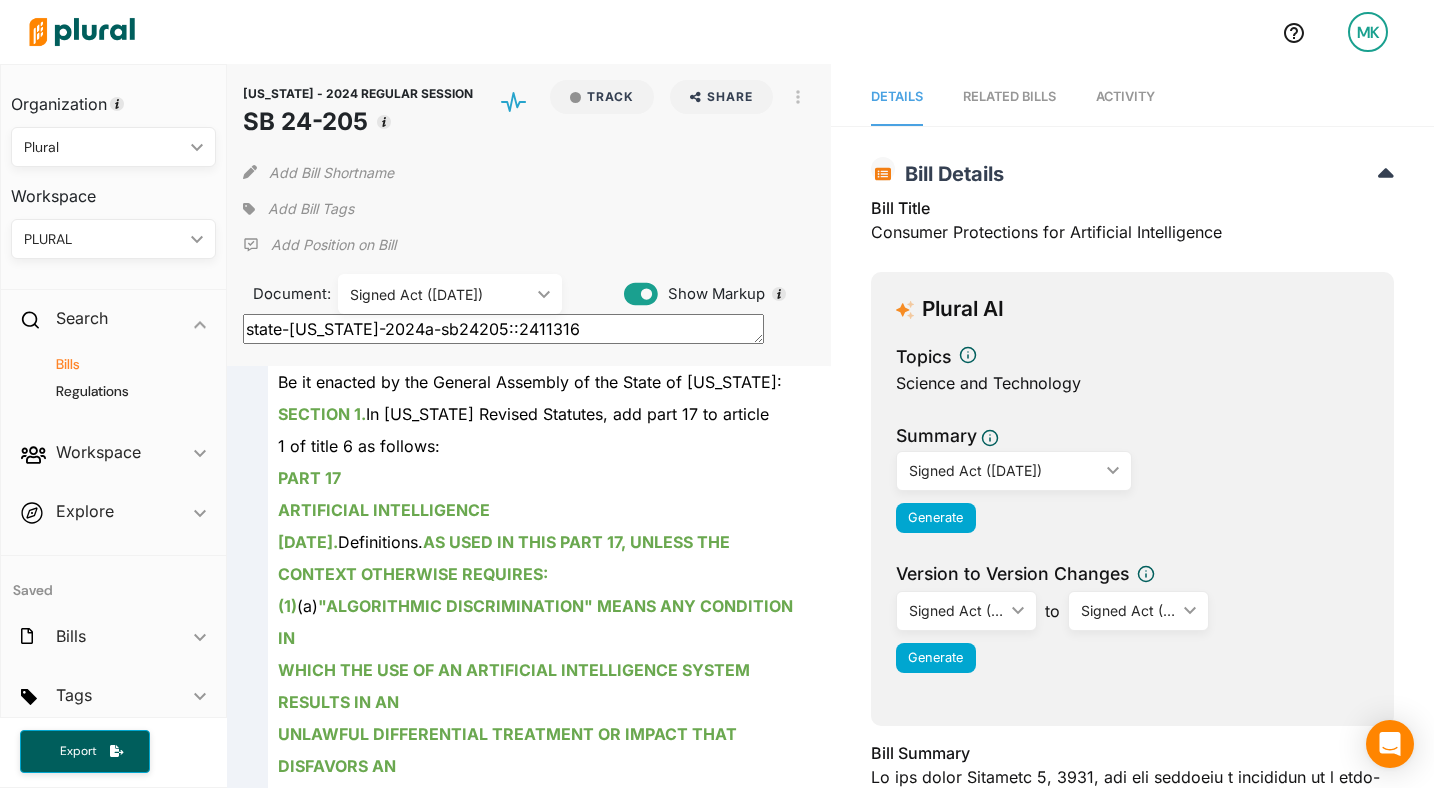 click on "Bills" at bounding box center (118, 364) 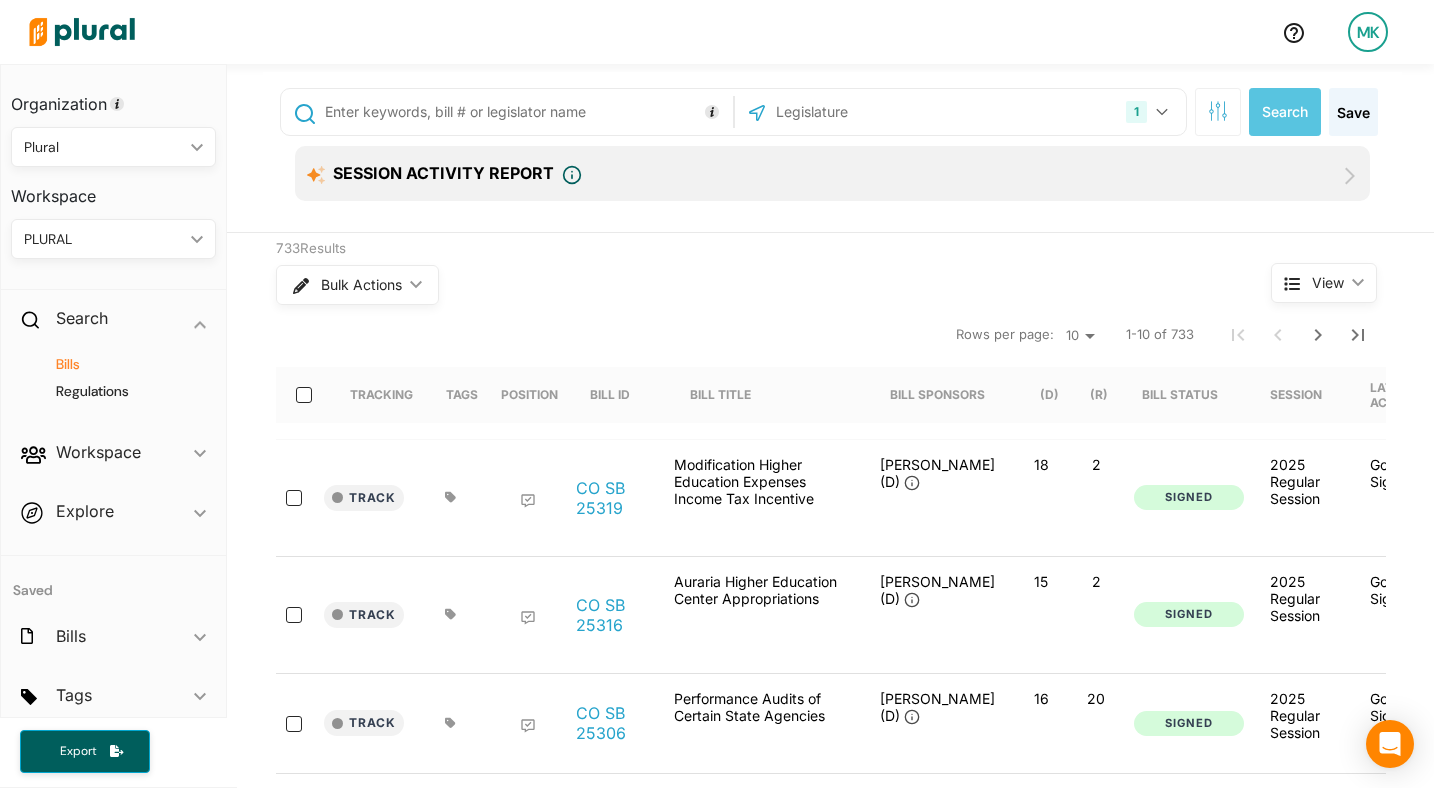 click at bounding box center (525, 112) 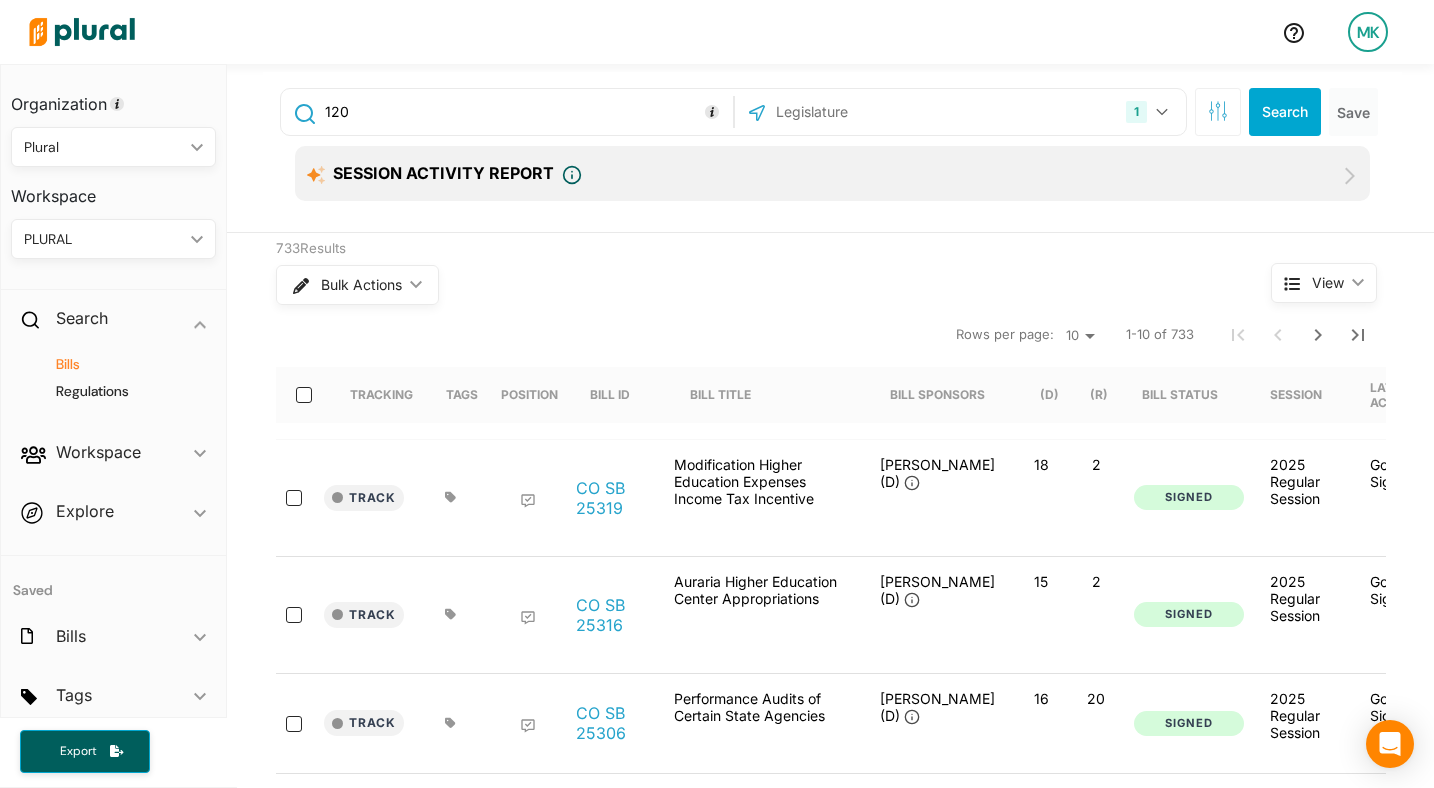 type on "120" 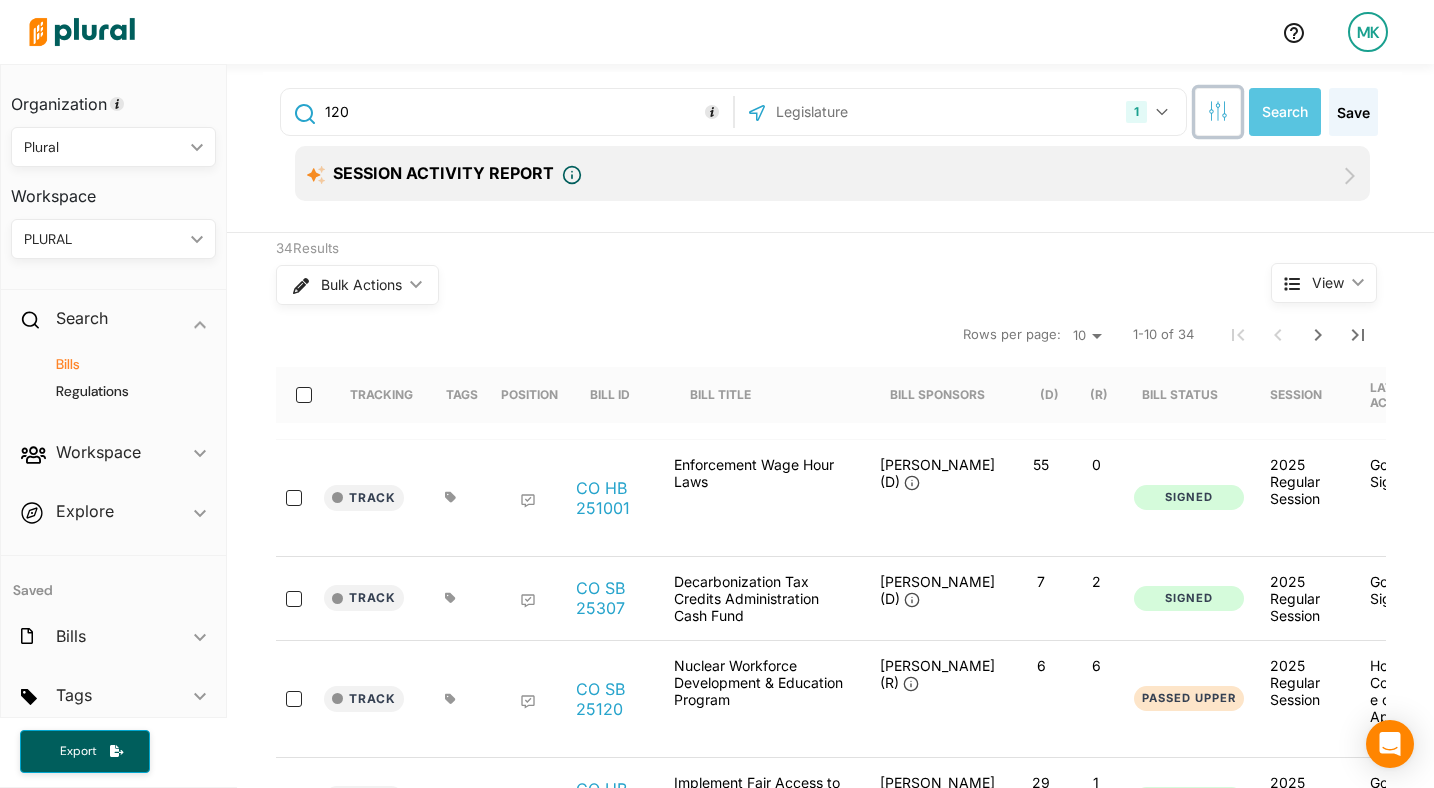 click 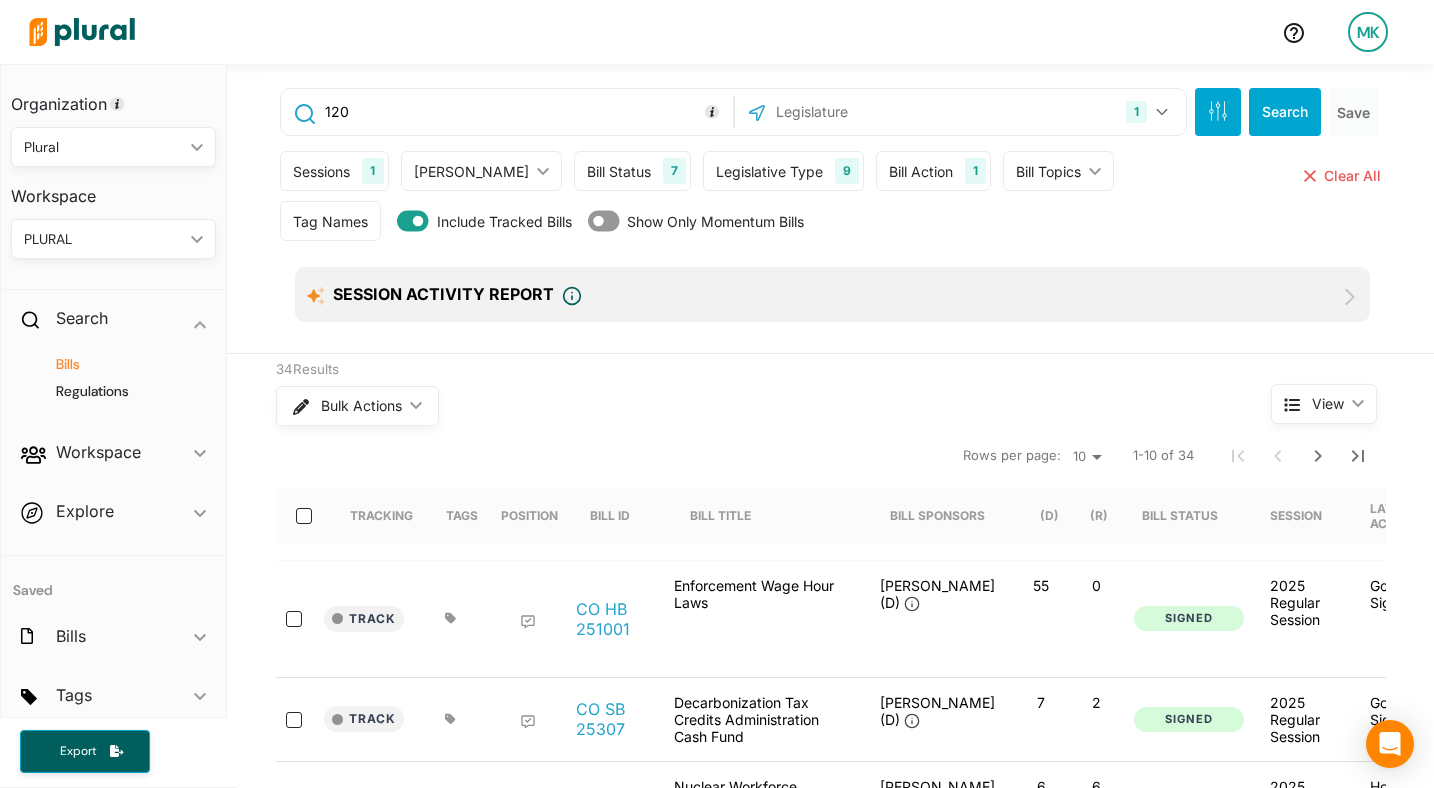 click on "Sessions 1" at bounding box center (334, 171) 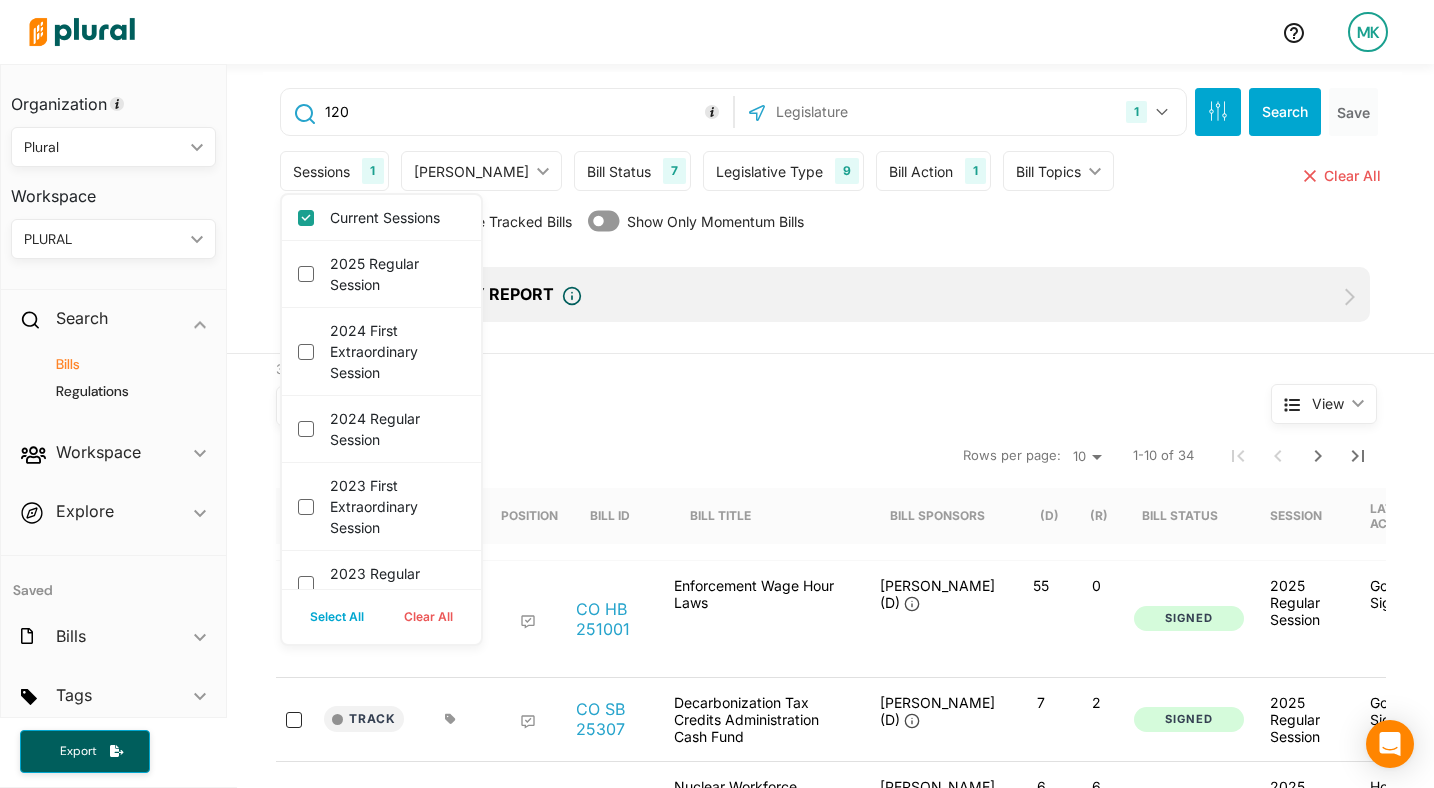 click on "34  Results" at bounding box center [736, 370] 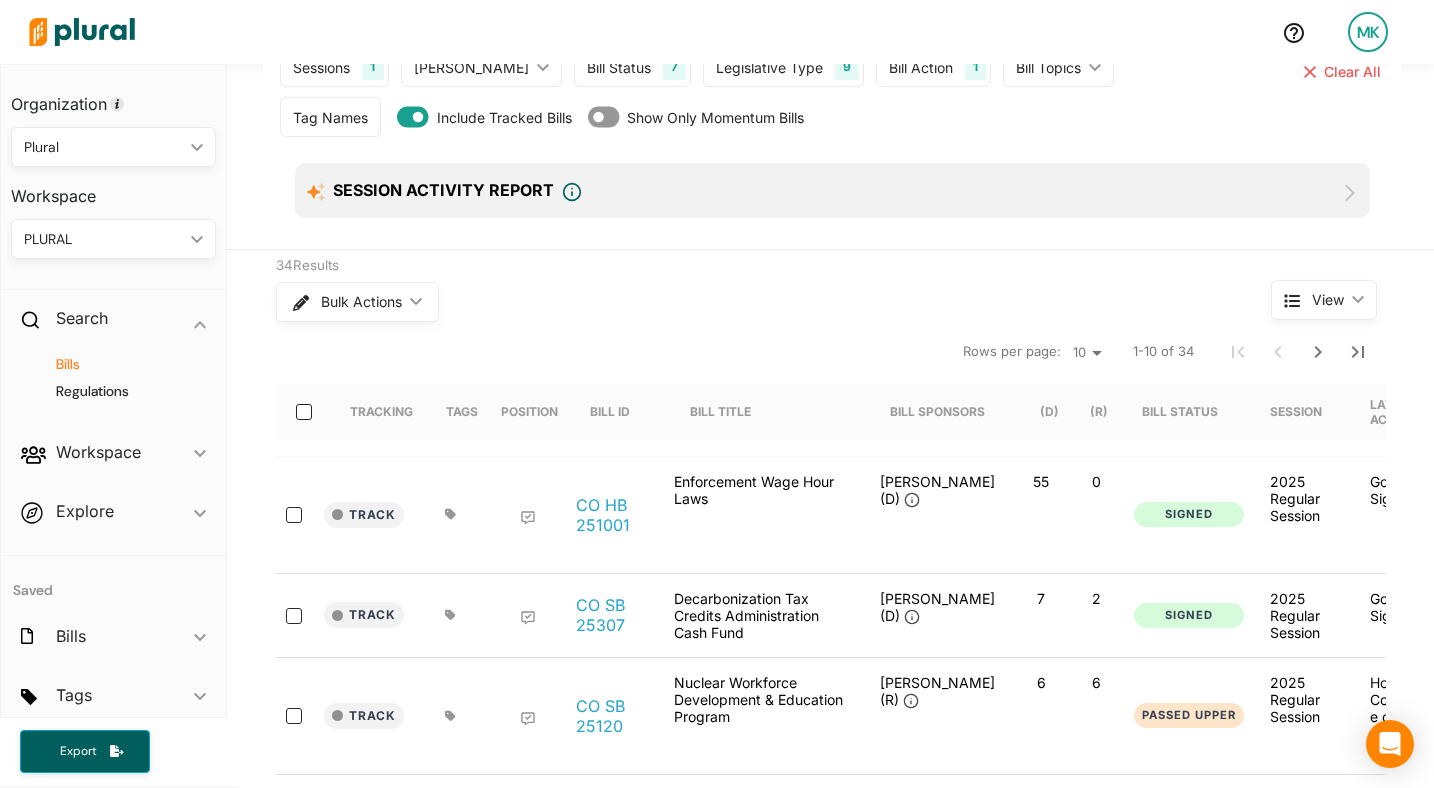 scroll, scrollTop: 111, scrollLeft: 0, axis: vertical 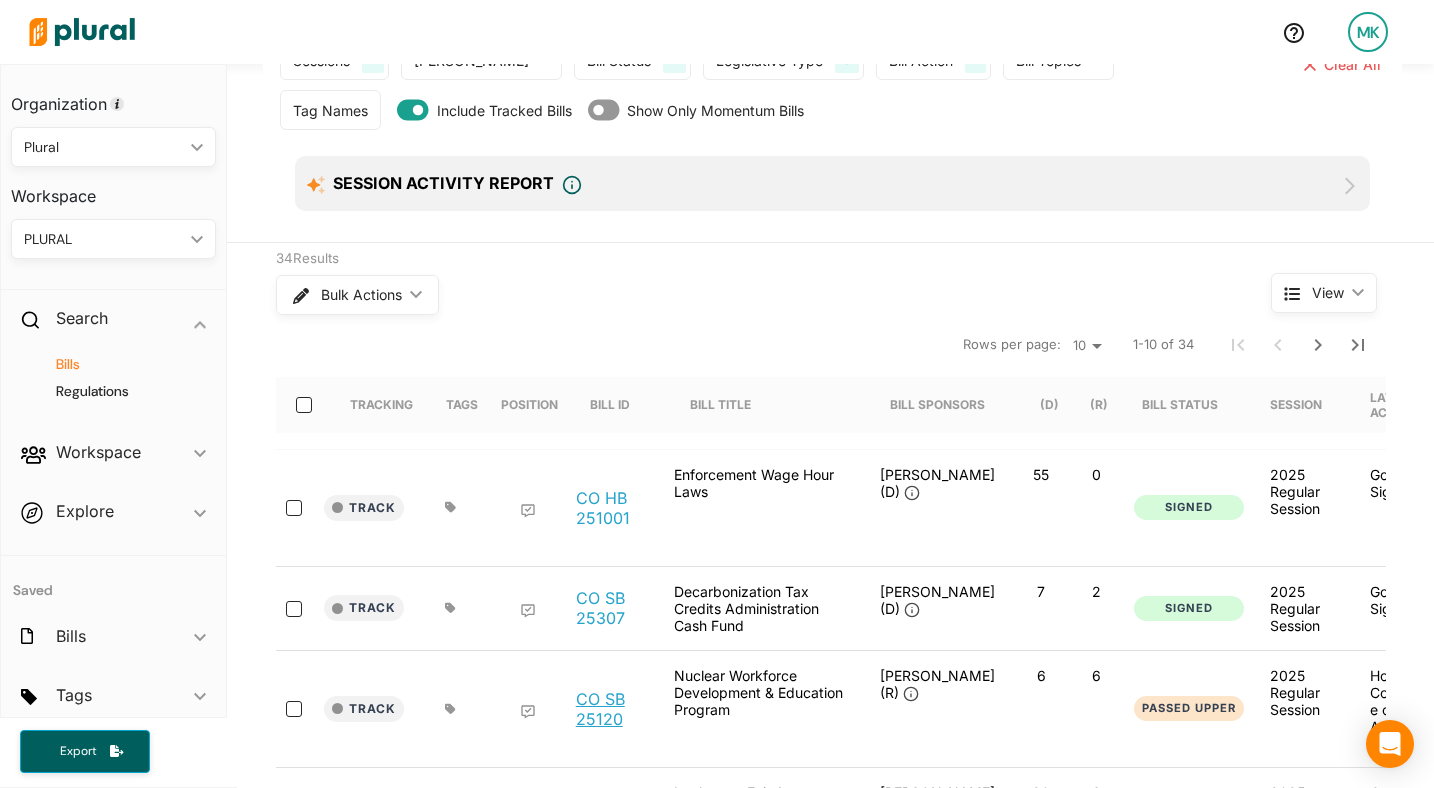 click on "CO SB 25120" at bounding box center (614, 709) 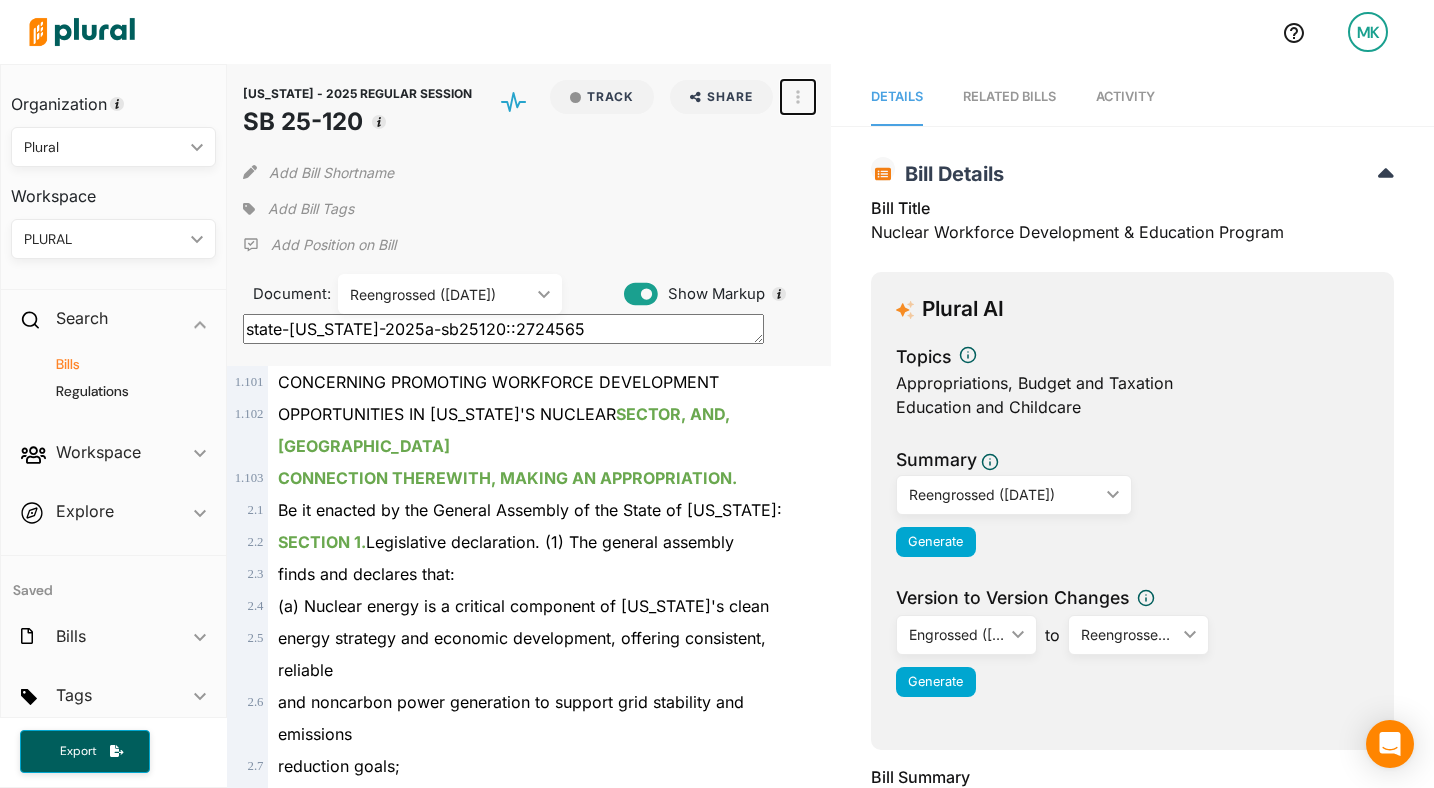 click at bounding box center (798, 97) 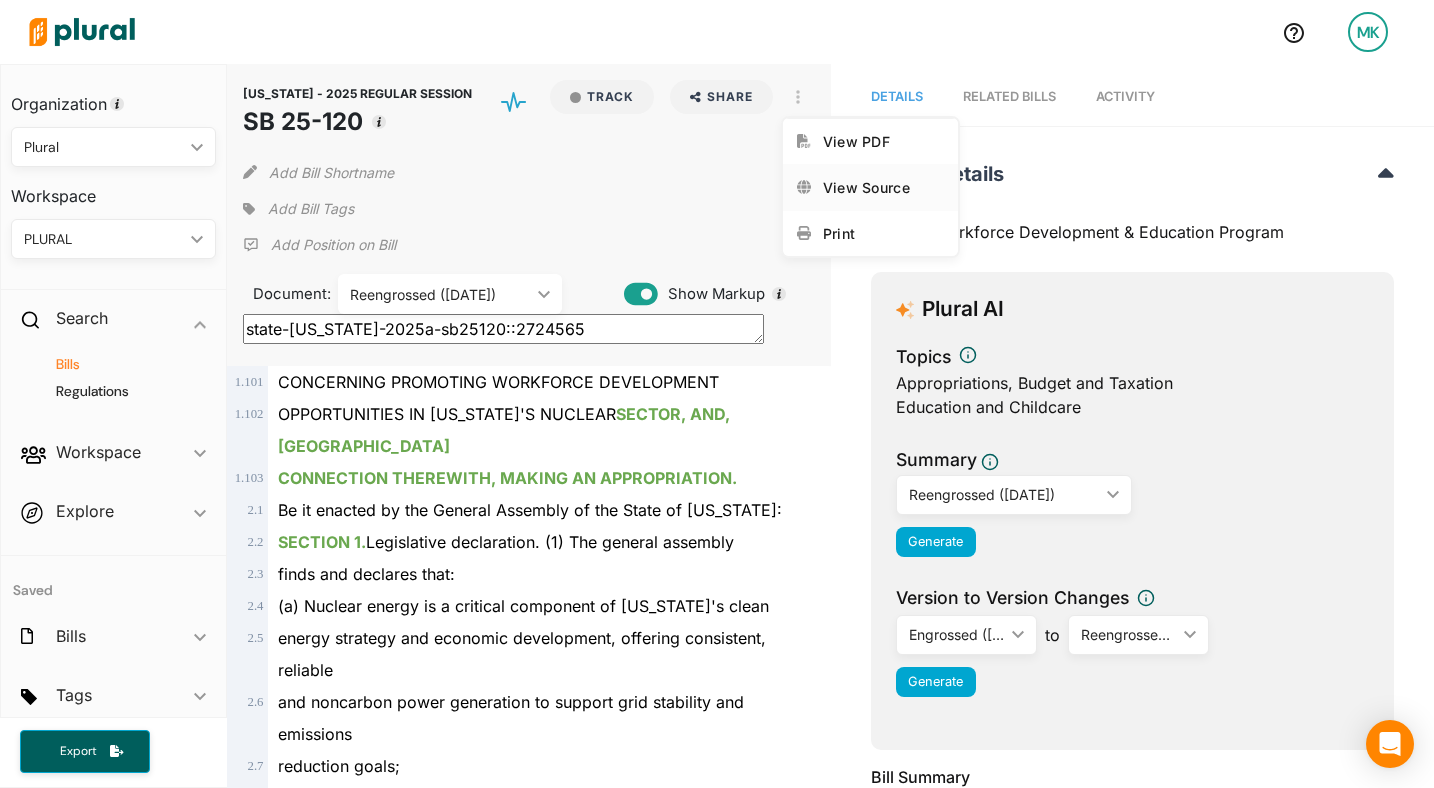 click on "View Source" at bounding box center (870, 187) 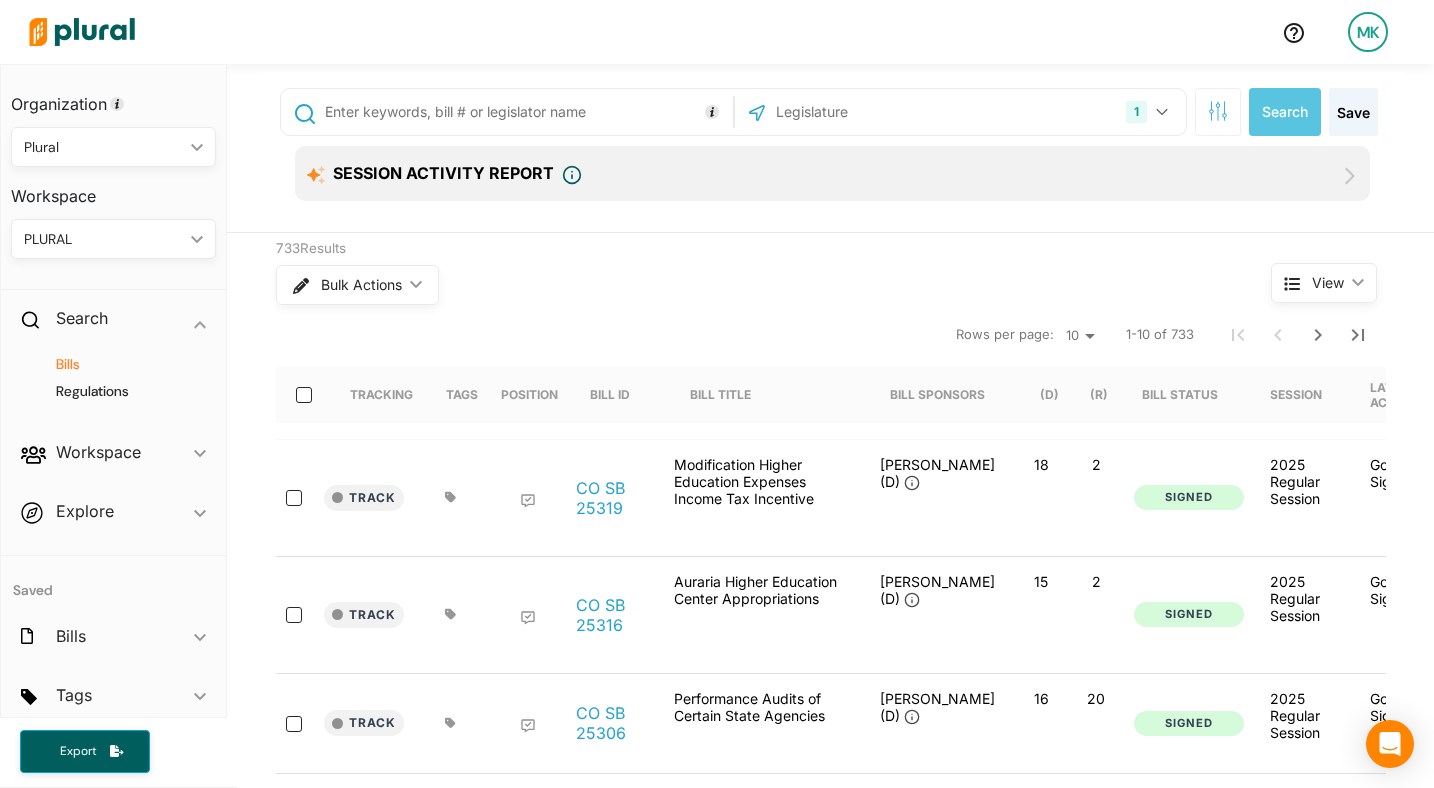 click at bounding box center [525, 112] 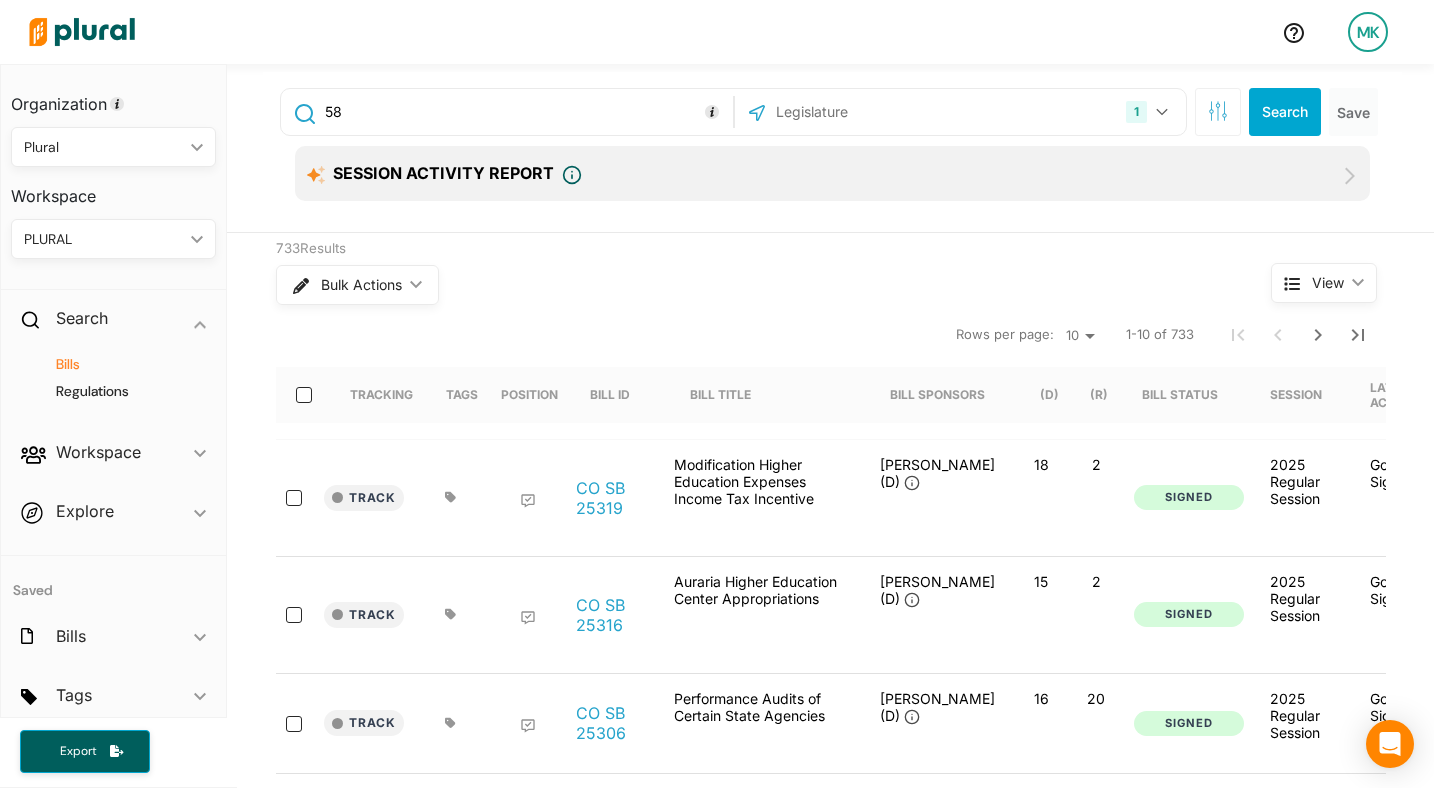 type on "5" 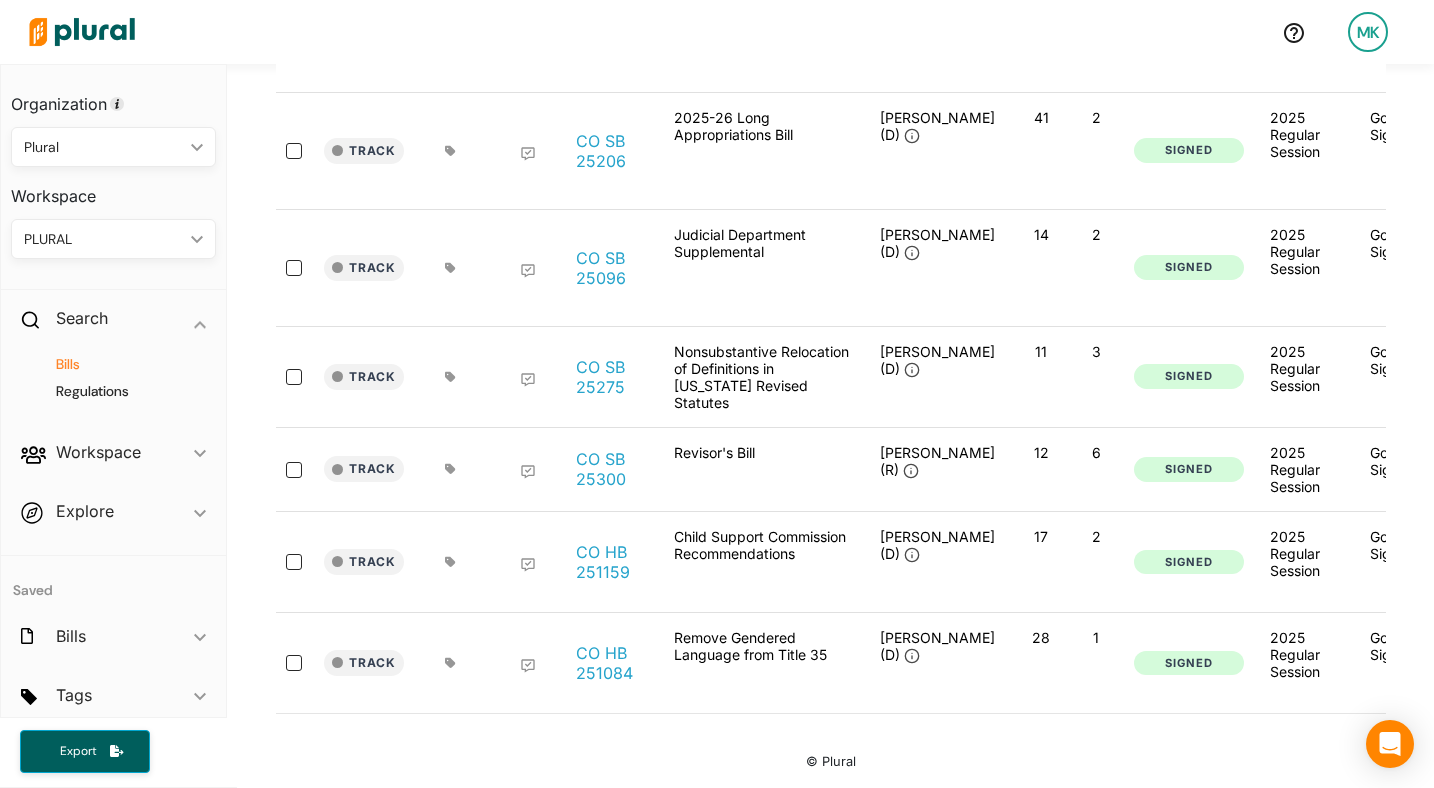 scroll, scrollTop: 0, scrollLeft: 0, axis: both 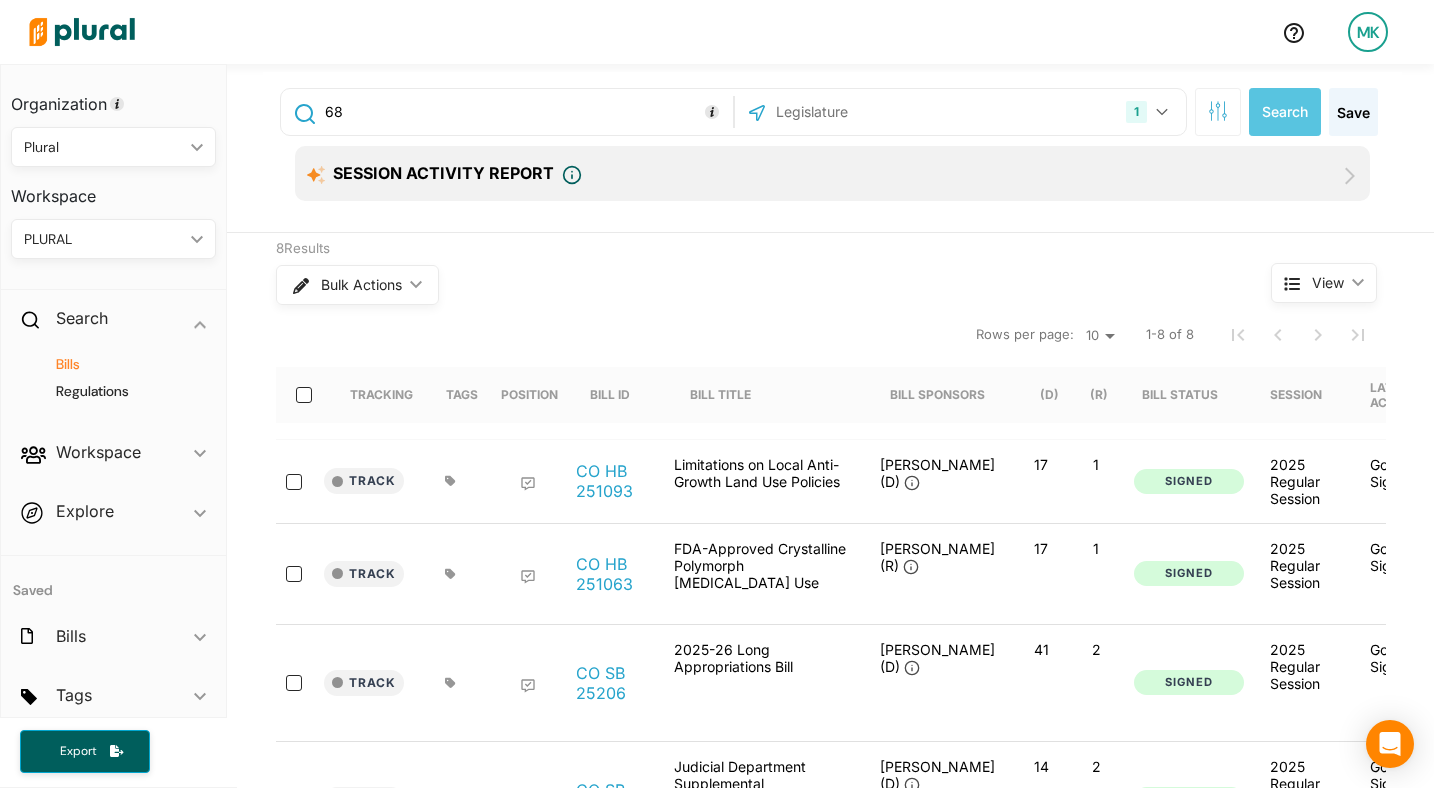 click on "68" at bounding box center (525, 112) 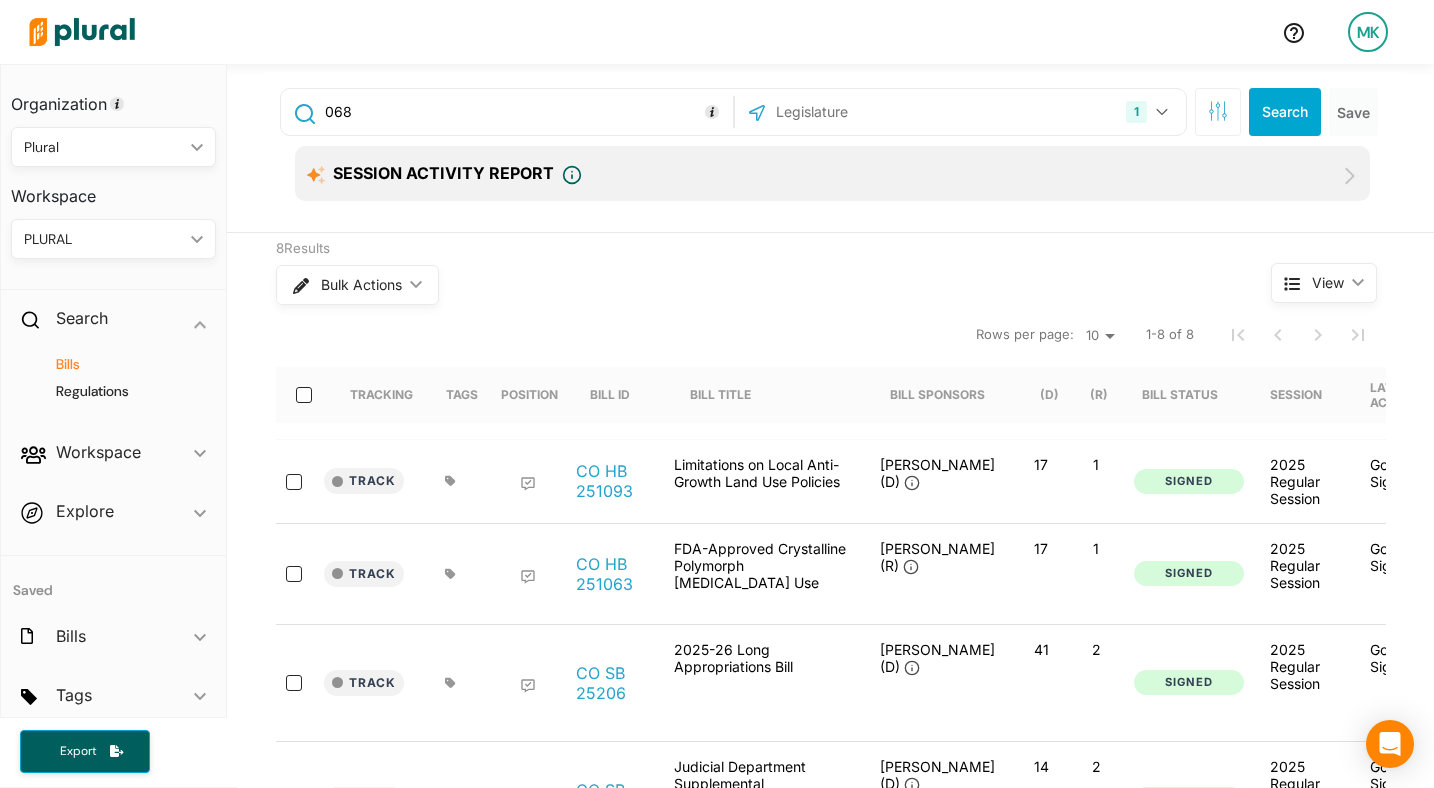 type on "068" 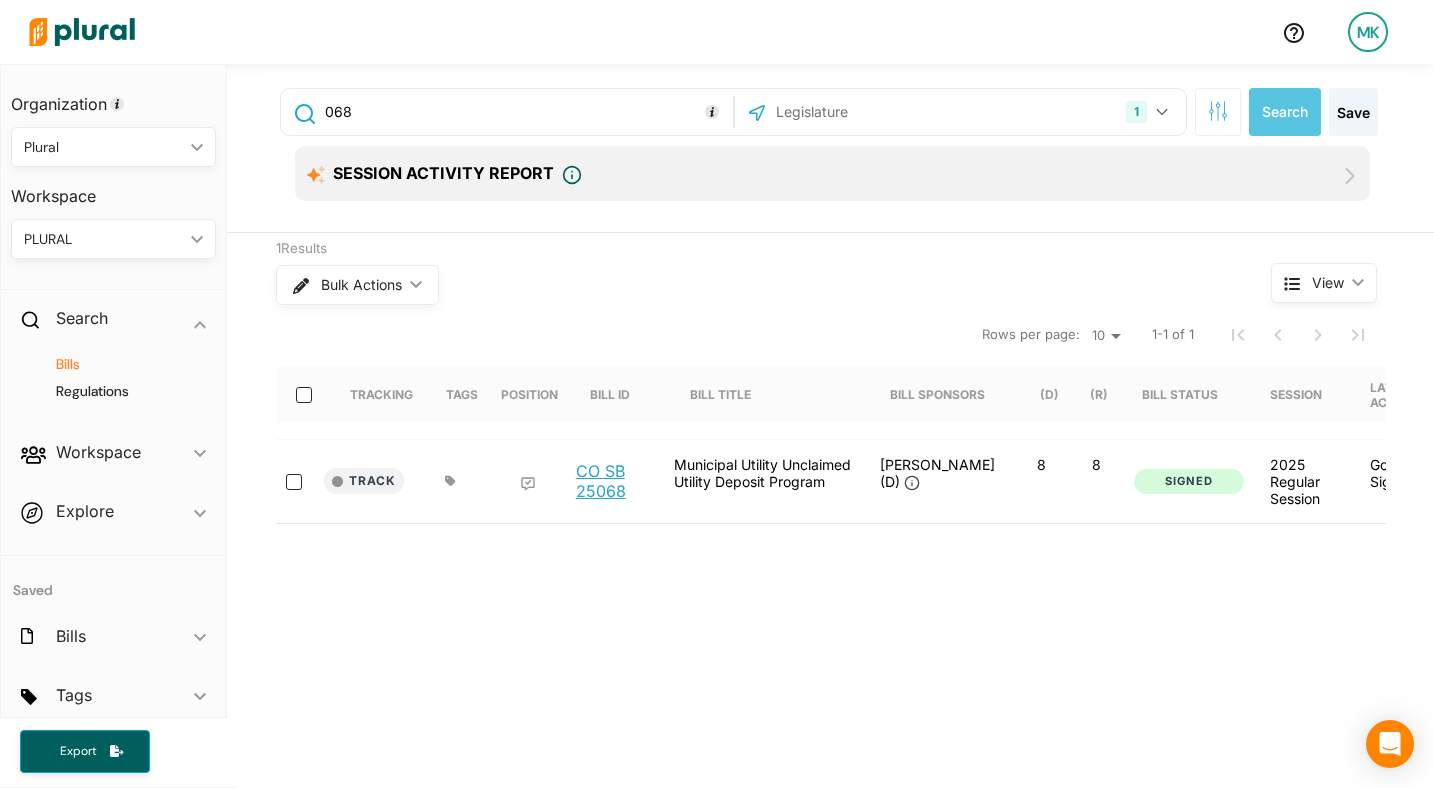 click on "CO SB 25068" at bounding box center [614, 481] 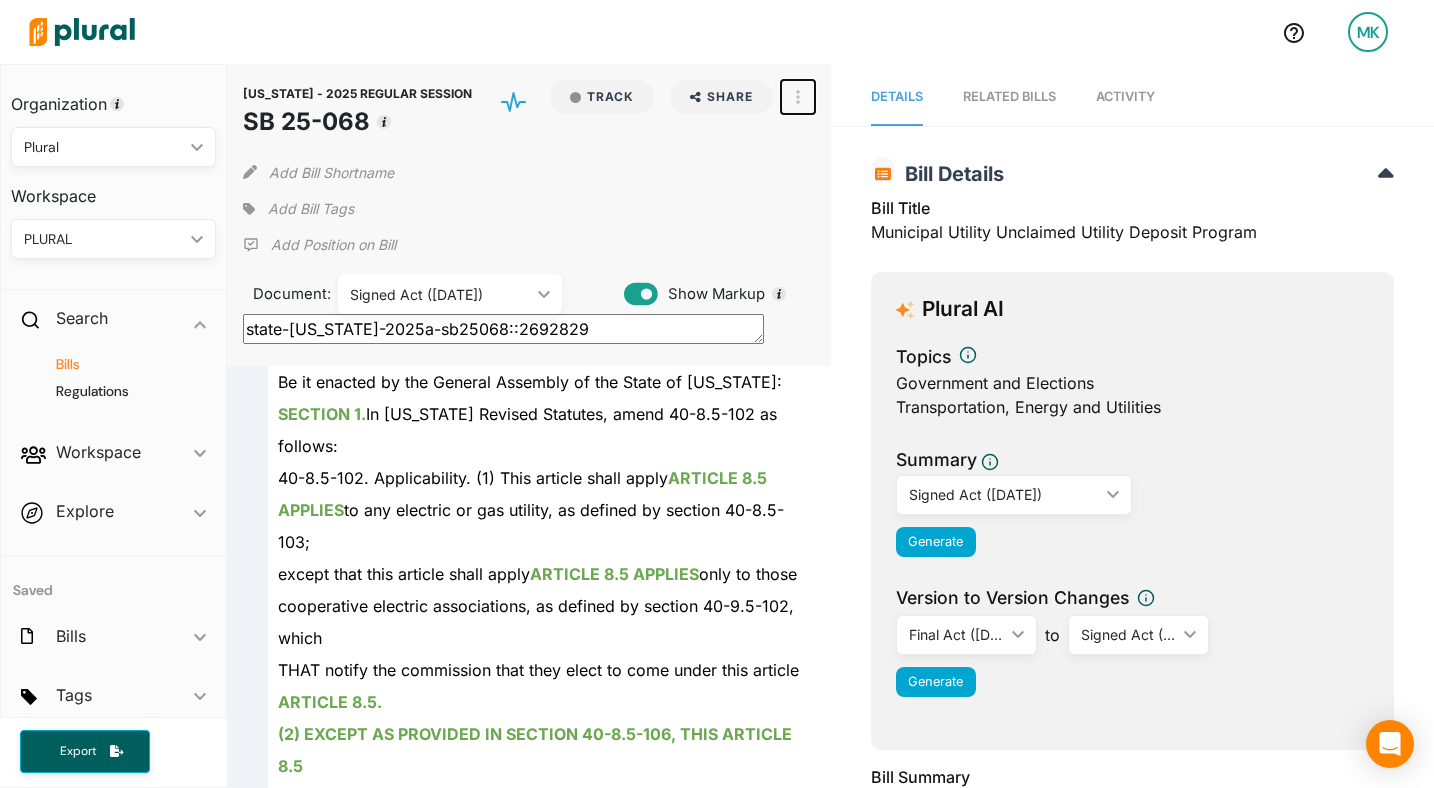 click at bounding box center (798, 97) 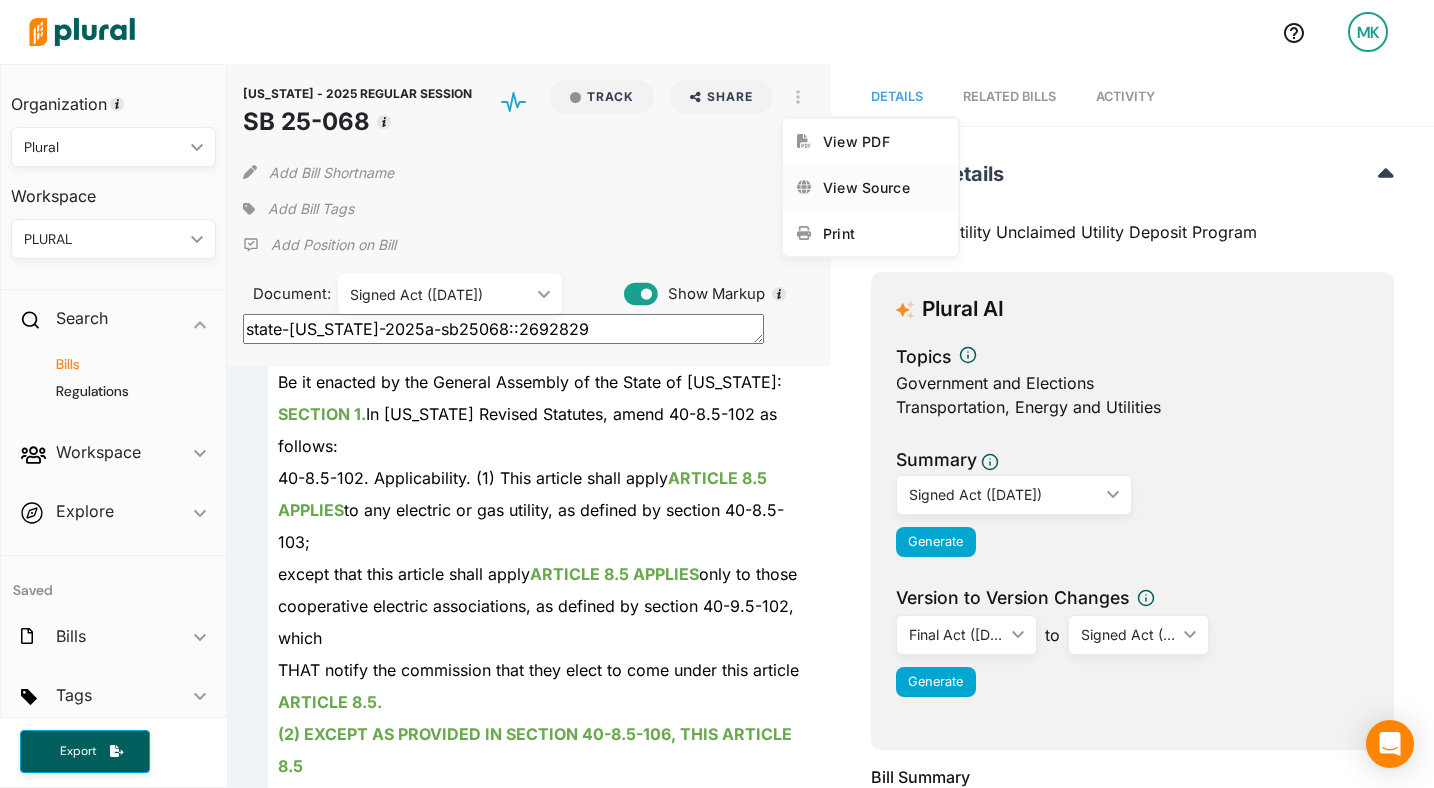 click on "View Source" at bounding box center (883, 187) 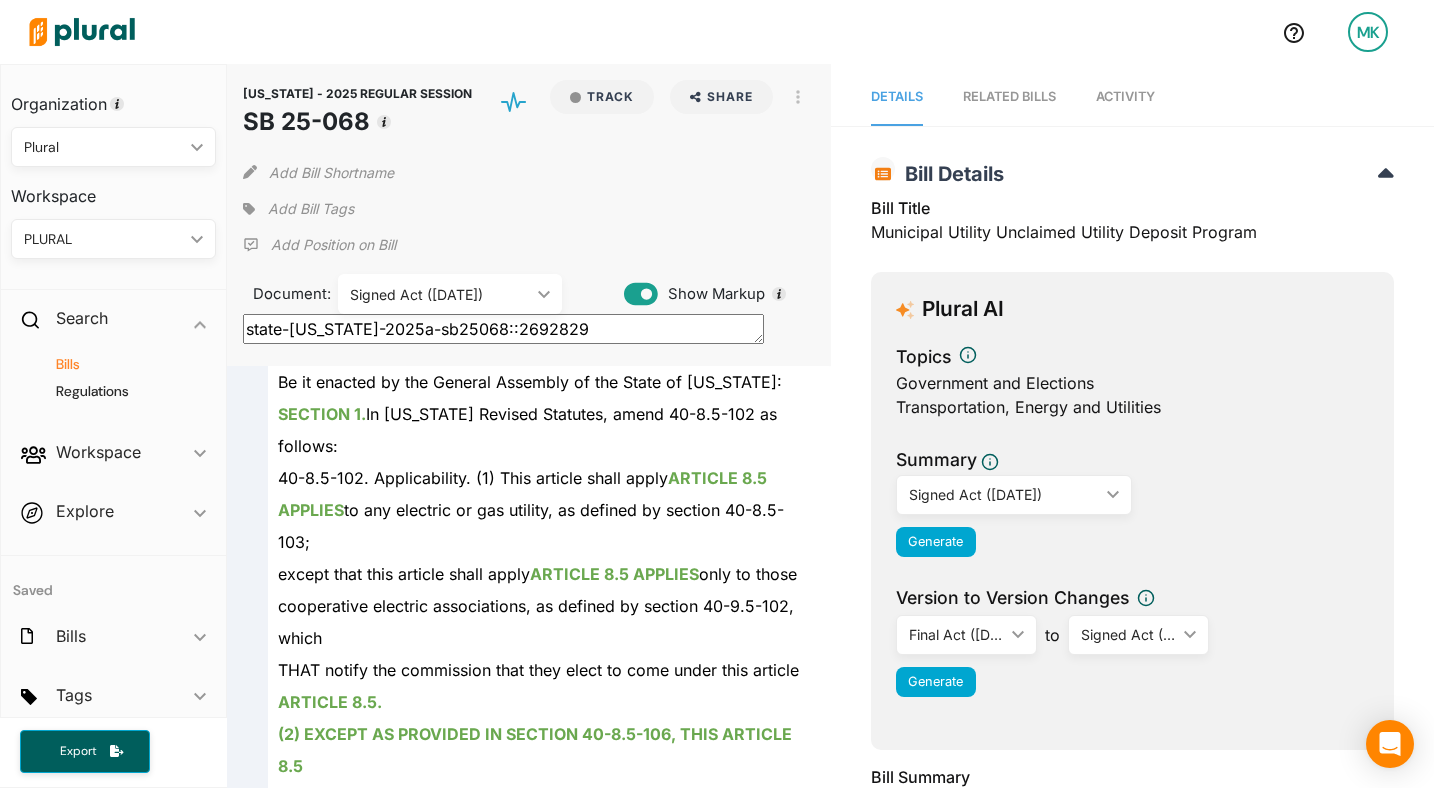 click on "Bills" at bounding box center (118, 364) 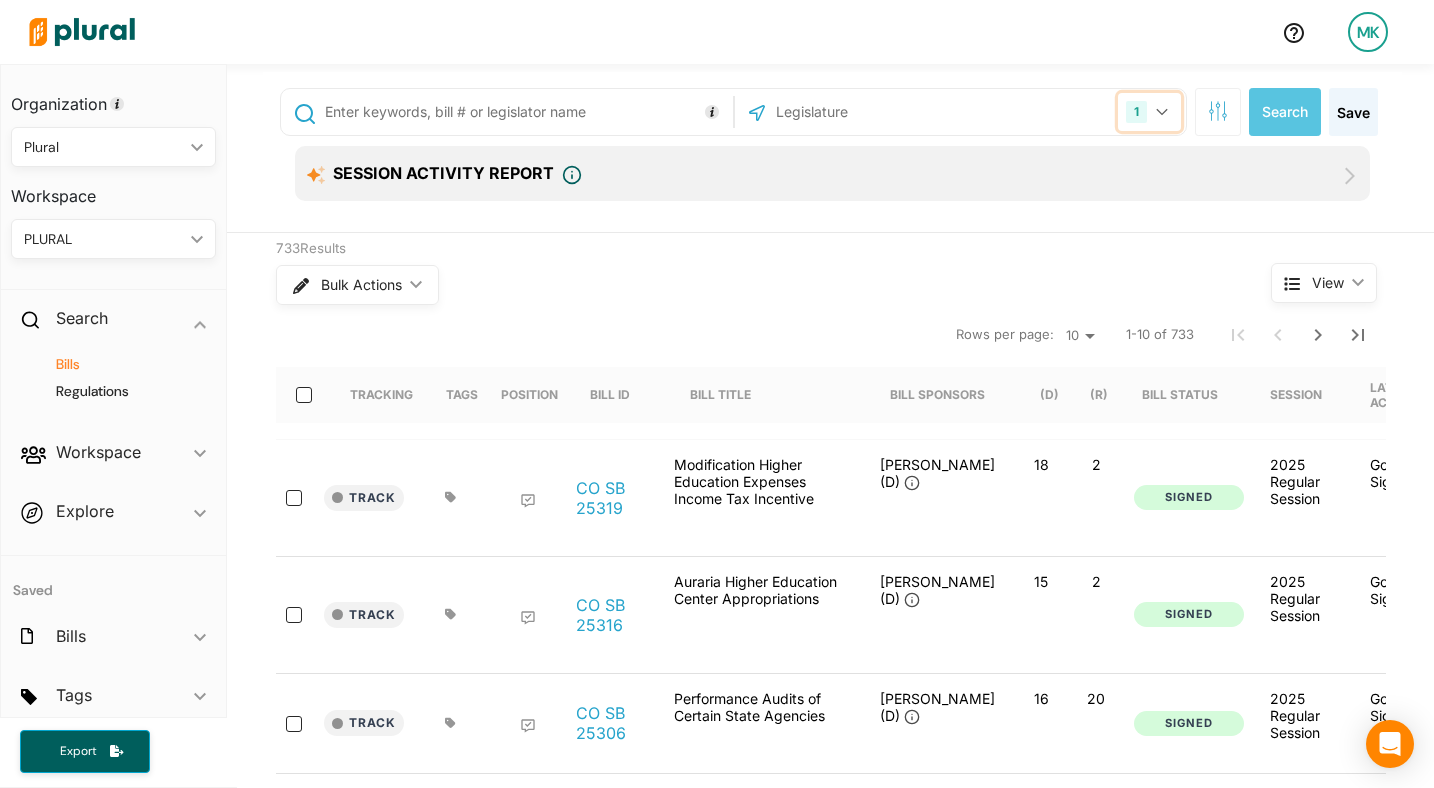 click on "1" at bounding box center (1136, 112) 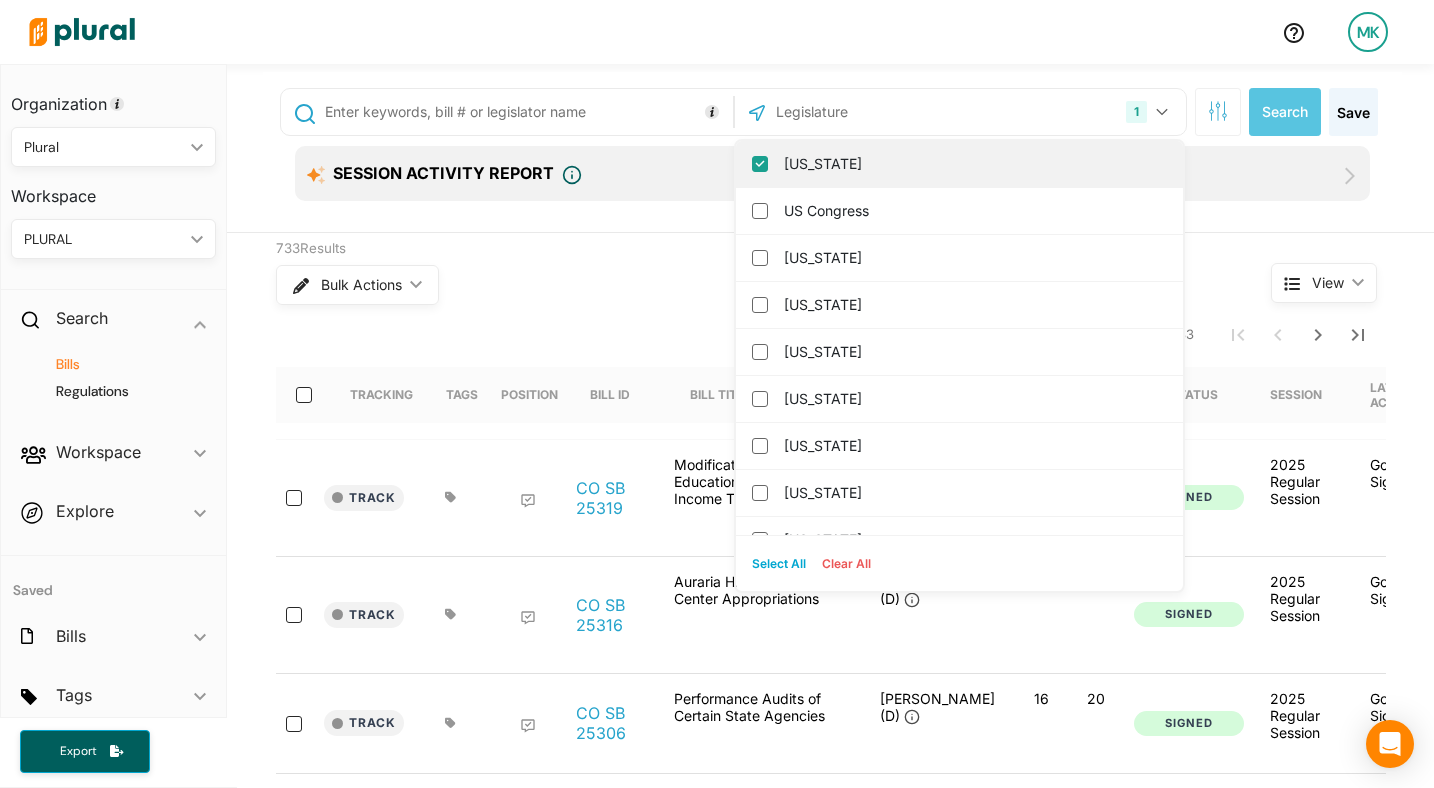 click on "[US_STATE]" at bounding box center [973, 164] 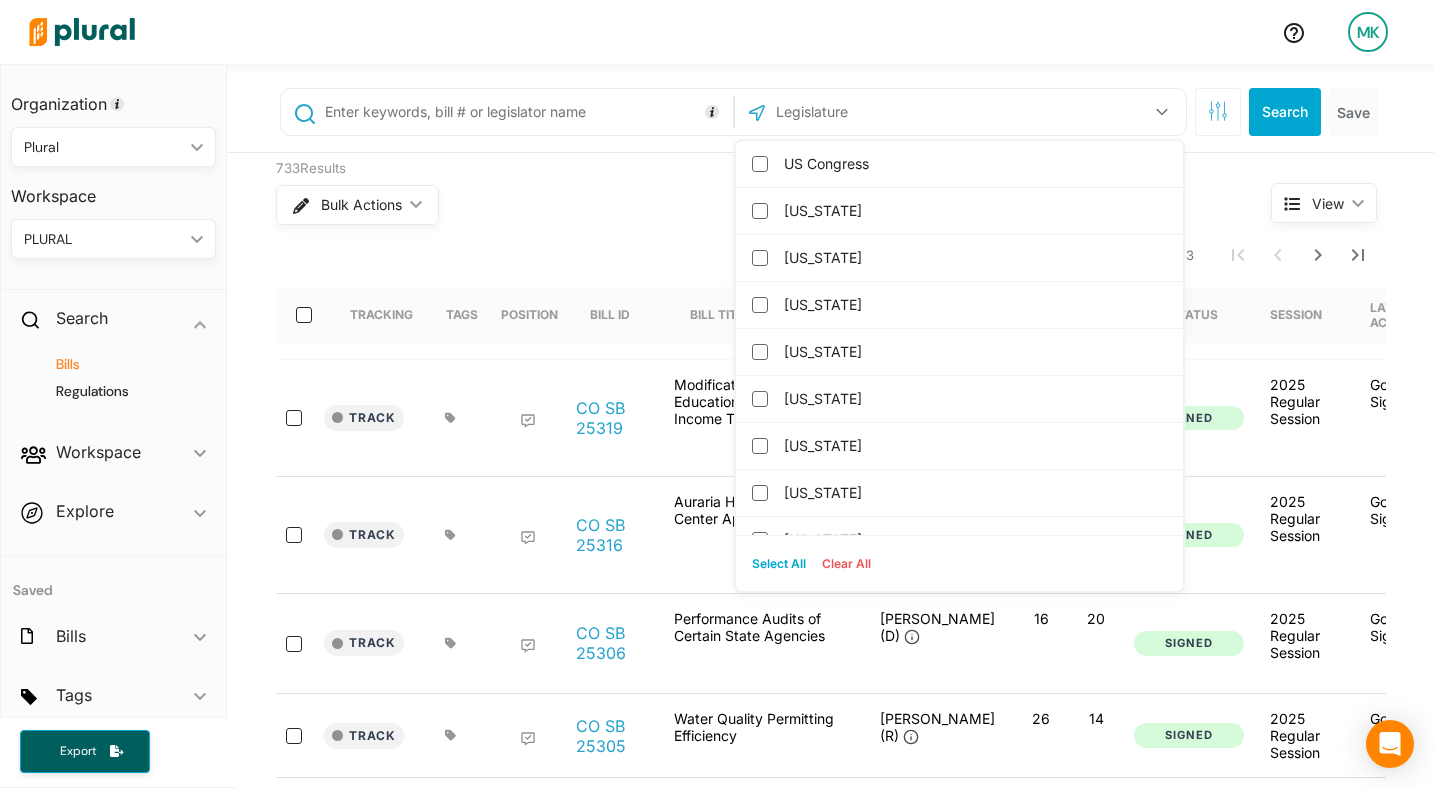 click at bounding box center (881, 112) 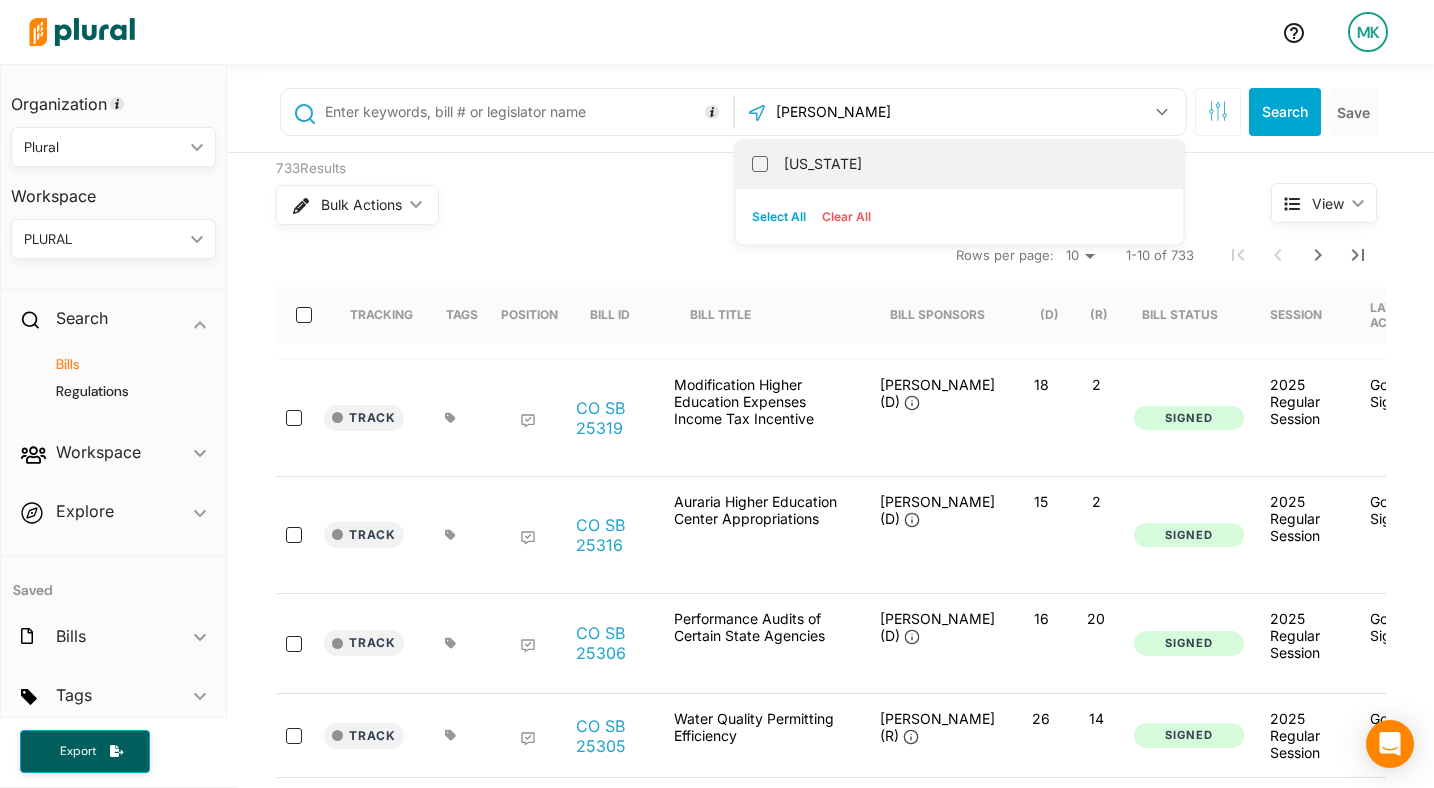 type on "[PERSON_NAME]" 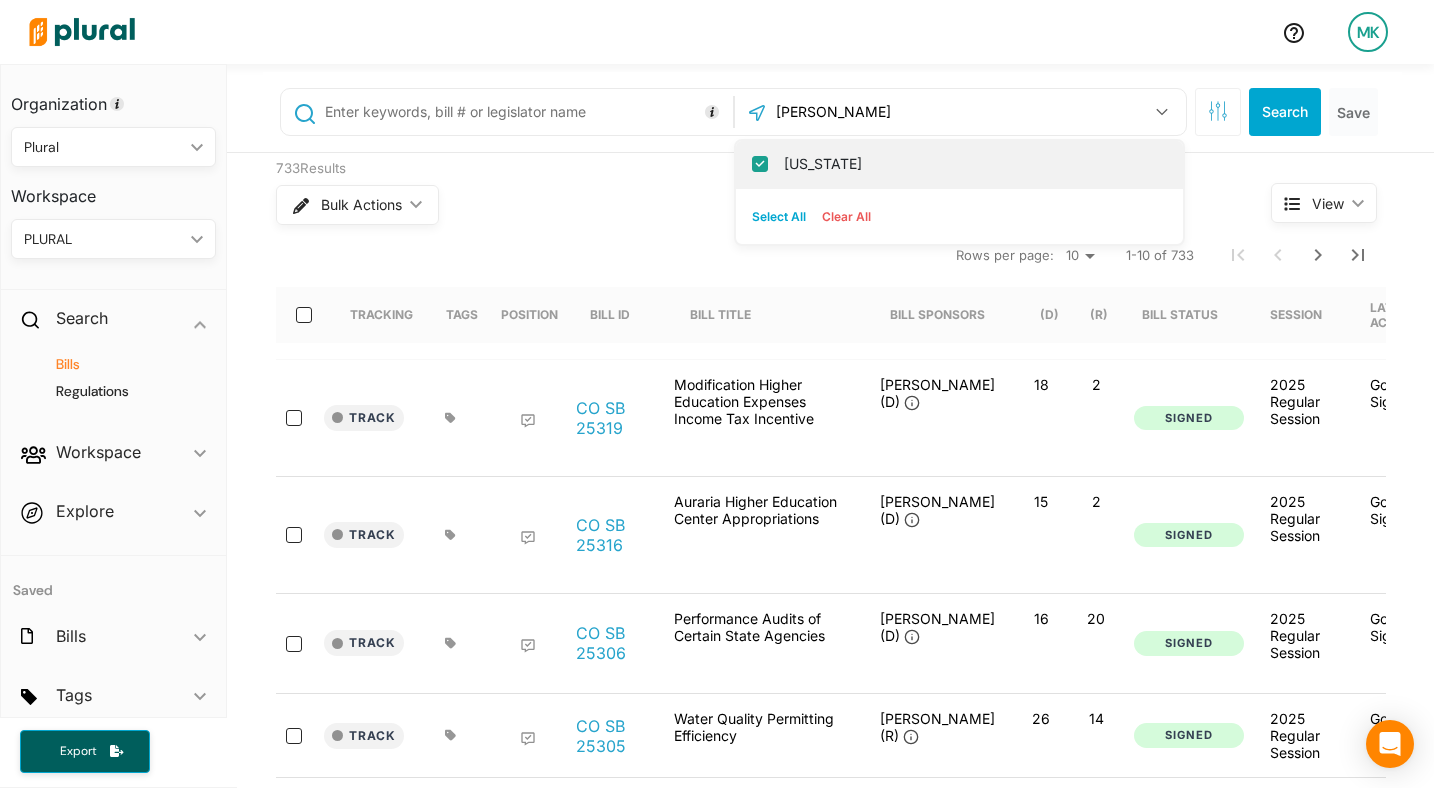 checkbox on "true" 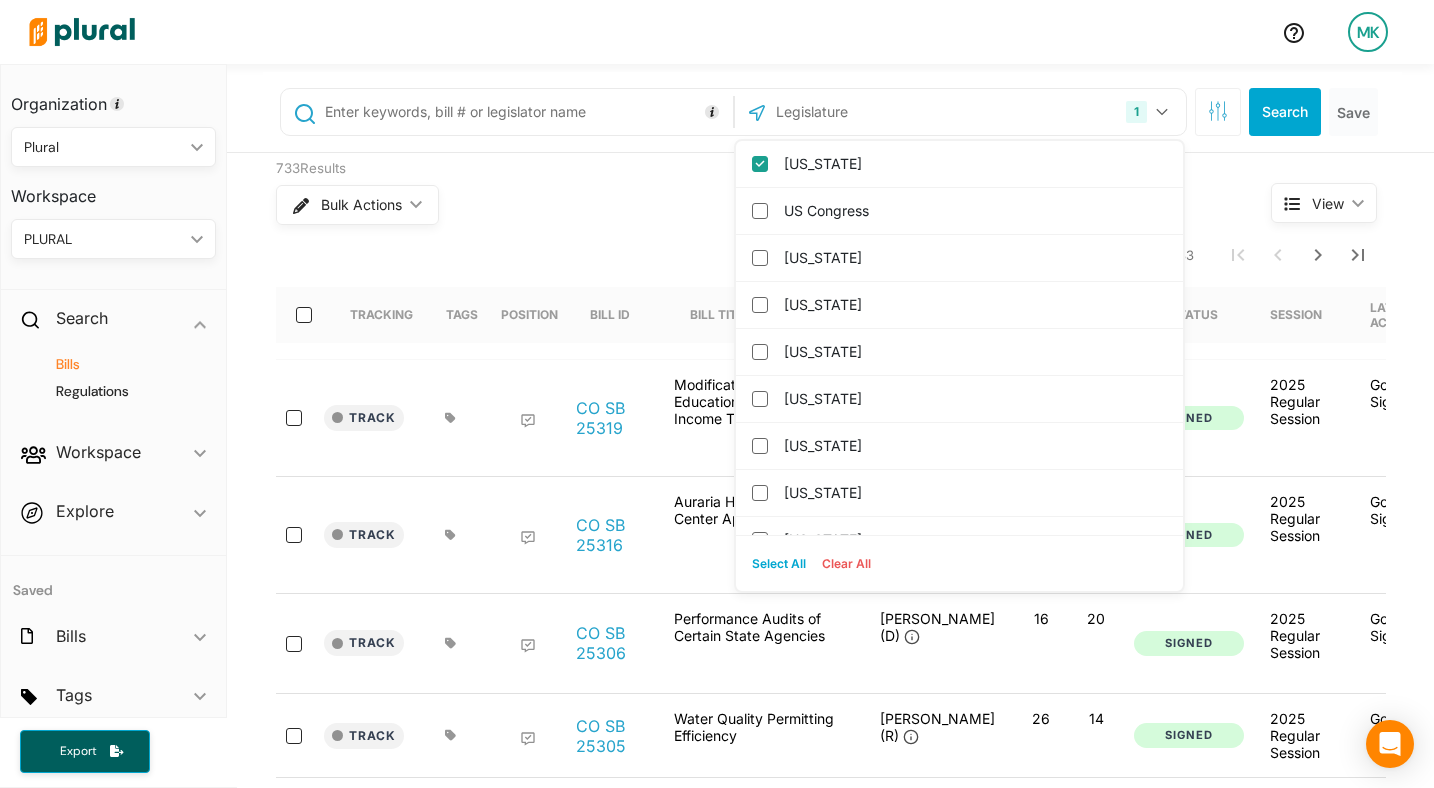 click at bounding box center (525, 112) 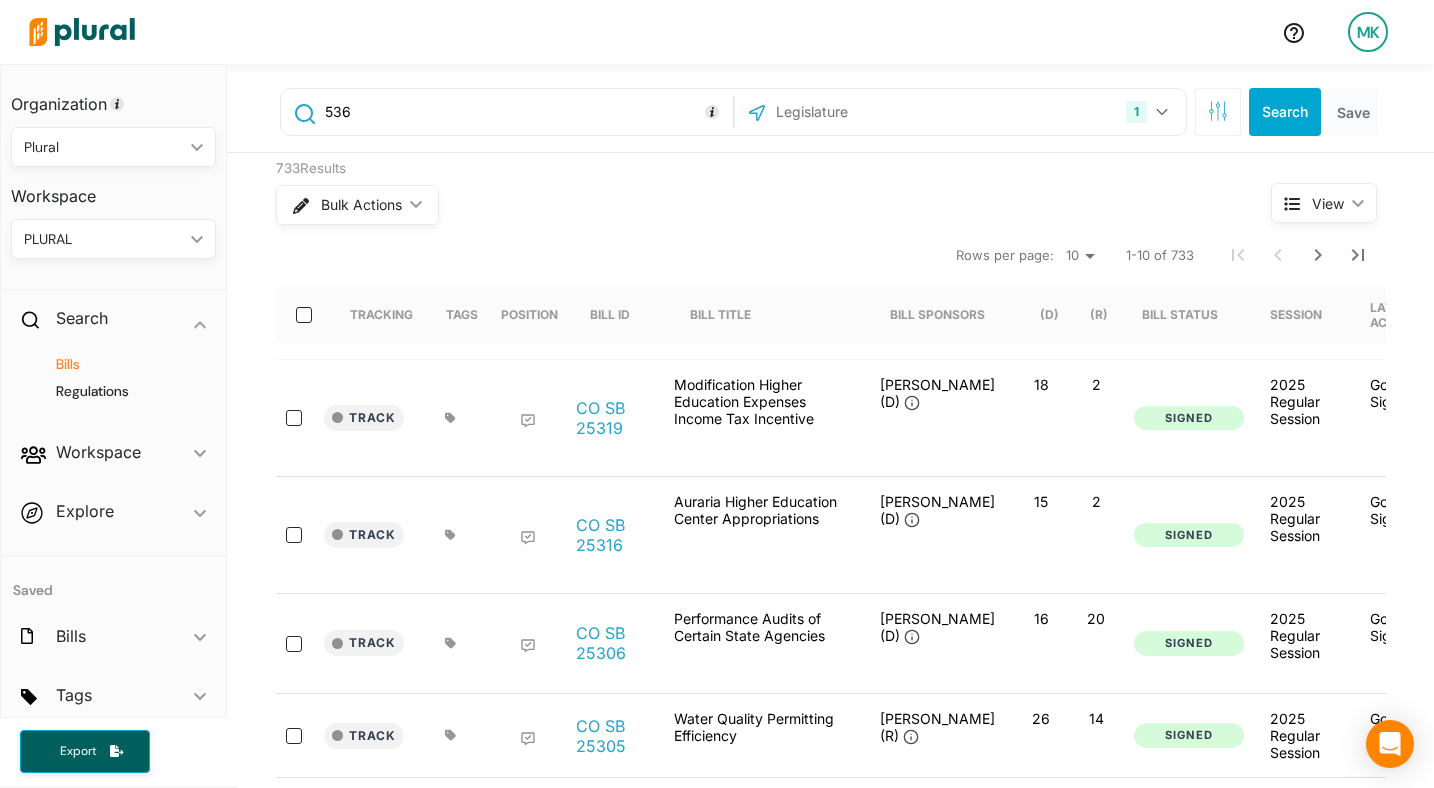 type on "536" 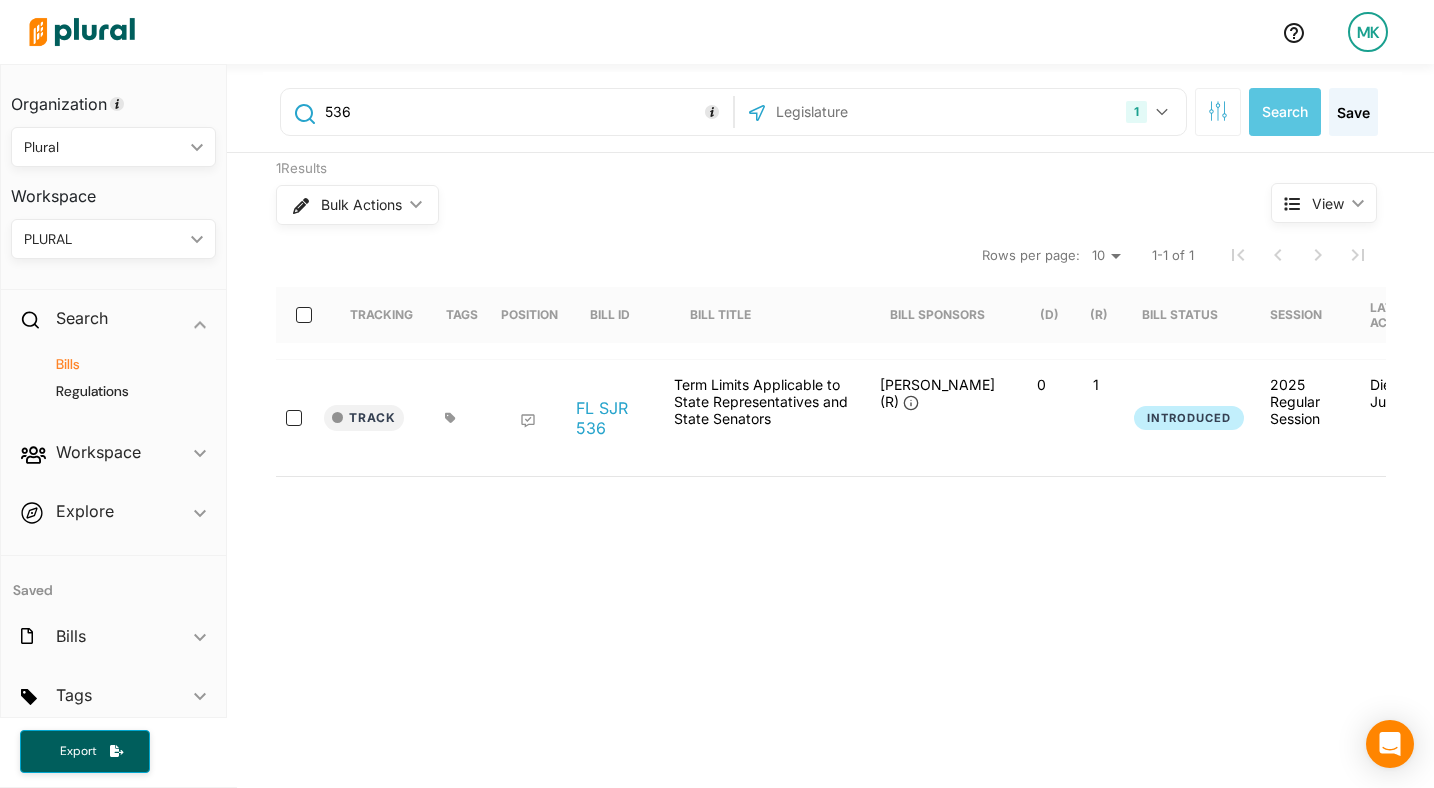 click on "Tracking Tags Position Bill ID Bill Title Bill Sponsors (D) (R) Bill Status Session Latest Action Action Date Upcoming Hearing Track FL SJR 536 Term Limits Applicable to State Representatives and State Senators [PERSON_NAME] (R) 0 1 Introduced 2025 Regular Session Died in Judiciary [DATE] [DATE] - Senate Ethics and Elections Rows per page: 10 20 50 1-1 of 1" at bounding box center [831, 434] 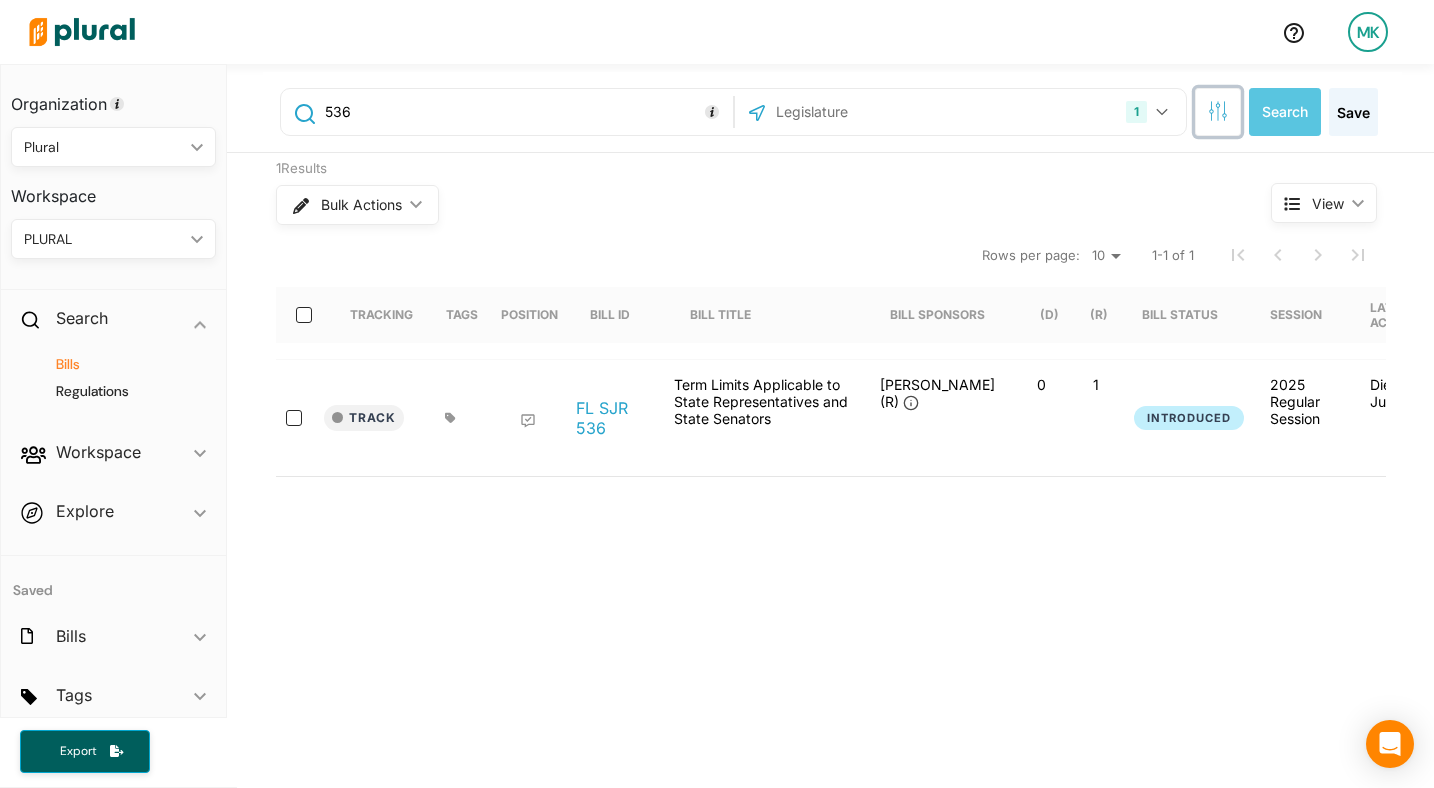 click at bounding box center (1218, 112) 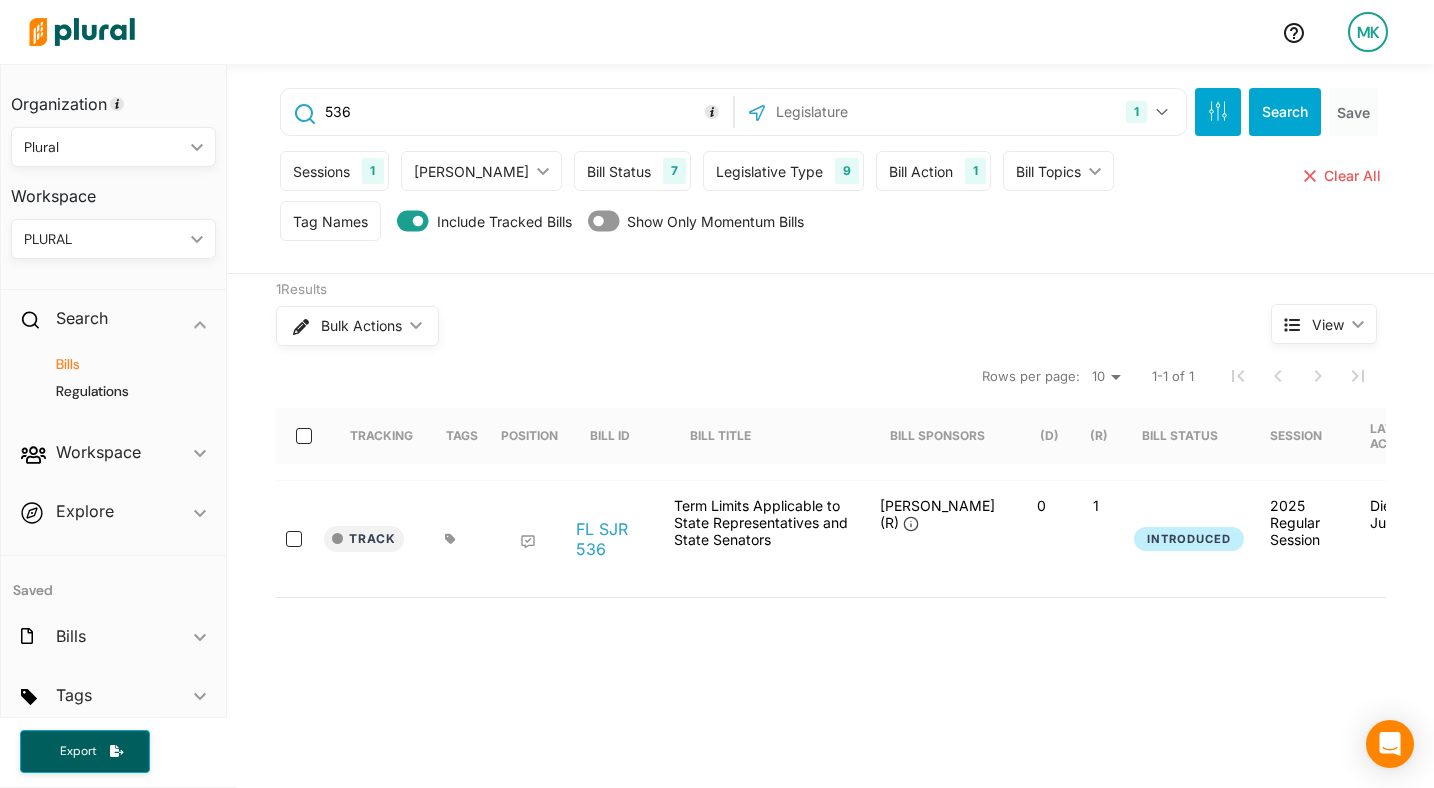 click on "Sessions" at bounding box center [321, 171] 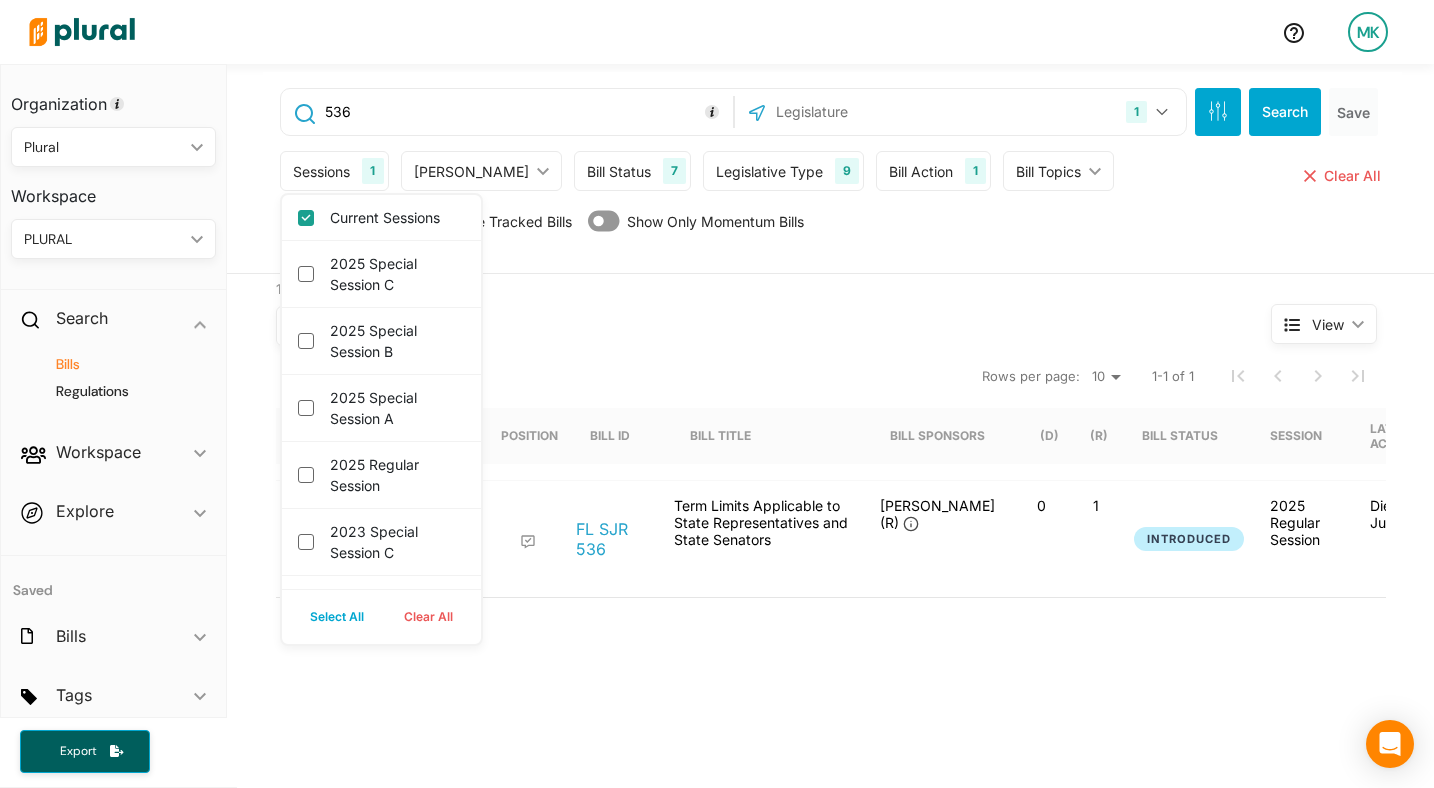 click on "Sessions" at bounding box center [321, 171] 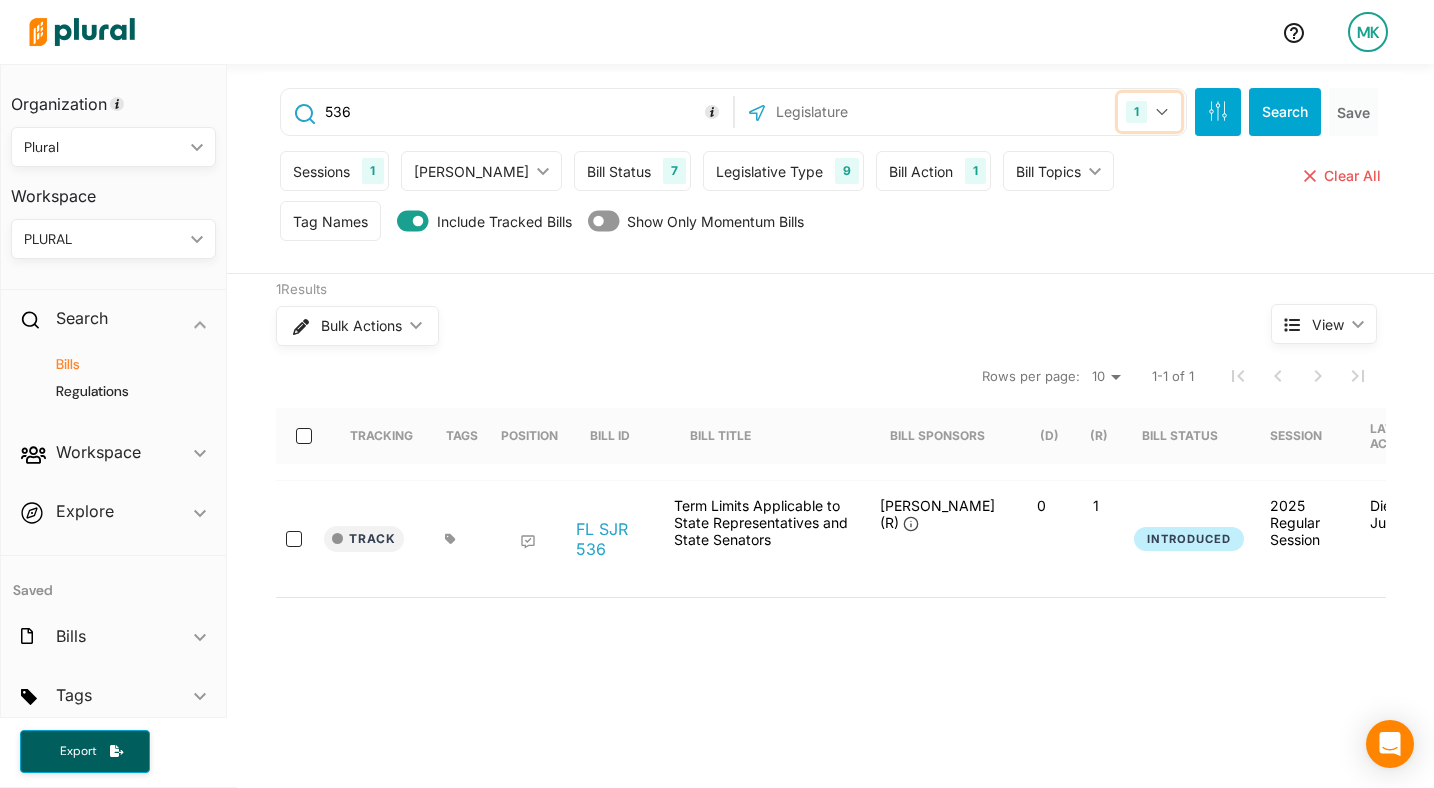 click on "1" at bounding box center [1136, 112] 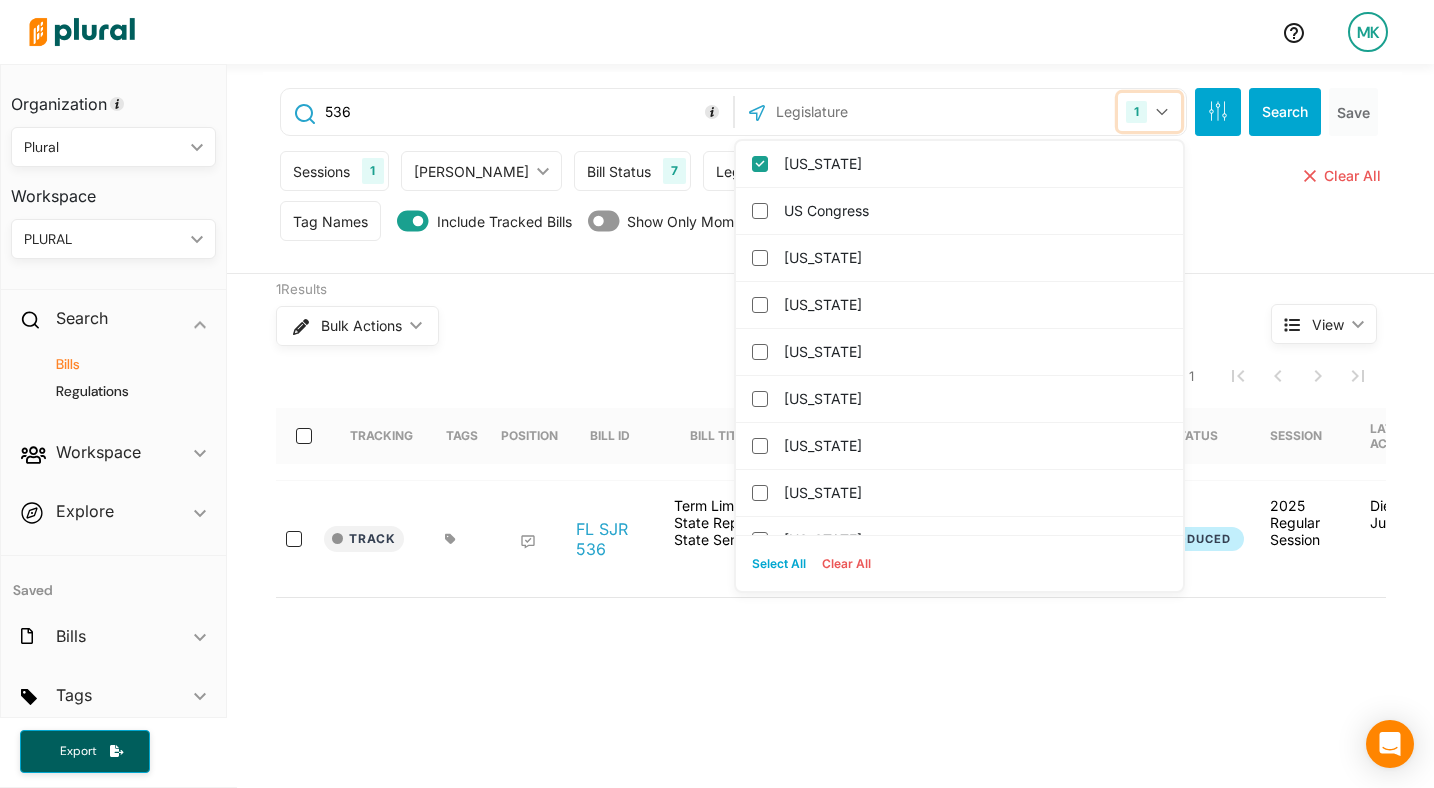 click on "1" at bounding box center (1136, 112) 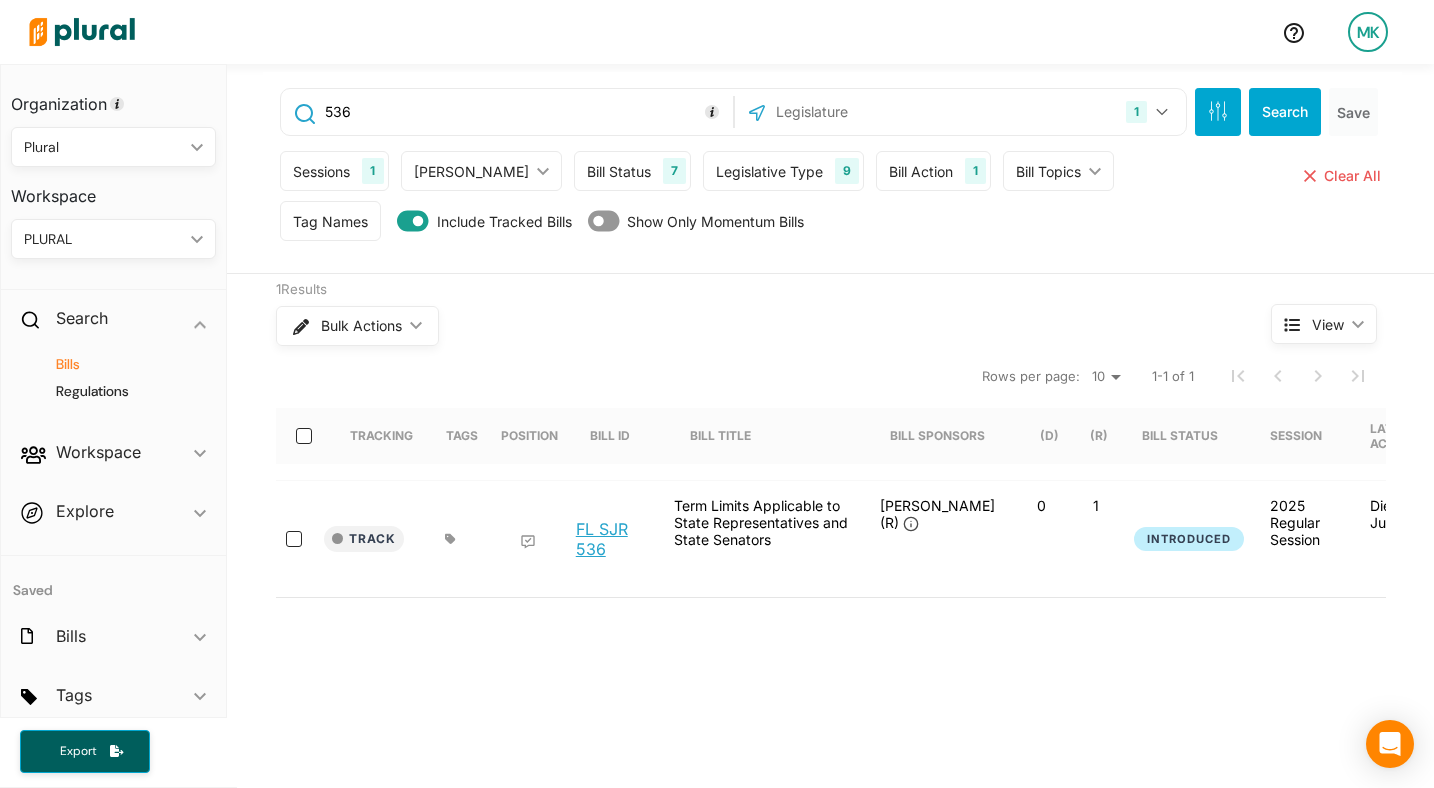 click on "FL SJR 536" at bounding box center [614, 539] 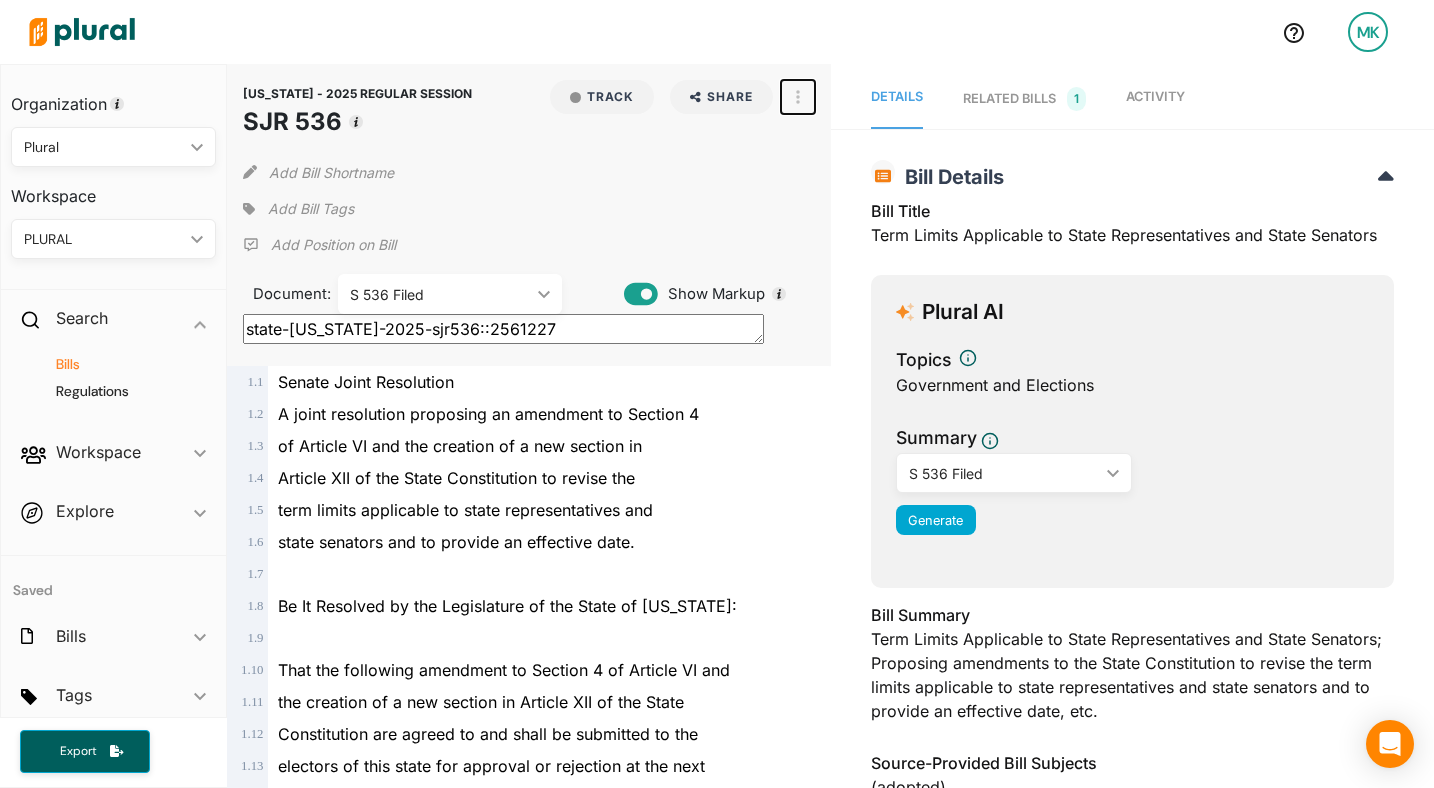 click at bounding box center [798, 97] 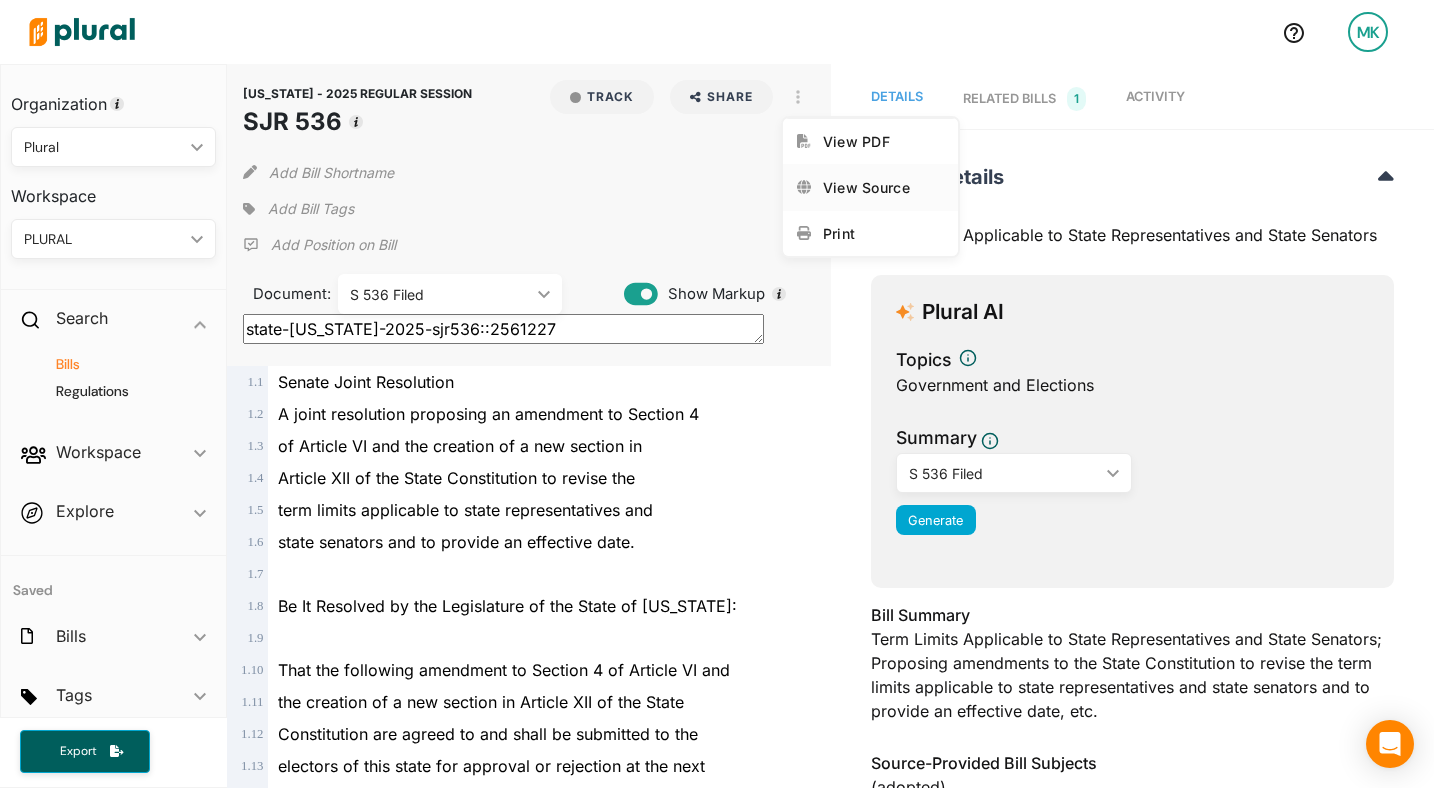 click on "View Source" at bounding box center (870, 187) 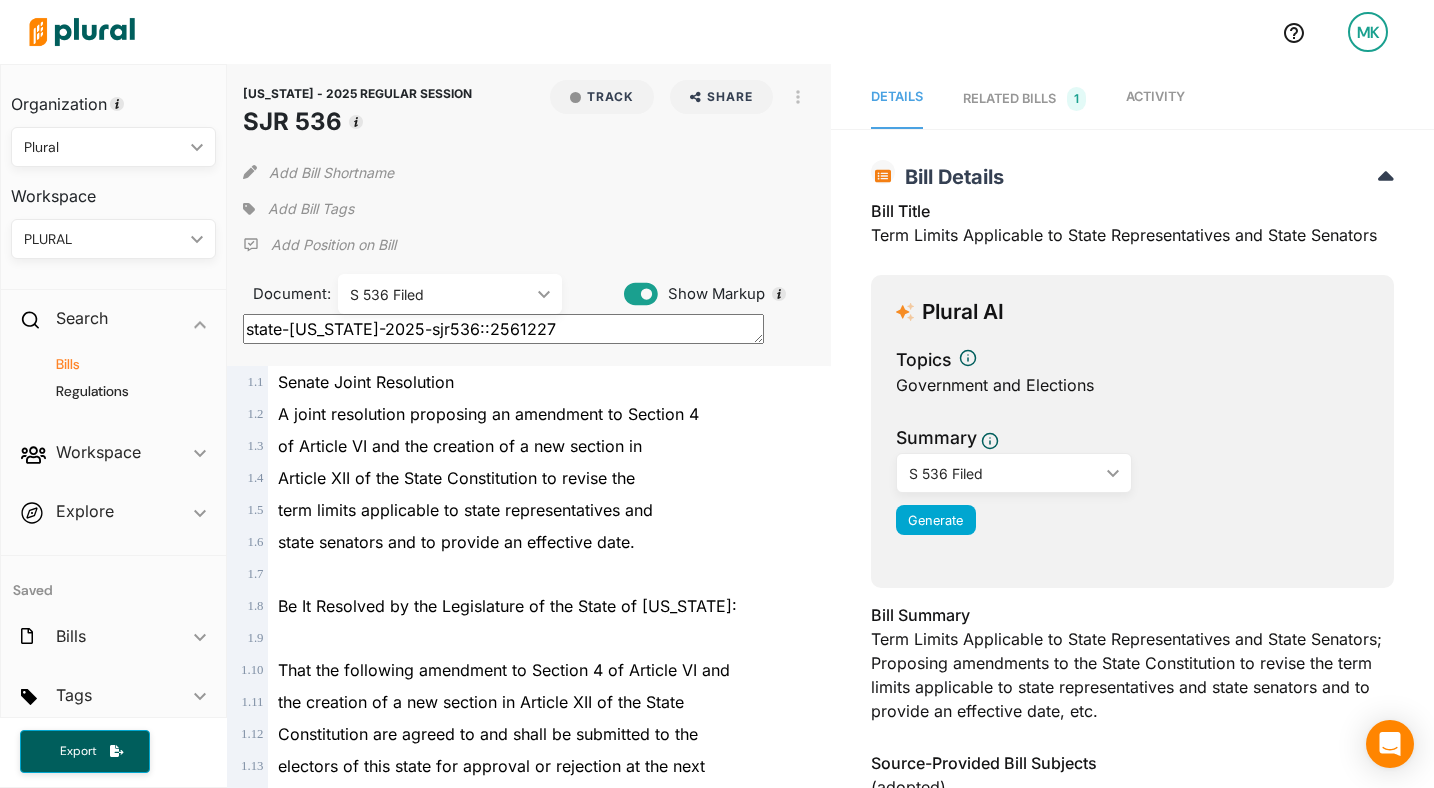 click on "Bills" at bounding box center [118, 364] 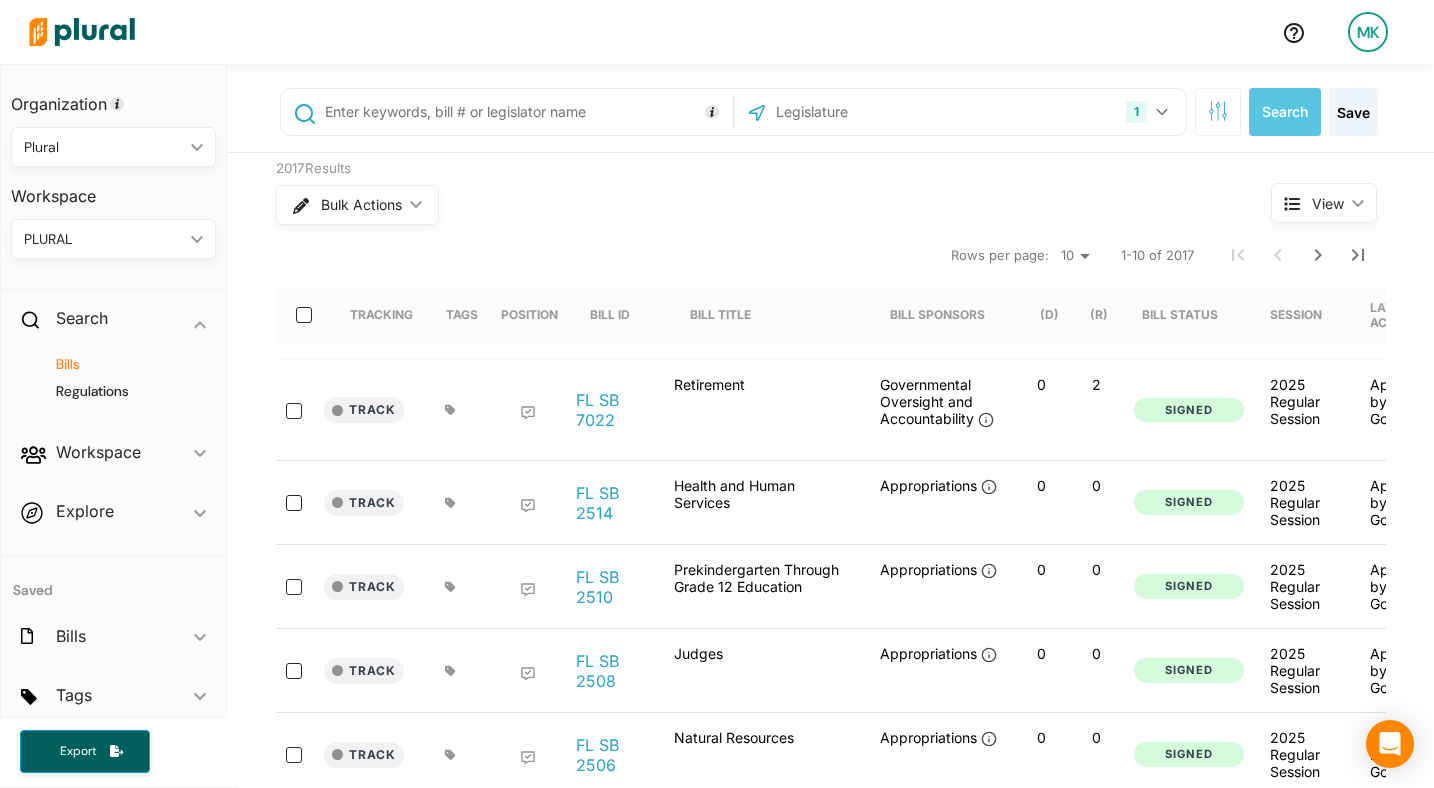 click at bounding box center (525, 112) 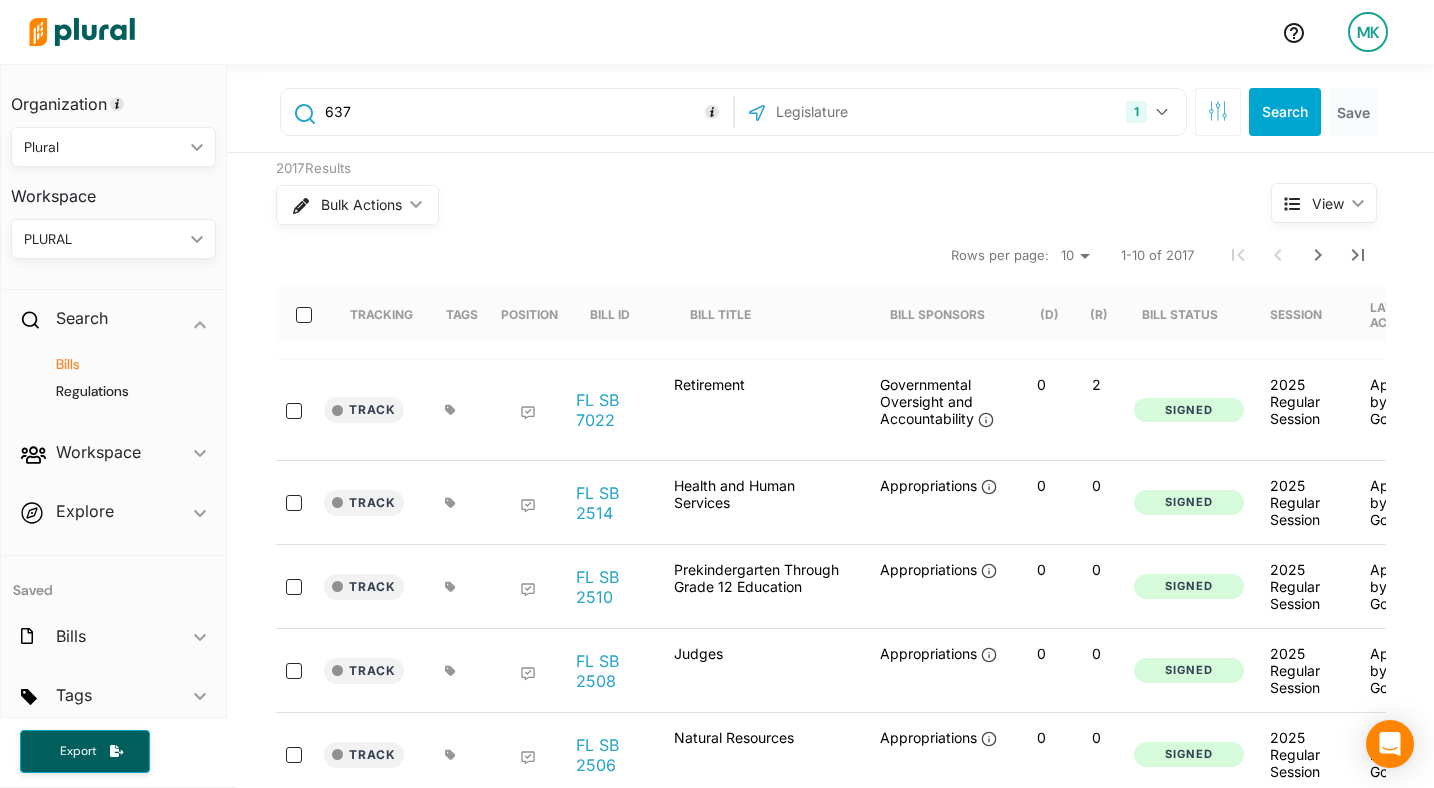 type on "637" 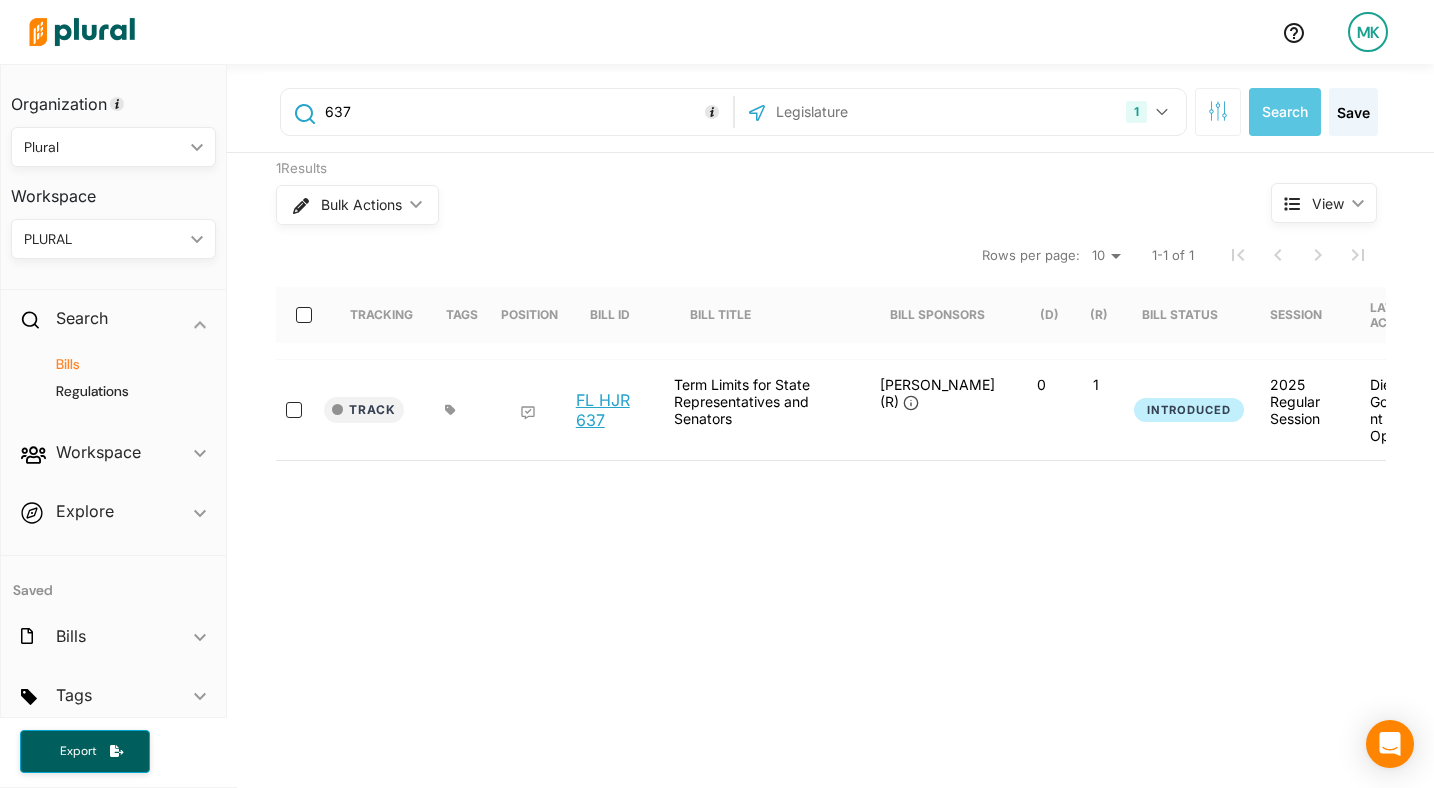 click on "FL HJR 637" at bounding box center [614, 410] 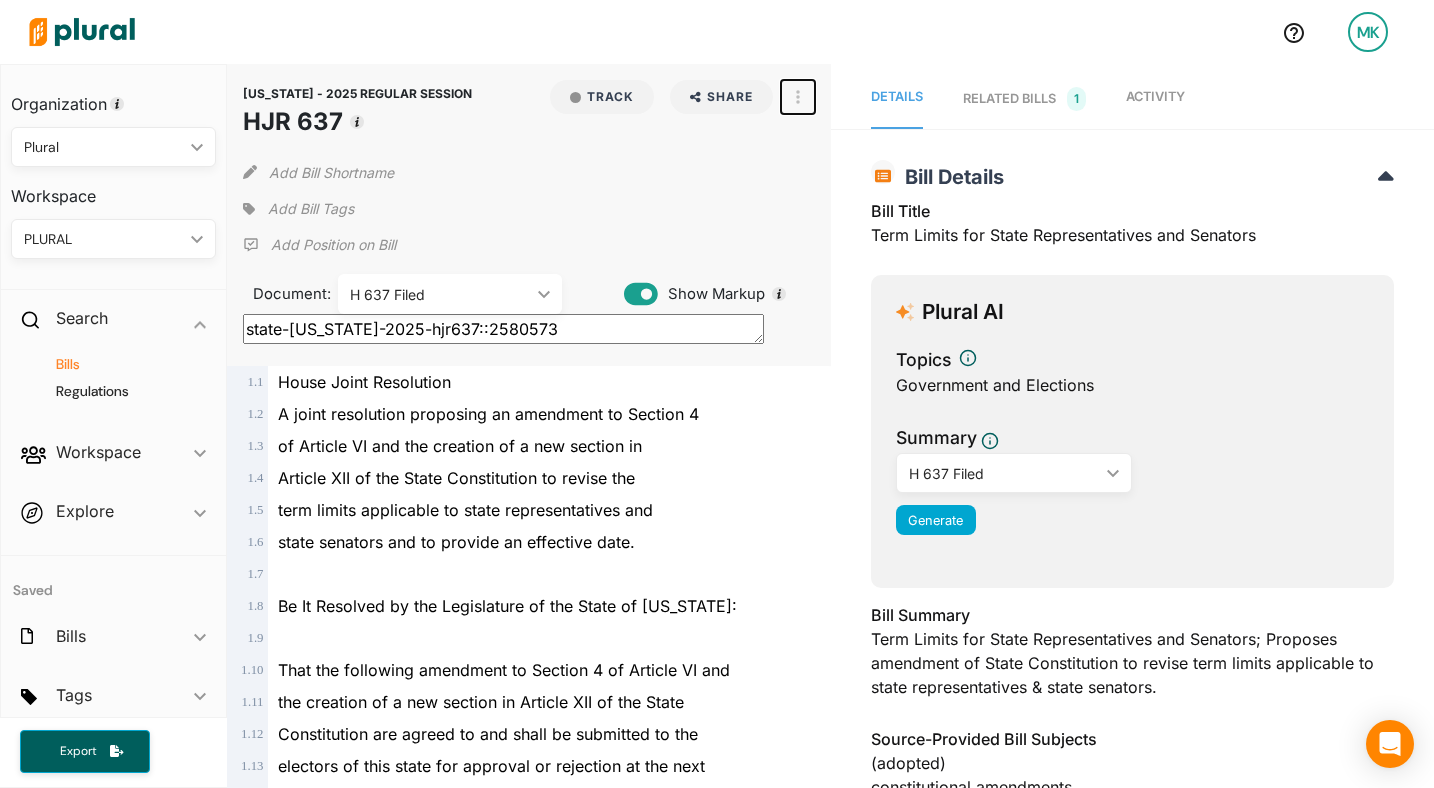 click at bounding box center [798, 97] 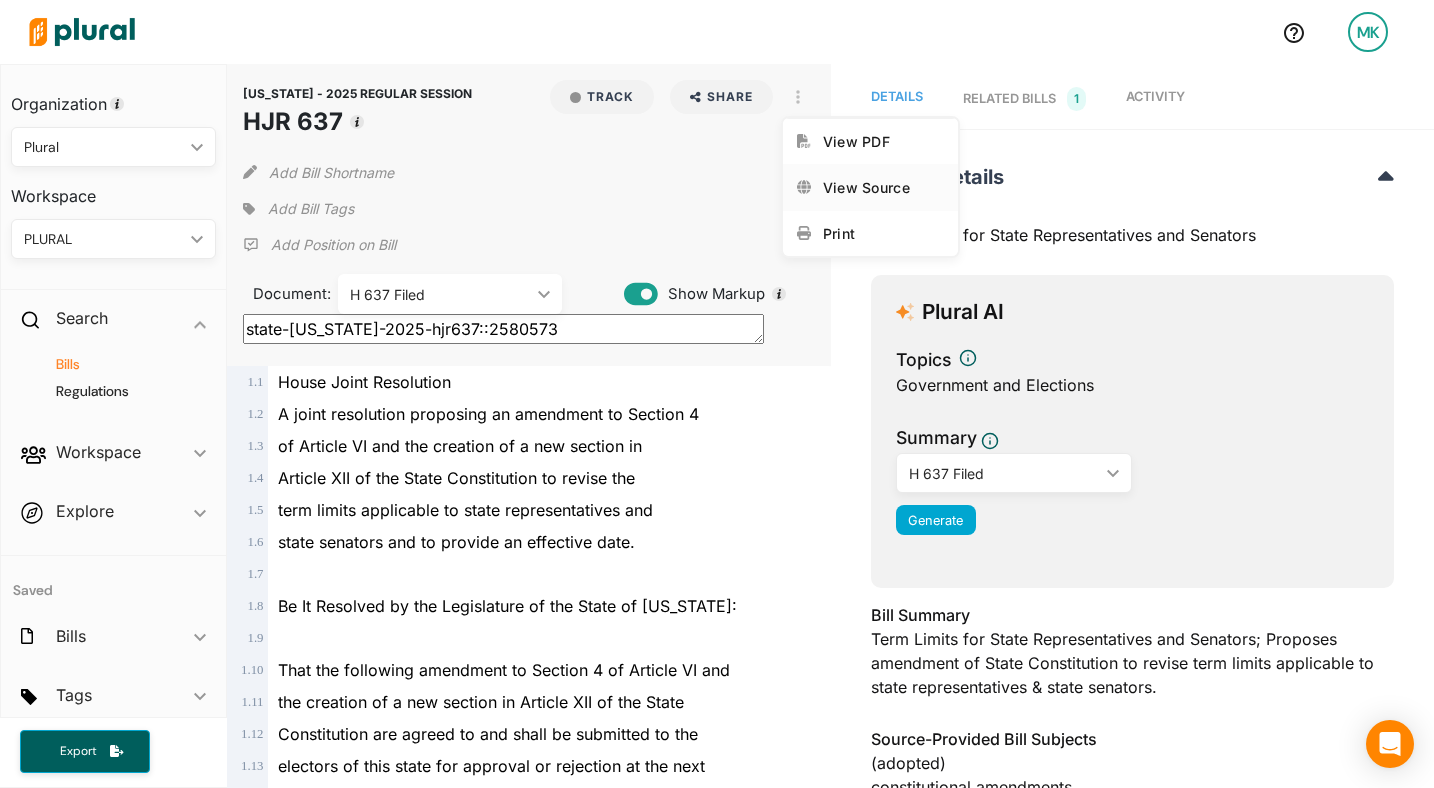 click on "View Source" at bounding box center (870, 187) 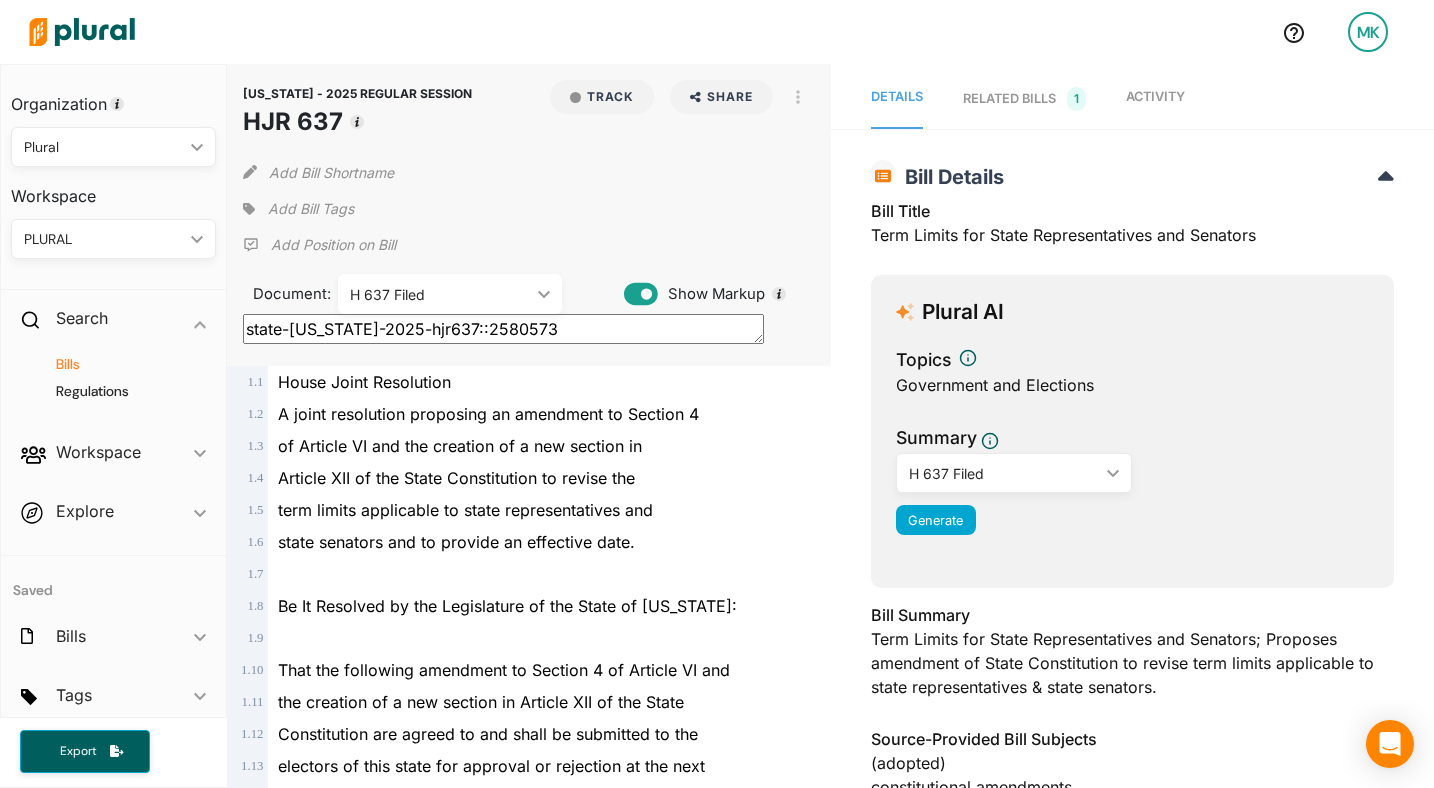 click on "Bills" at bounding box center (118, 364) 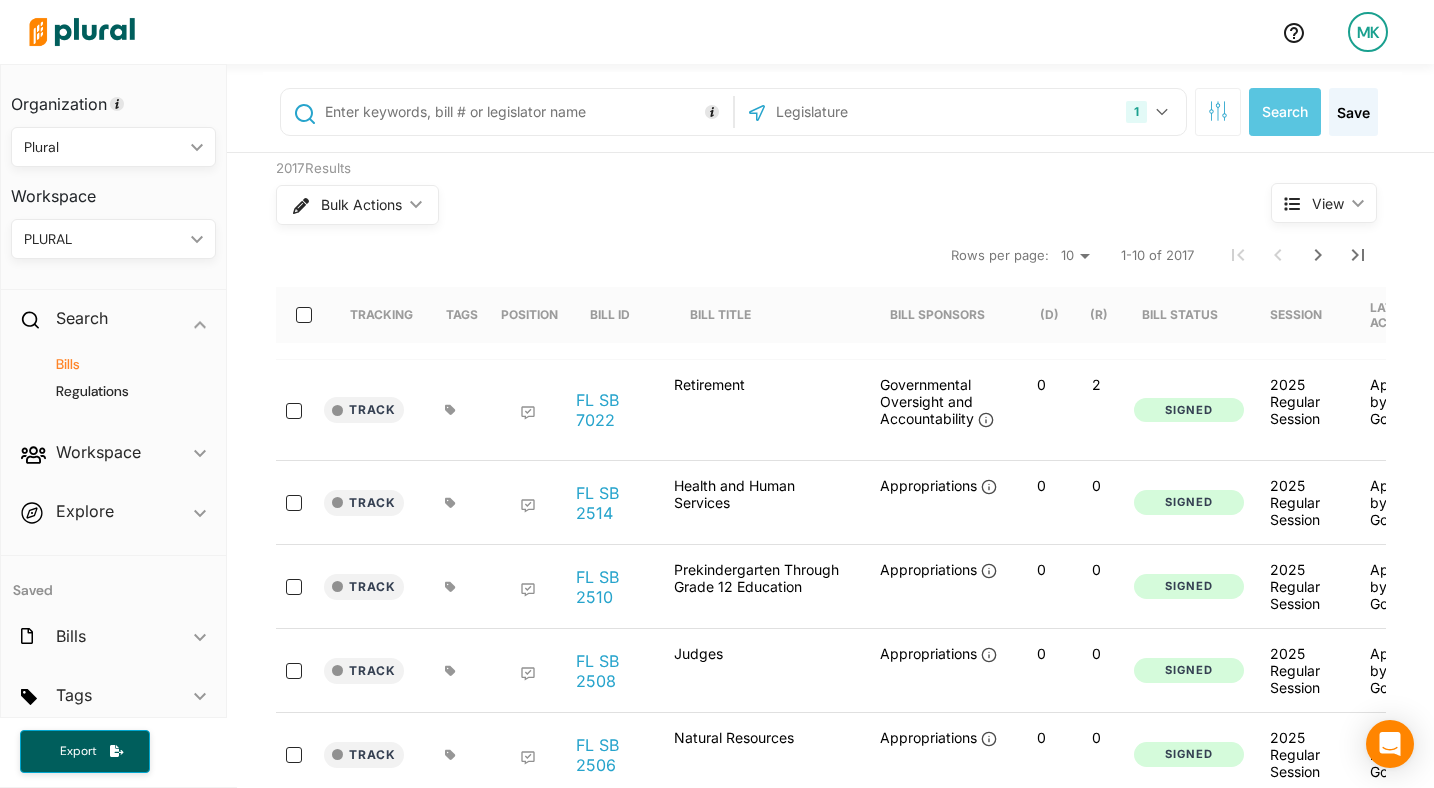 click on "1 [US_STATE] [GEOGRAPHIC_DATA] Congress [US_STATE] [US_STATE] [US_STATE] [US_STATE] [US_STATE] [US_STATE] [US_STATE] [US_STATE] [GEOGRAPHIC_DATA][US_STATE][GEOGRAPHIC_DATA] [US_STATE] [US_STATE] [US_STATE] [US_STATE] [US_STATE] [US_STATE] [US_STATE] [US_STATE] [US_STATE] [US_STATE] [US_STATE] [US_STATE] [US_STATE] [US_STATE] [US_STATE] [US_STATE] [US_STATE] [US_STATE] [US_STATE] [US_STATE] [US_STATE] [US_STATE] [US_STATE] [GEOGRAPHIC_DATA] [US_STATE] [US_STATE] [US_STATE] [US_STATE] [US_STATE] [US_STATE] [US_STATE] [US_STATE] [GEOGRAPHIC_DATA] [US_STATE] [US_STATE] [US_STATE] [US_STATE] [US_STATE] [US_STATE] [US_STATE][PERSON_NAME][US_STATE] [US_STATE][PERSON_NAME] [US_STATE] [US_STATE] Select All Clear All" at bounding box center (960, 112) 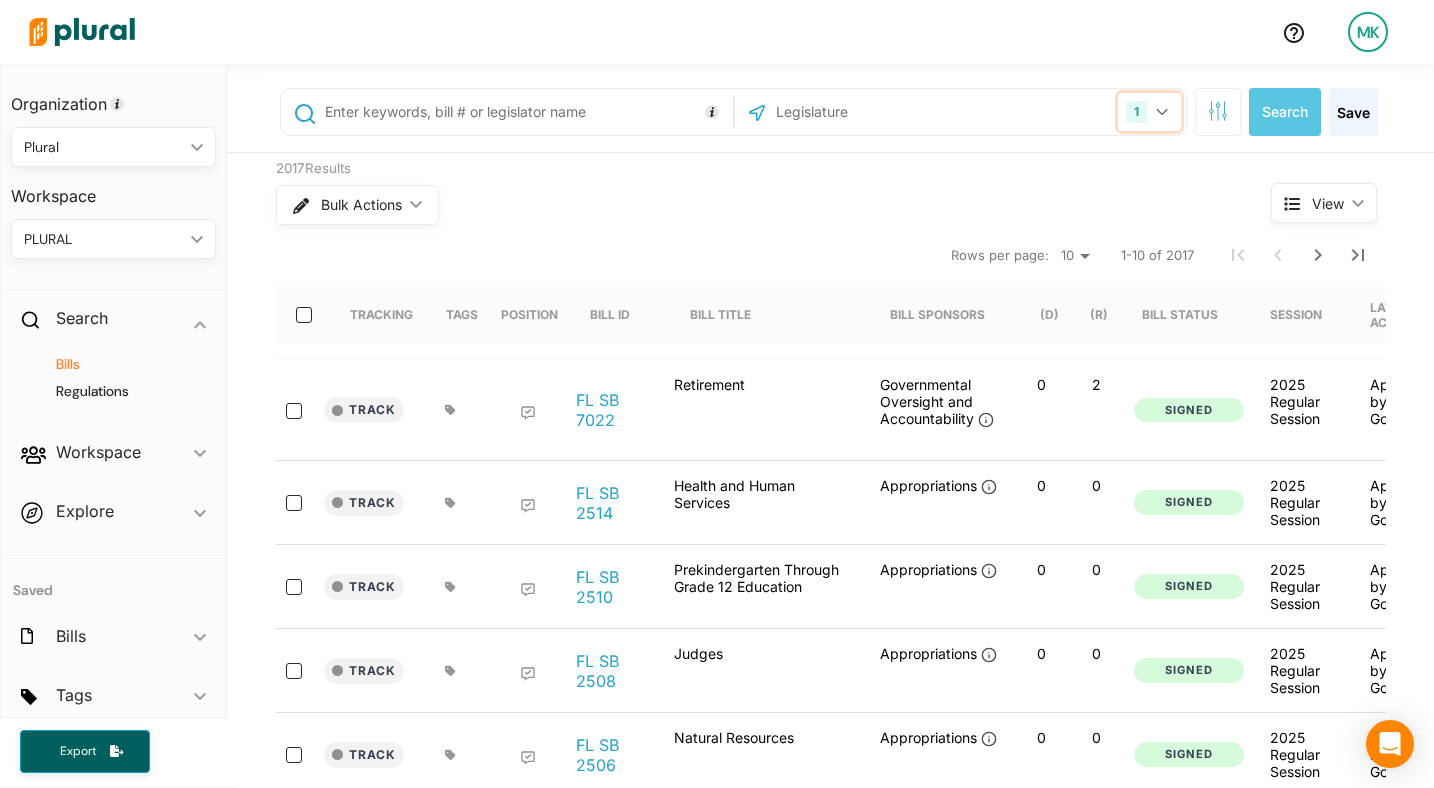 click on "1" at bounding box center (1149, 112) 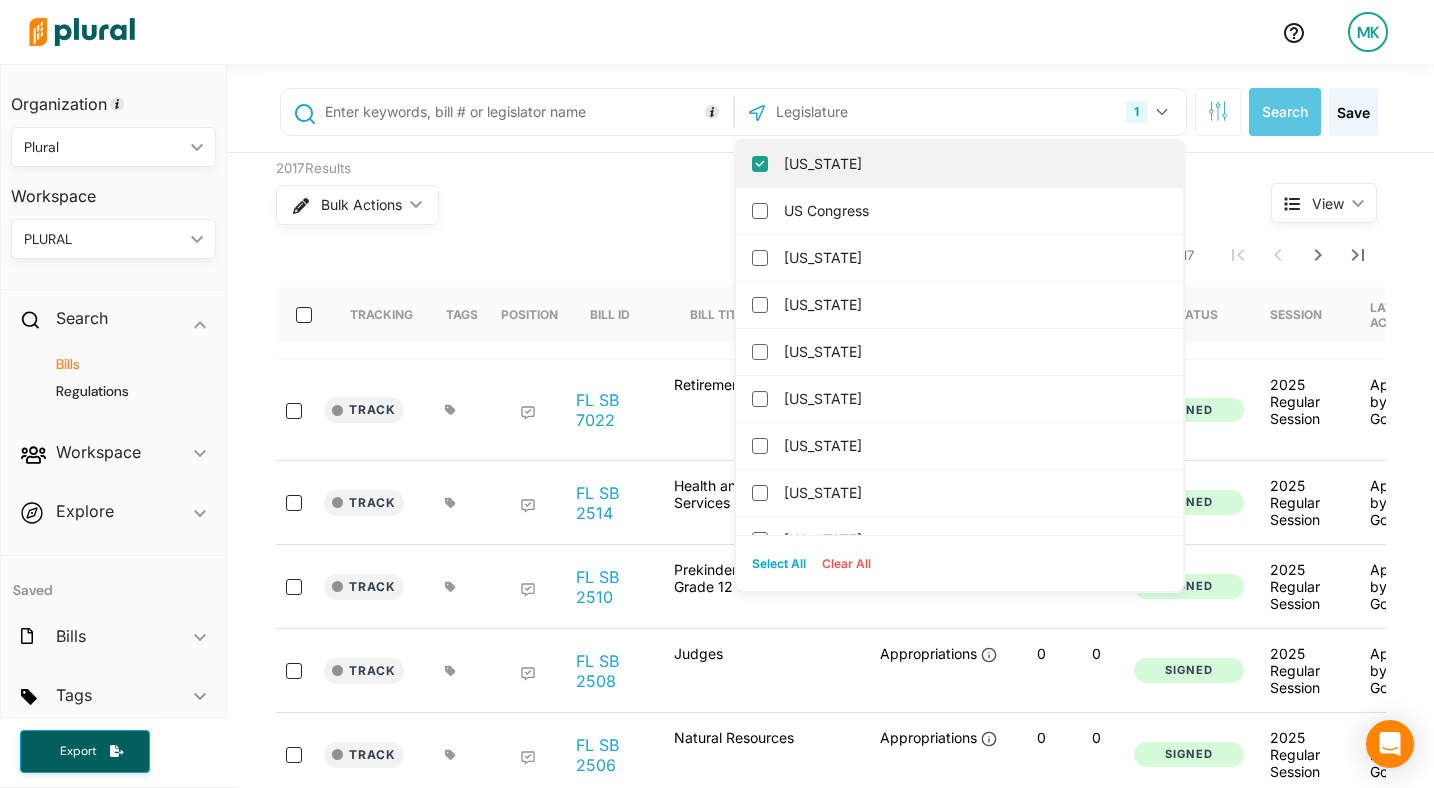 click on "[US_STATE]" at bounding box center [973, 164] 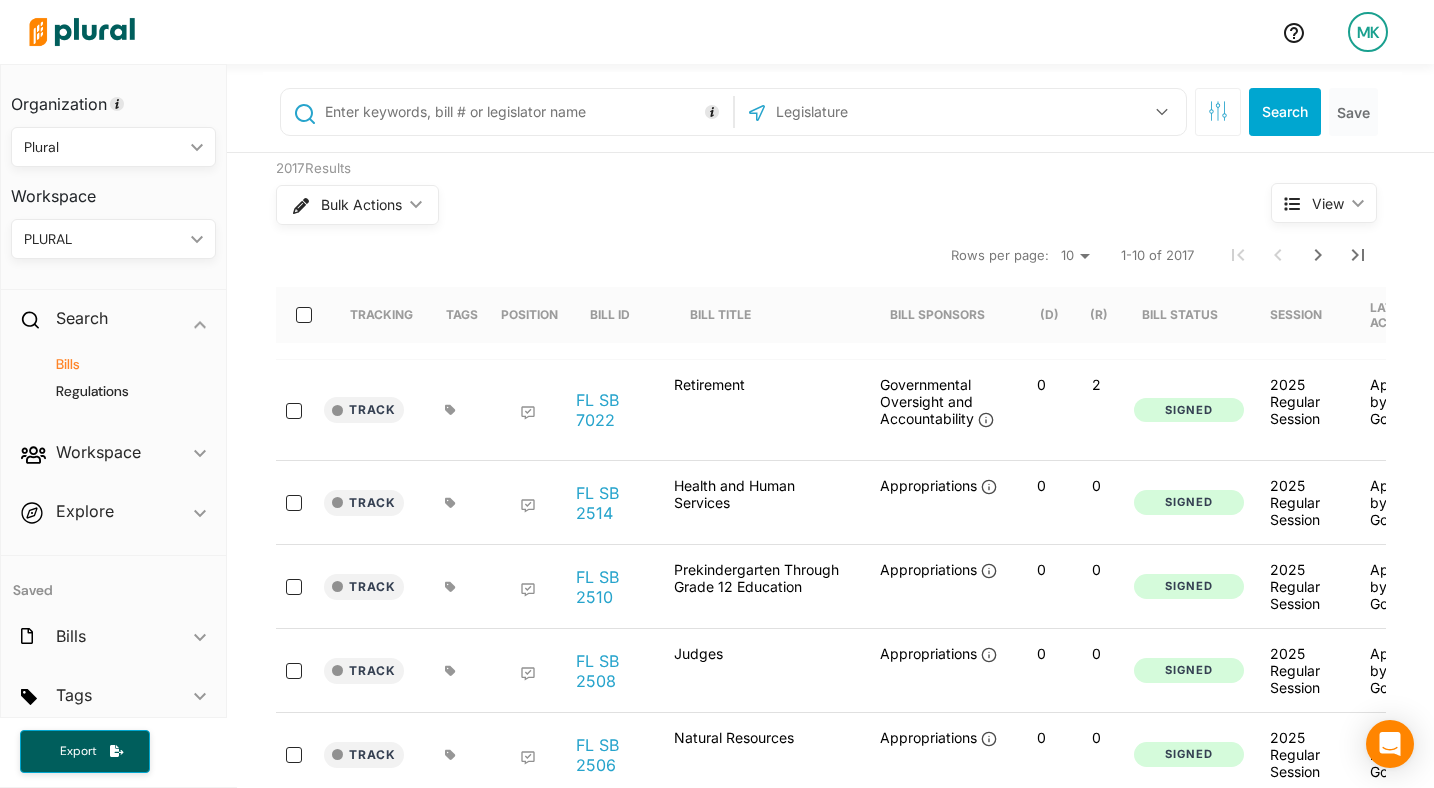 click at bounding box center [881, 112] 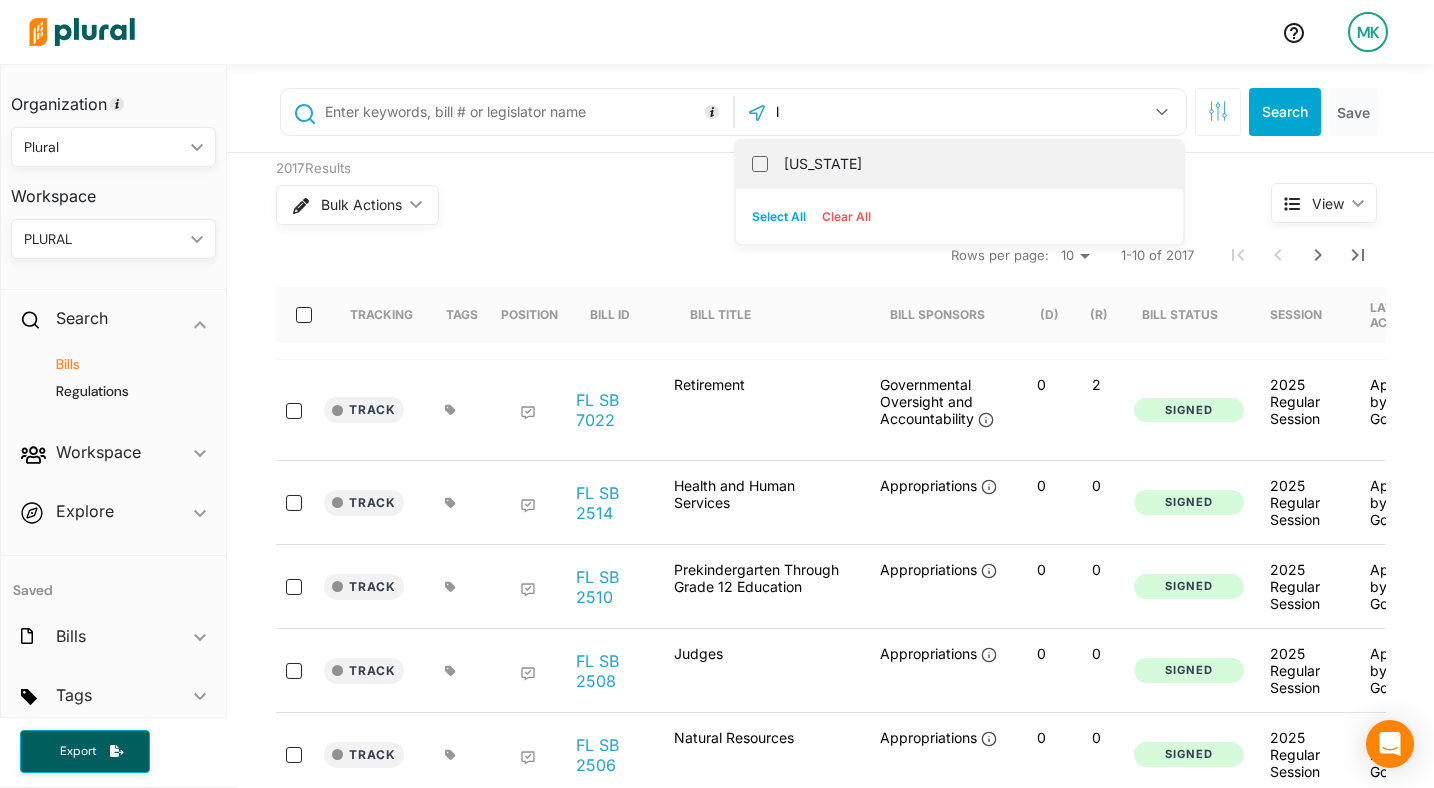 type on "l" 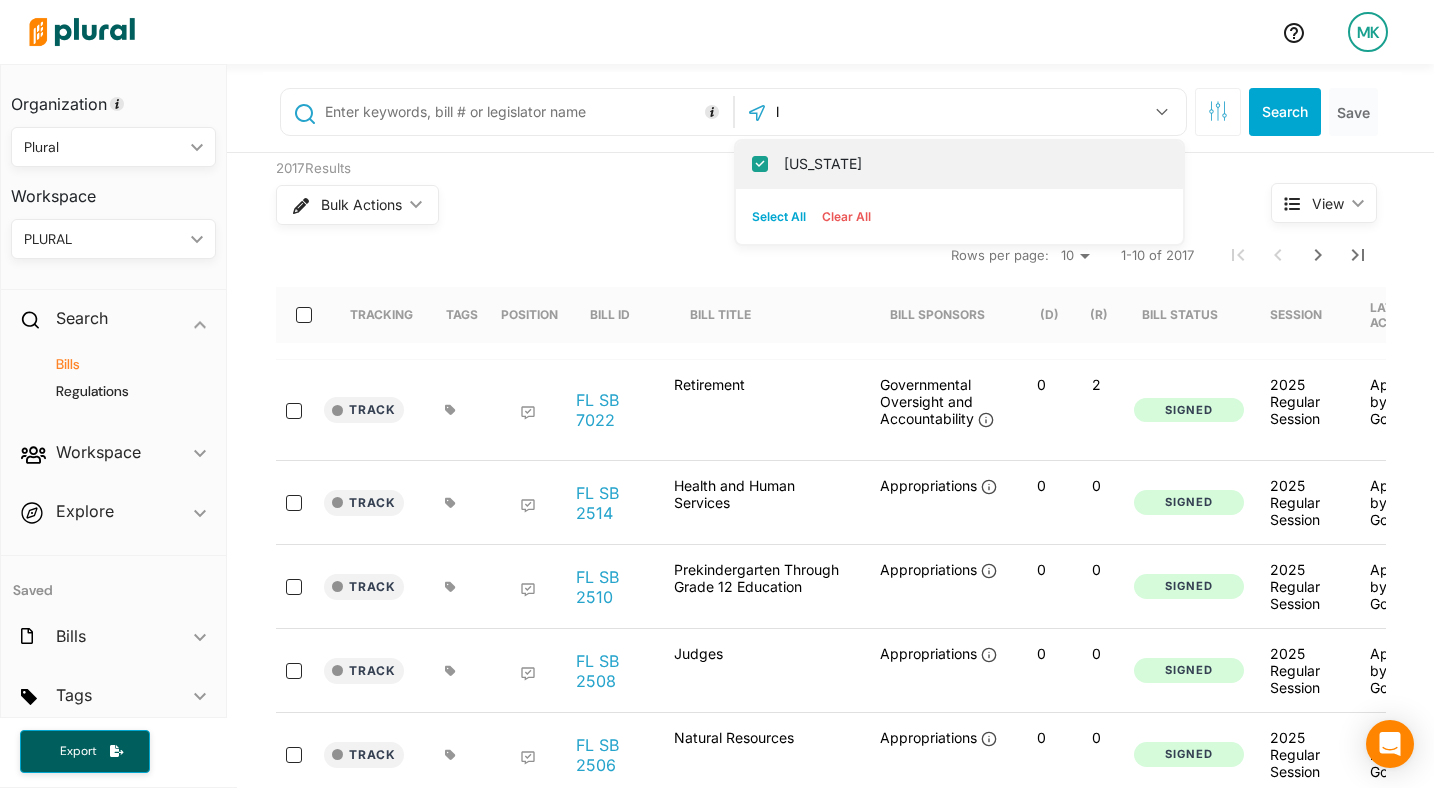checkbox on "true" 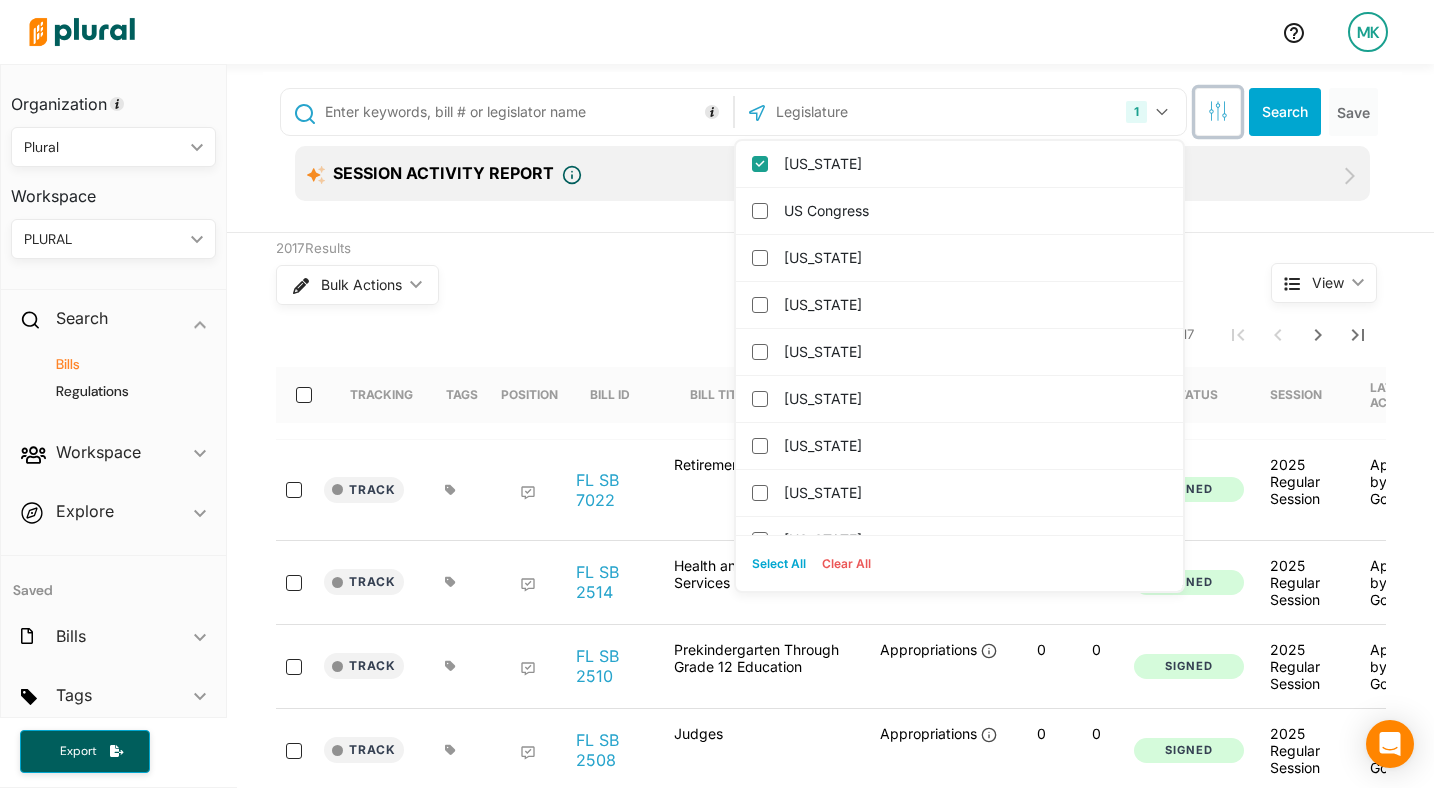 click at bounding box center [1218, 112] 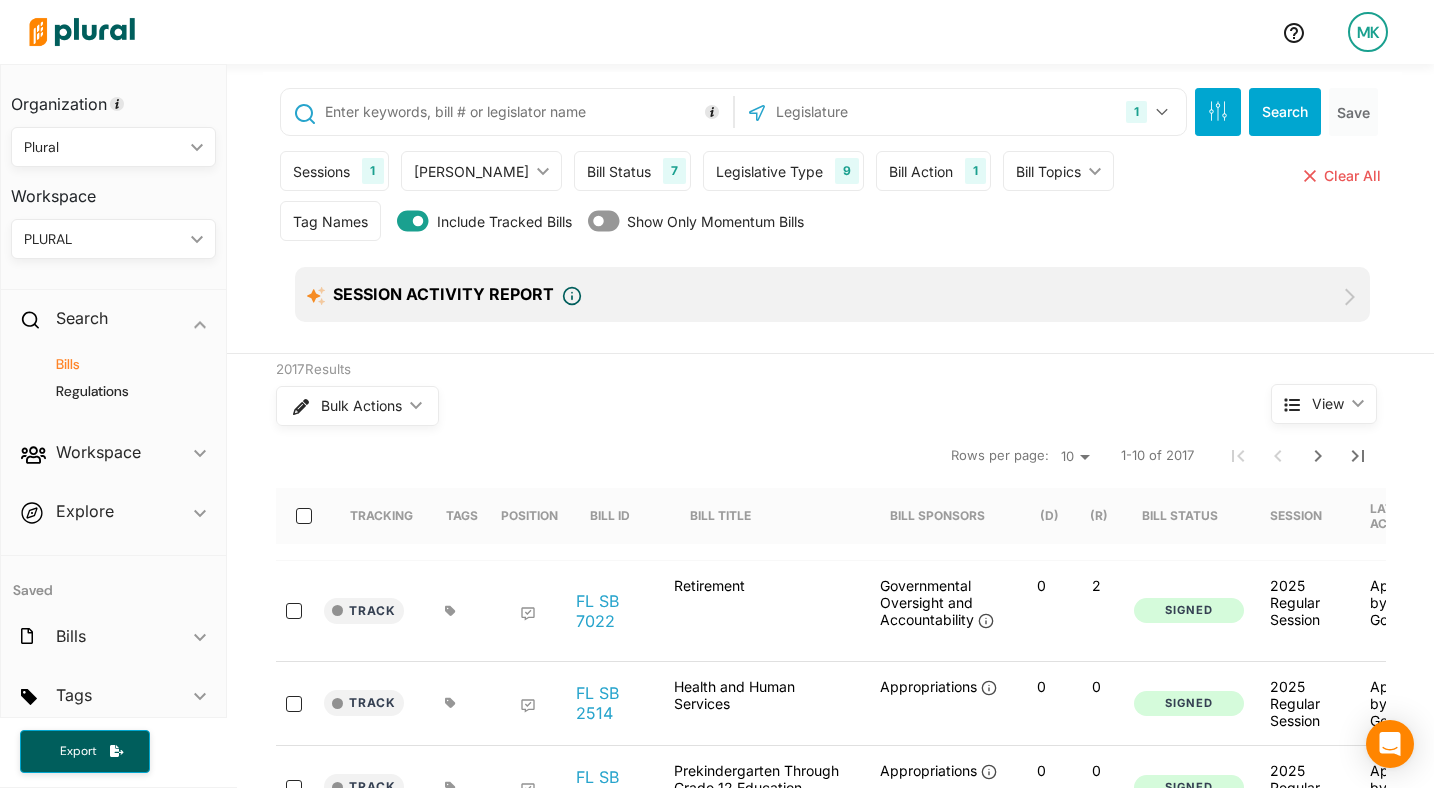 click on "Sessions 1" at bounding box center (334, 171) 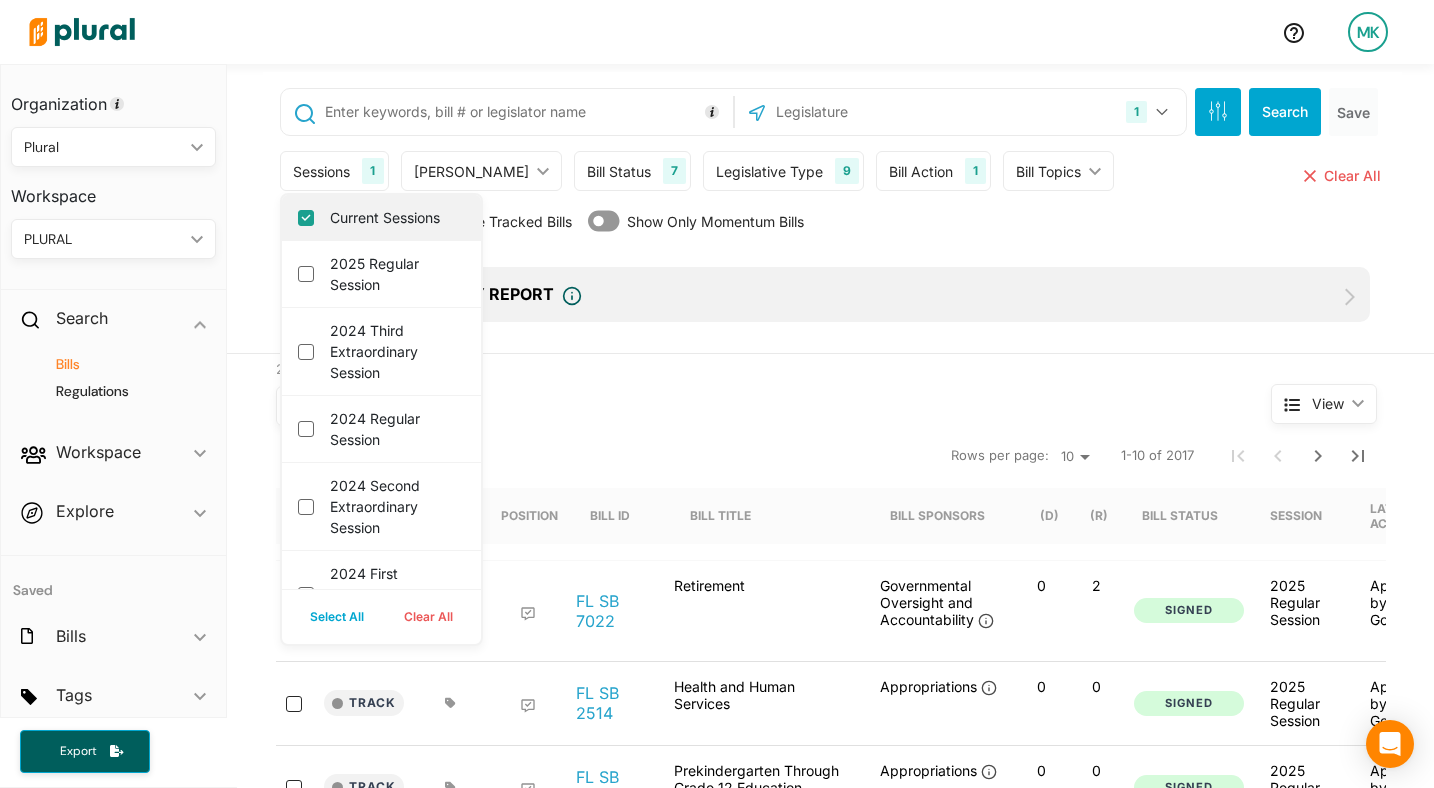 click on "Current Sessions" at bounding box center (395, 217) 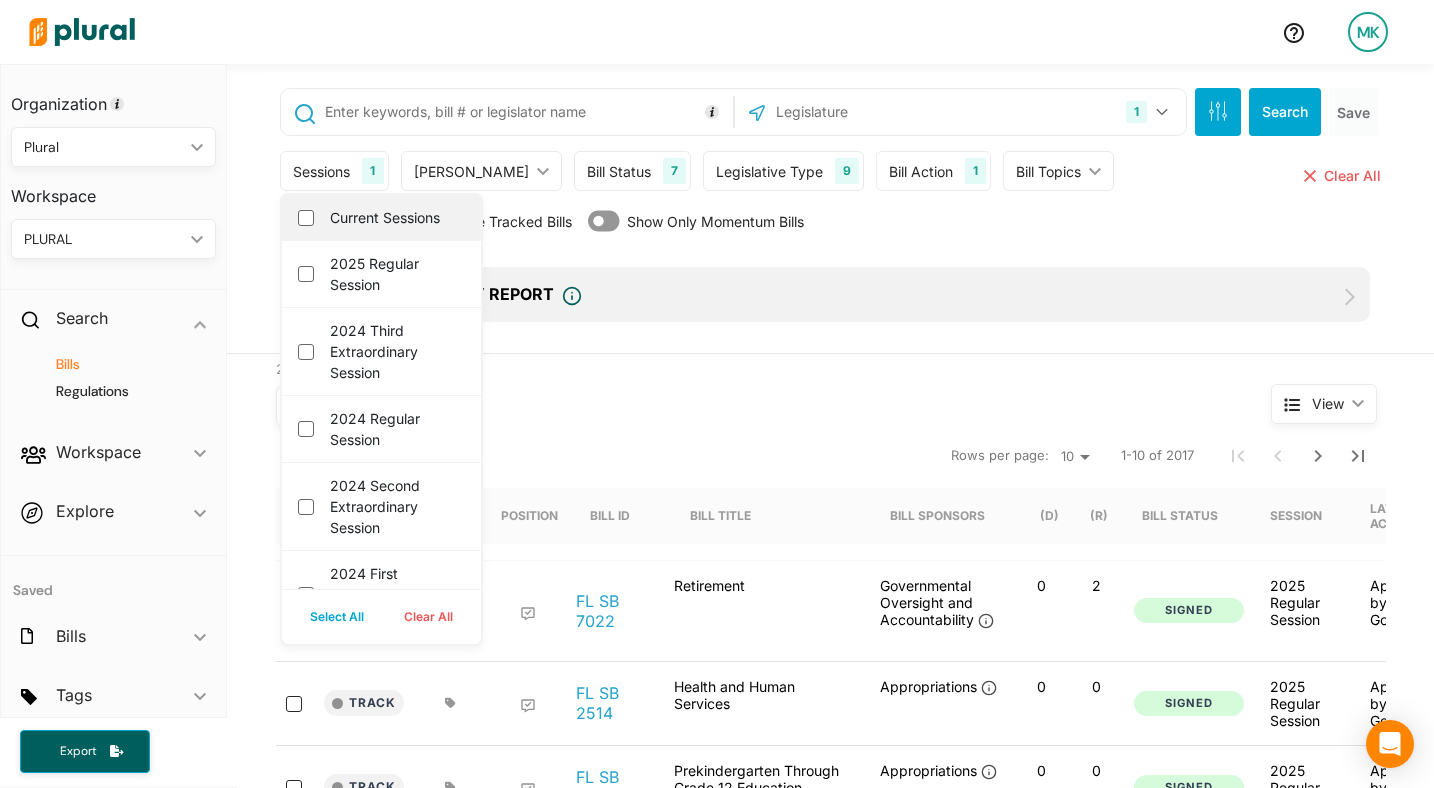 checkbox on "false" 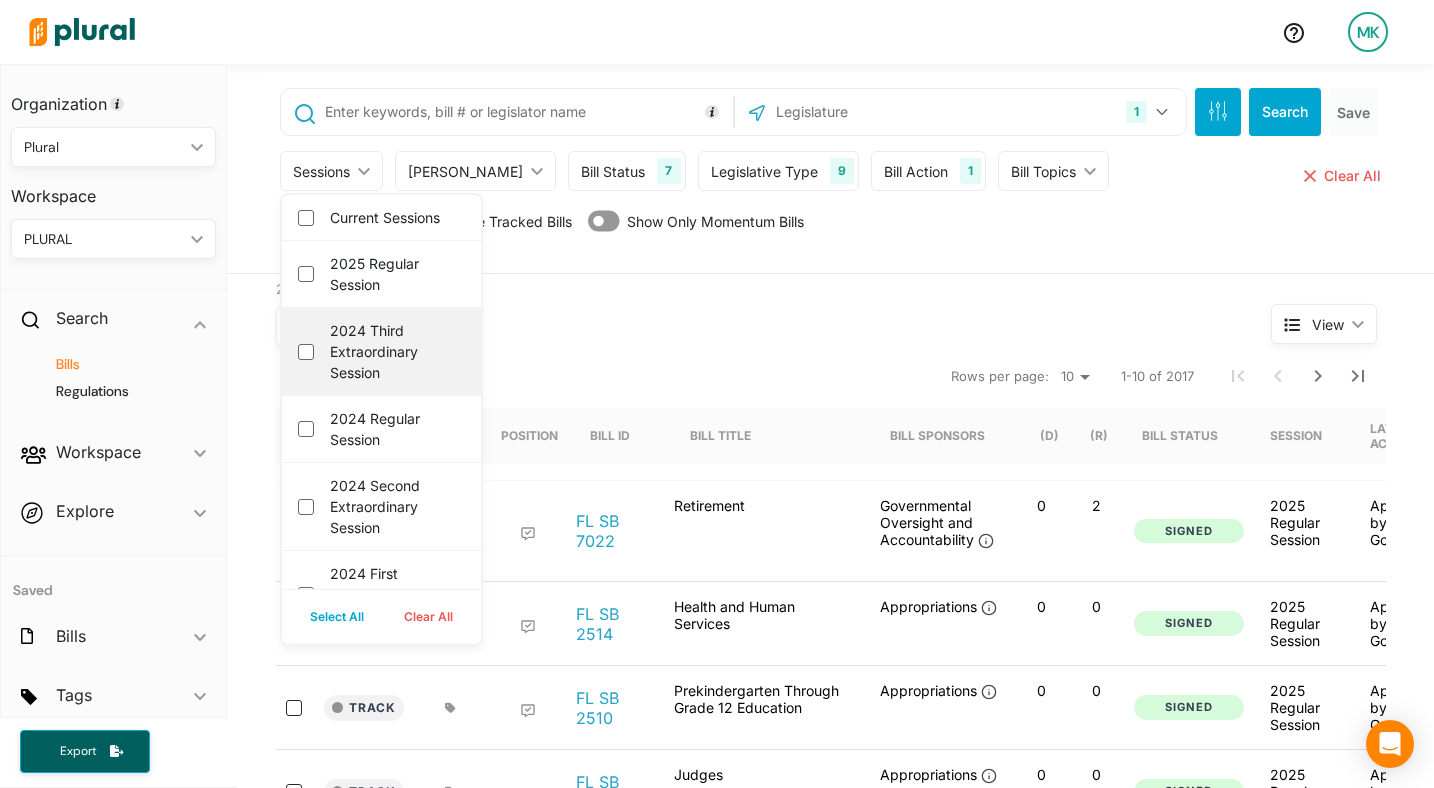 click on "2024 Third Extraordinary Session" at bounding box center [395, 351] 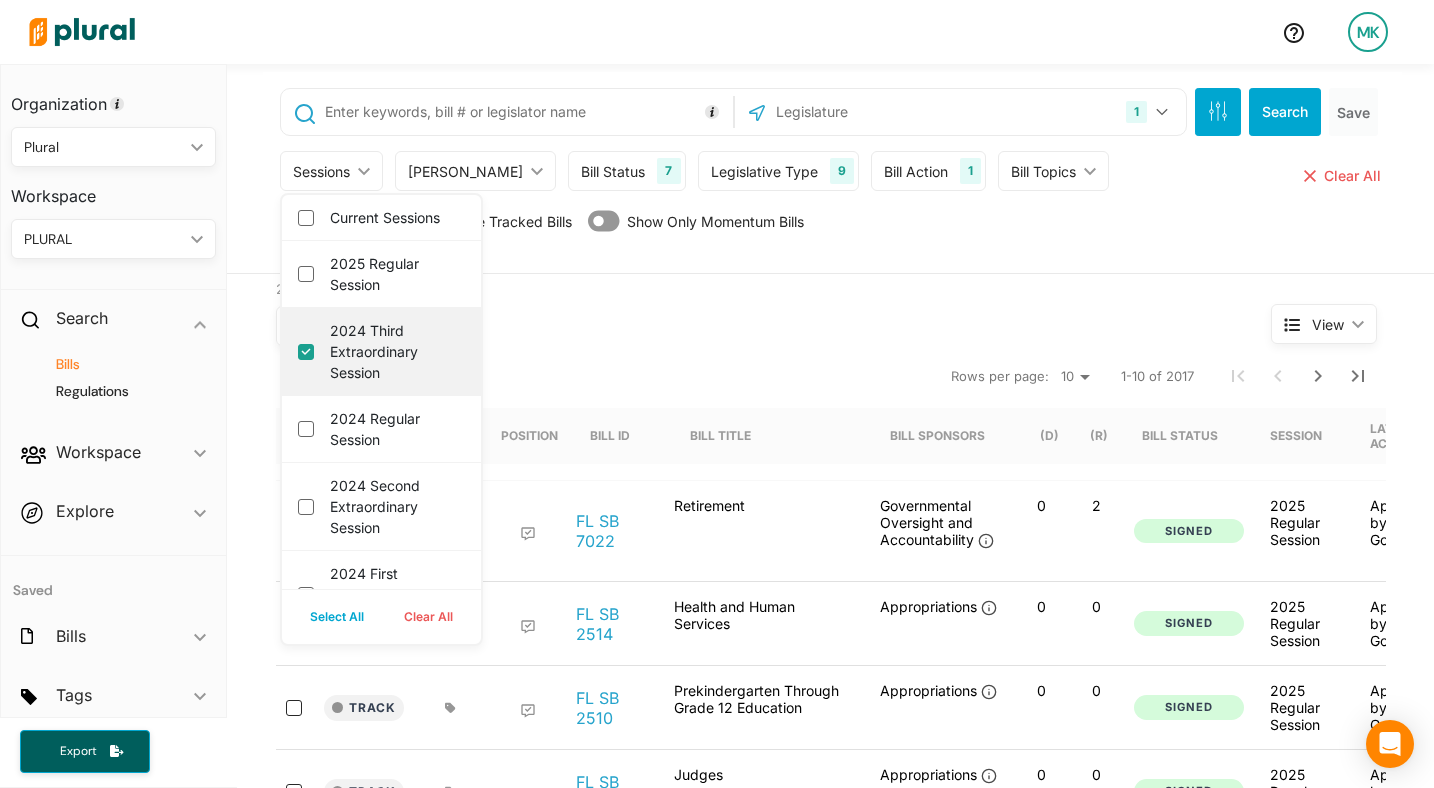 checkbox on "true" 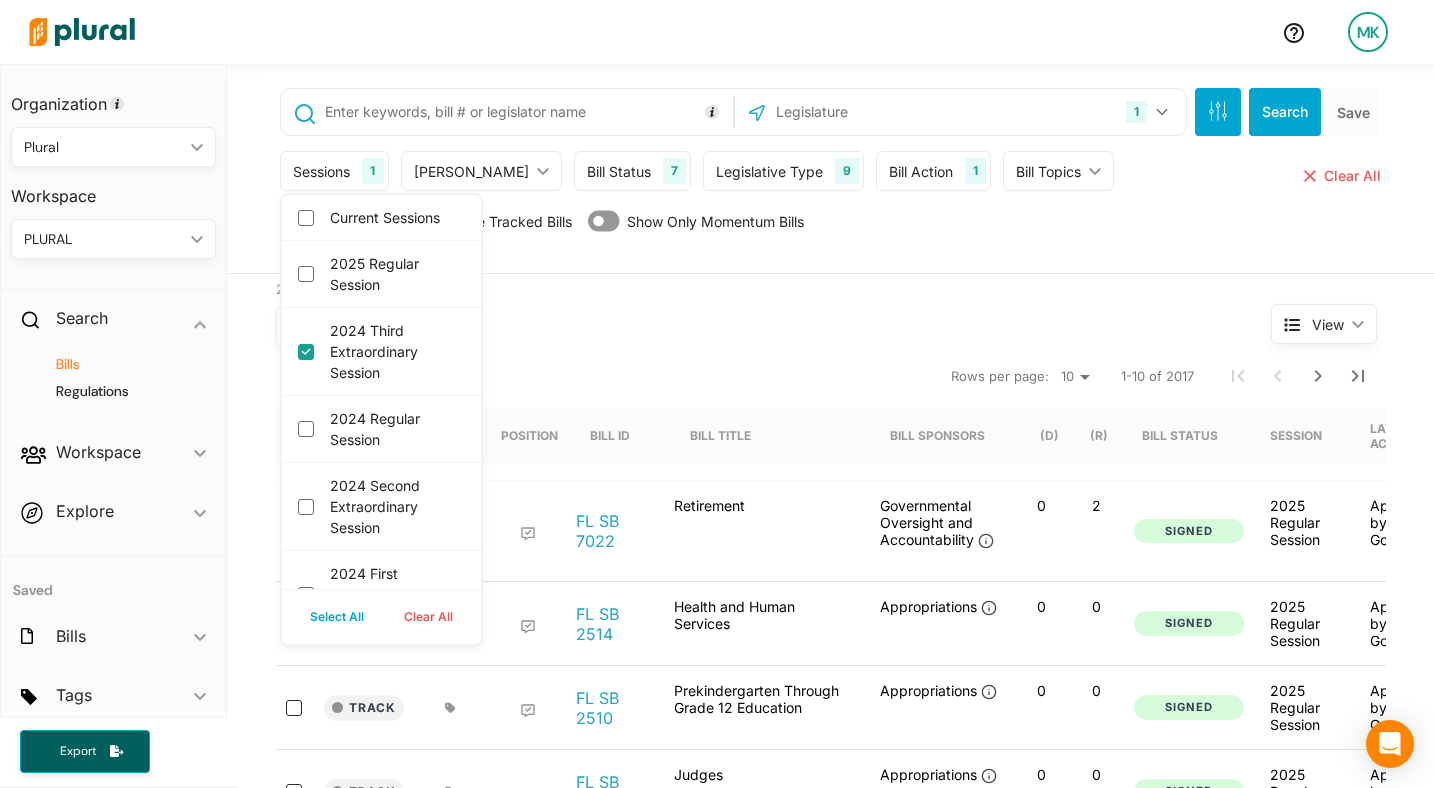 click at bounding box center [525, 112] 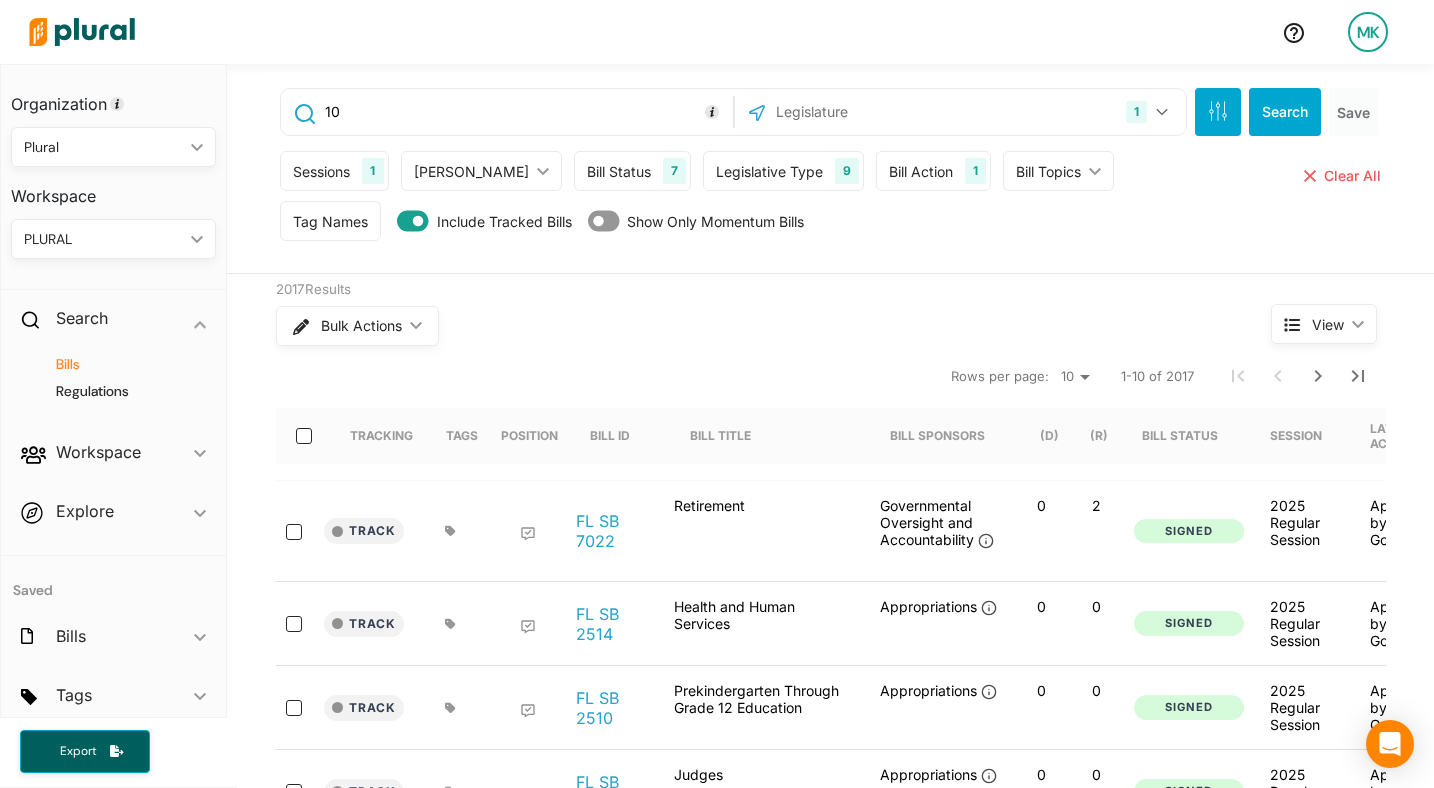 type on "10" 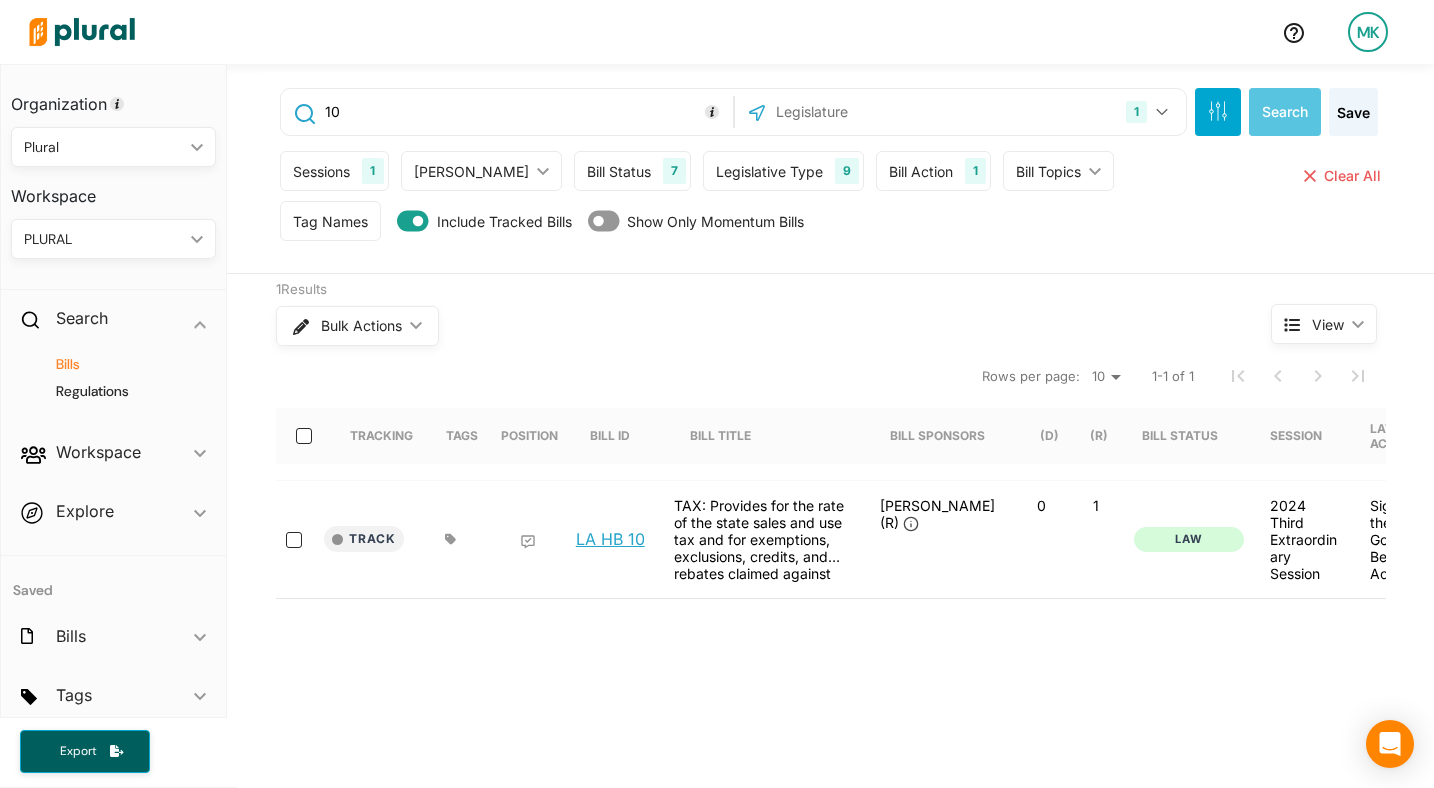 click on "LA HB 10" at bounding box center [610, 539] 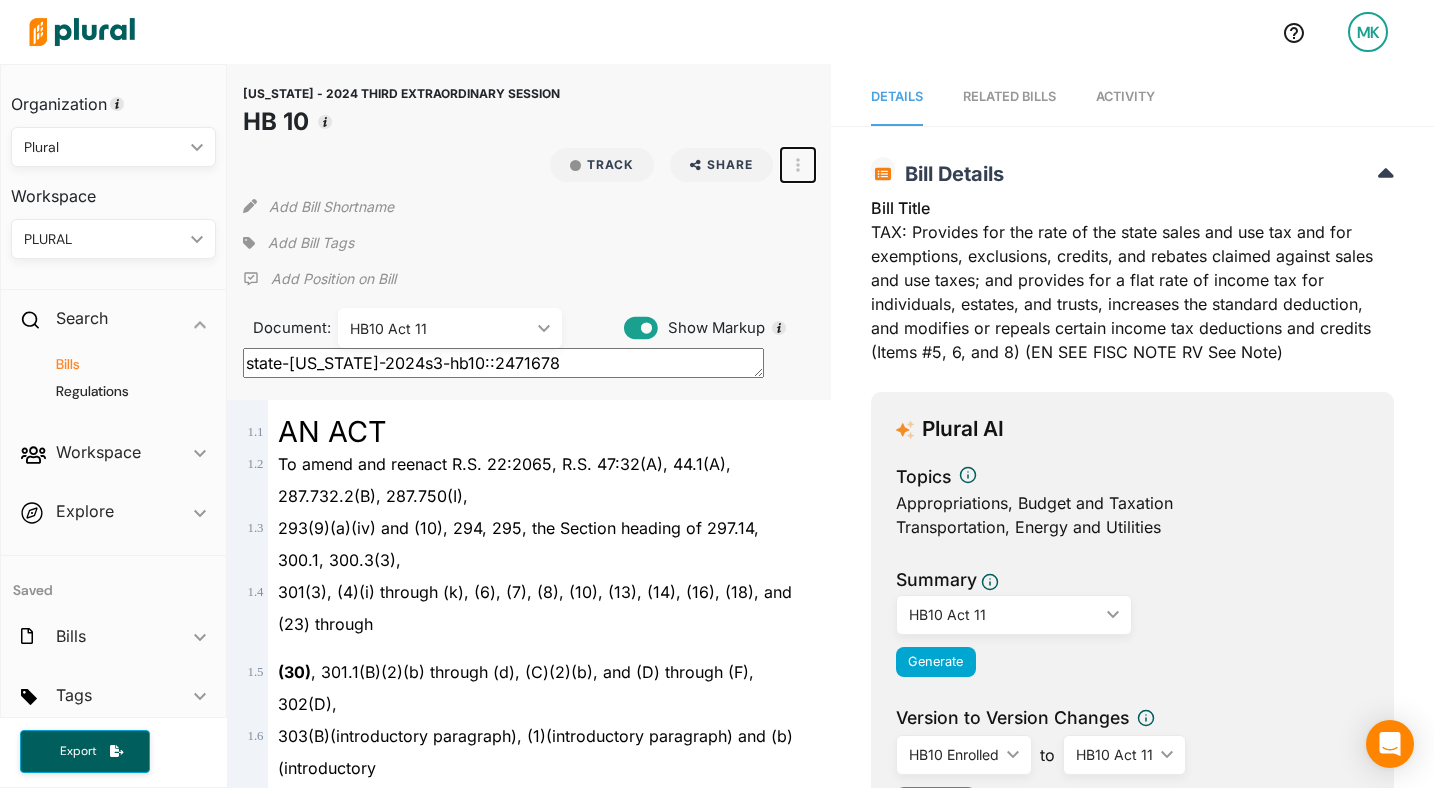 click 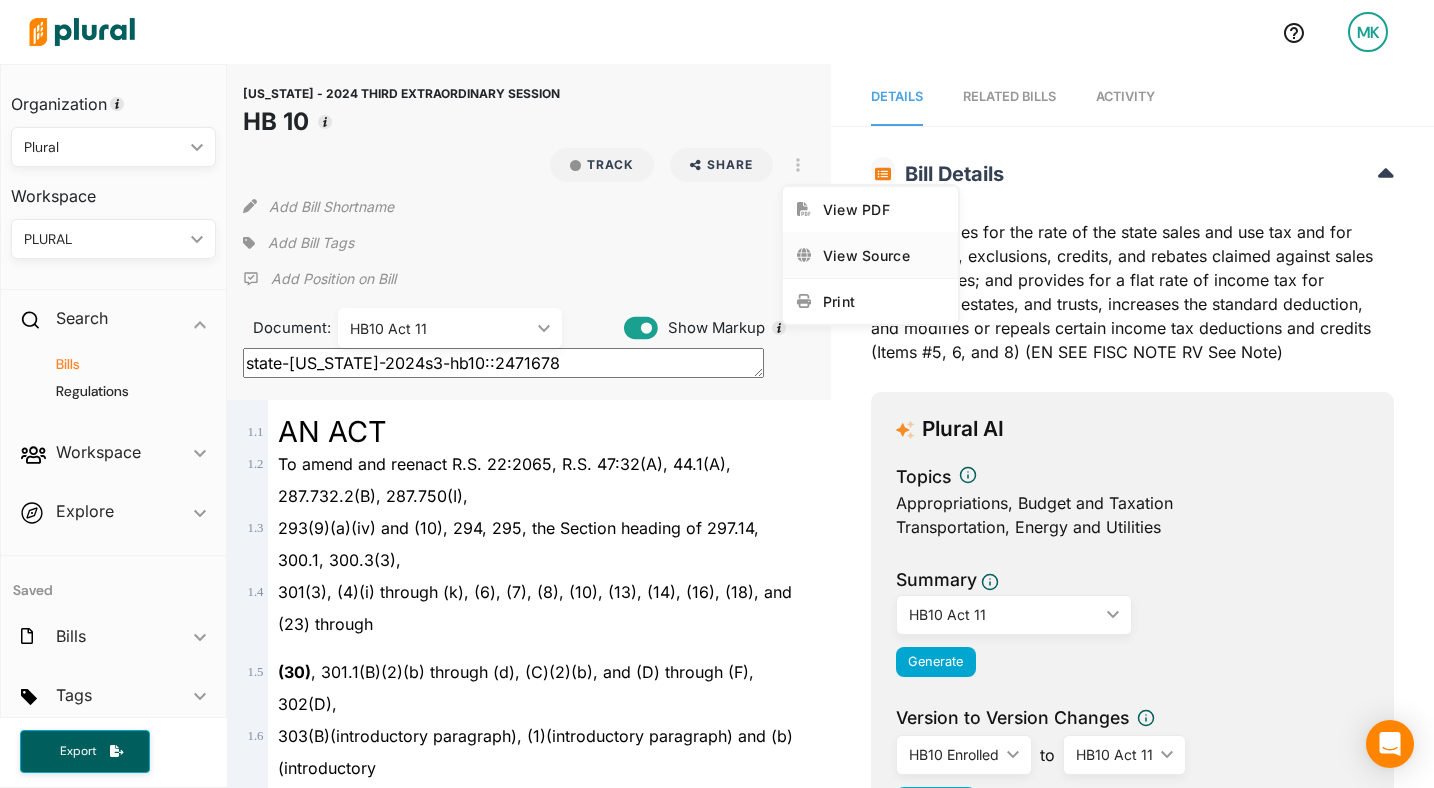 click on "View Source" at bounding box center (870, 255) 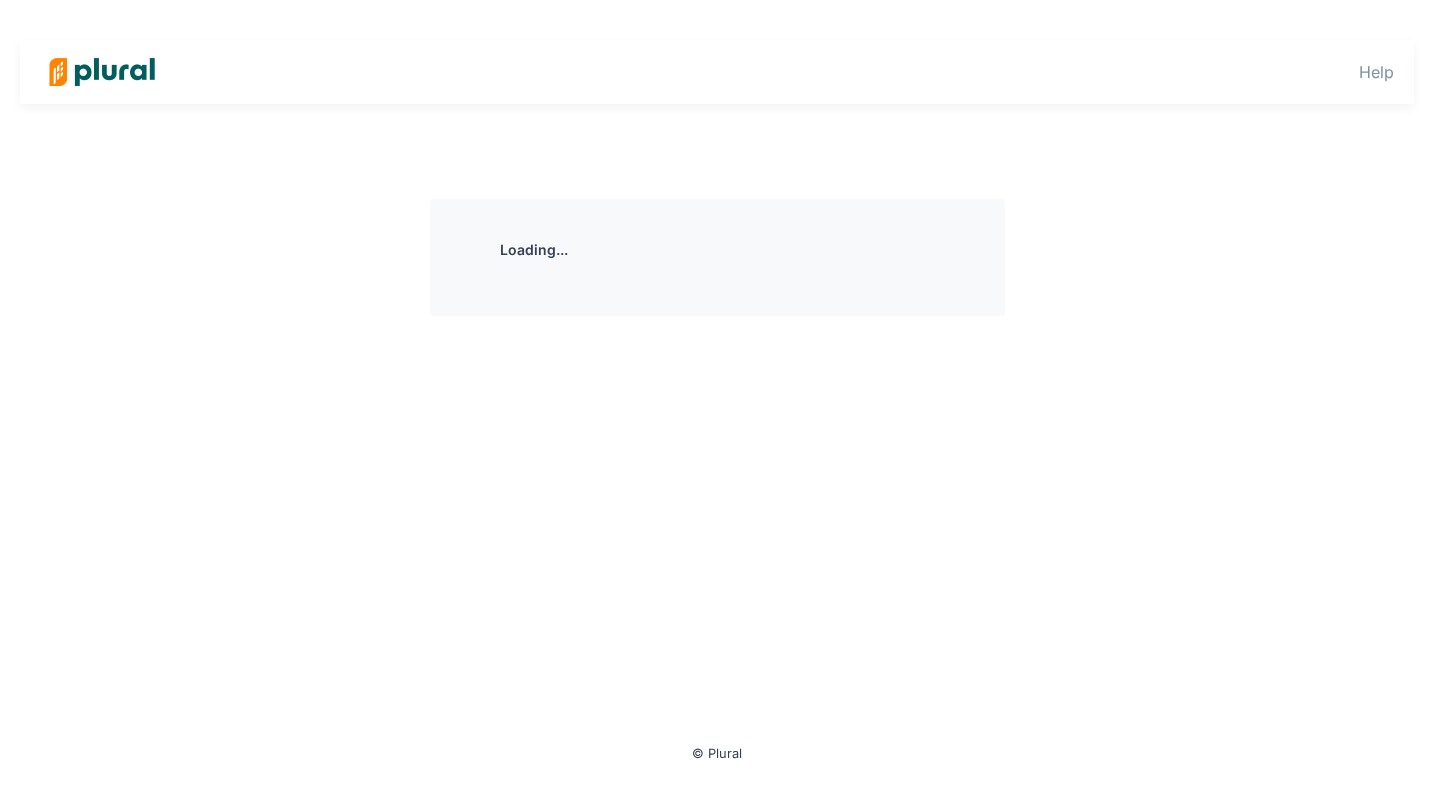 scroll, scrollTop: 0, scrollLeft: 0, axis: both 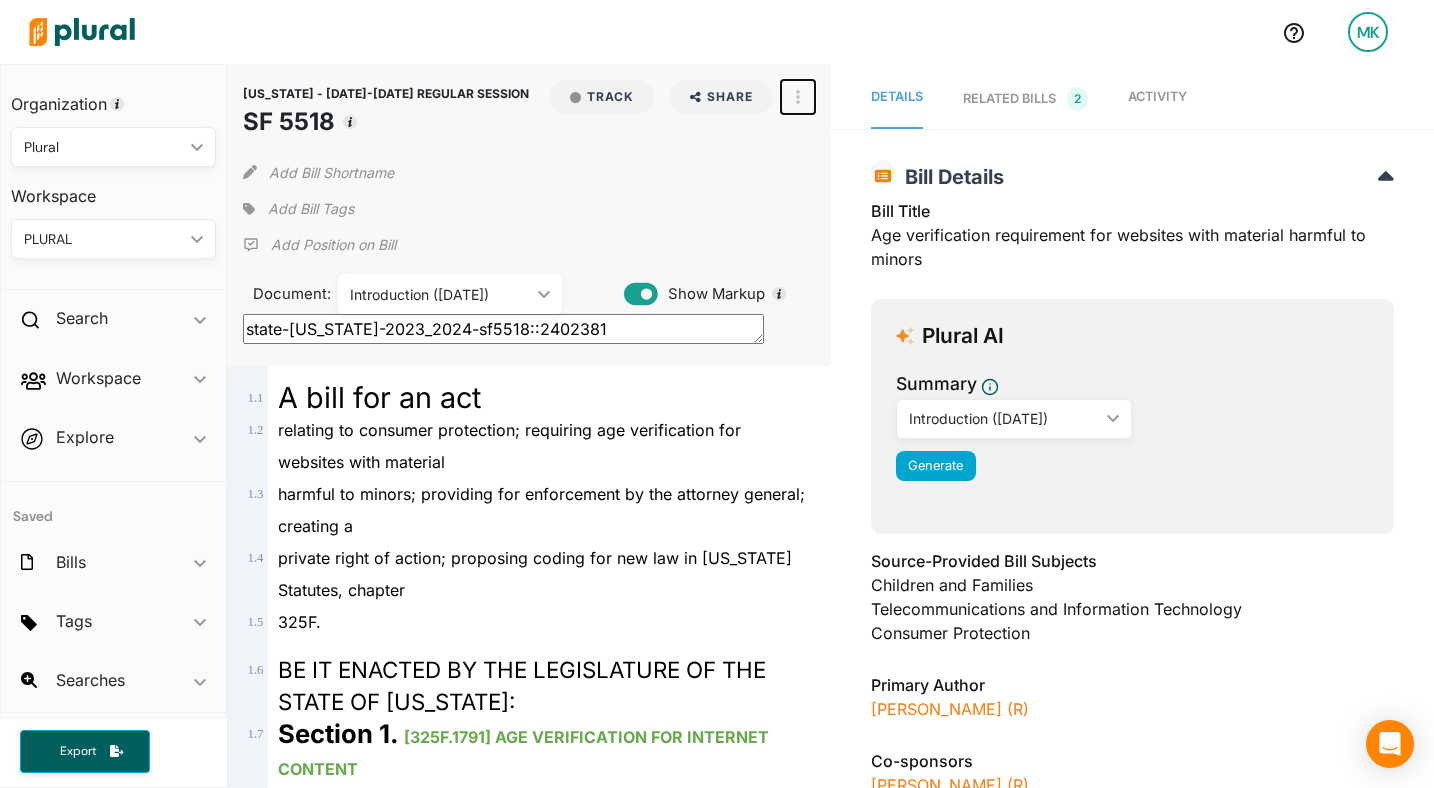 click at bounding box center [798, 97] 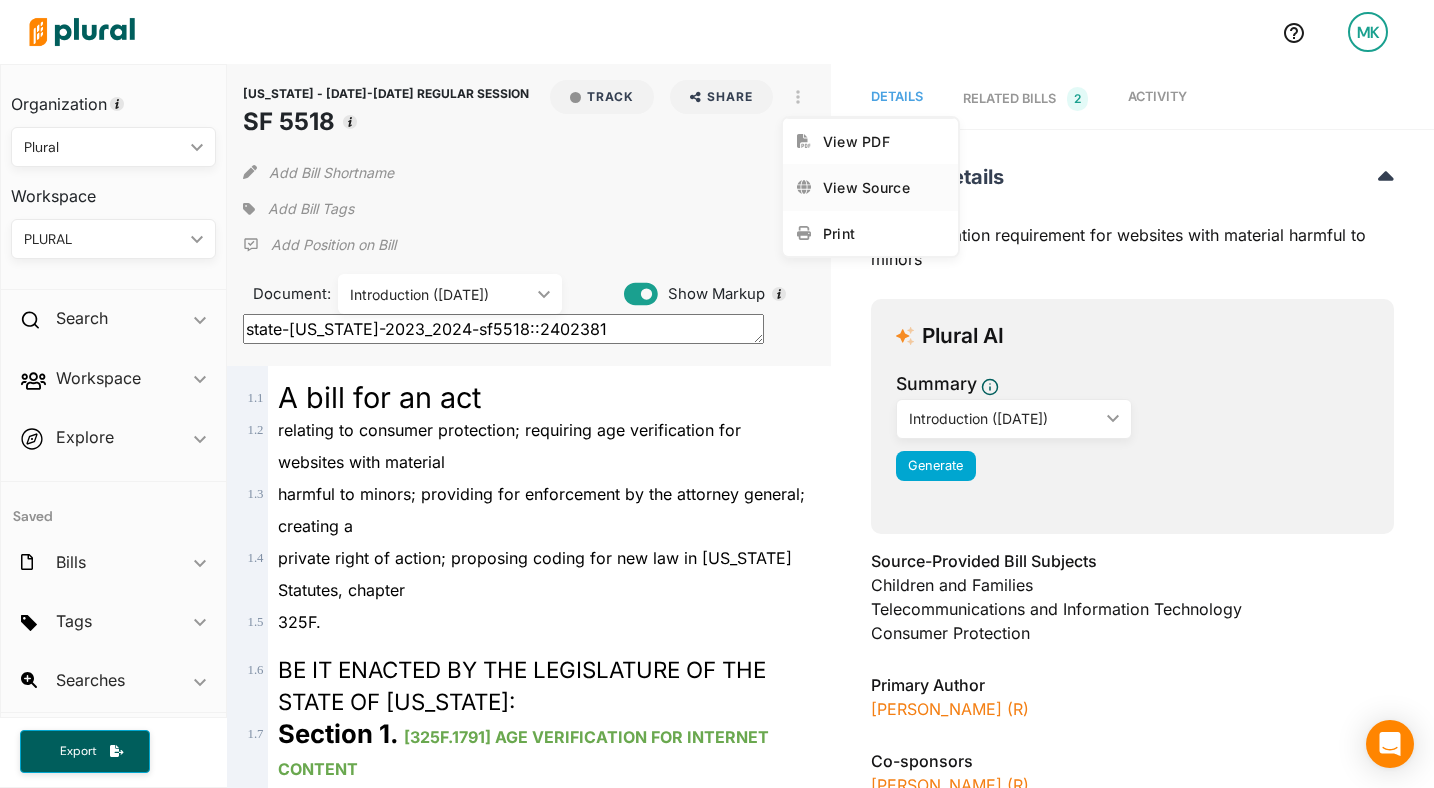 click on "View Source" at bounding box center [883, 187] 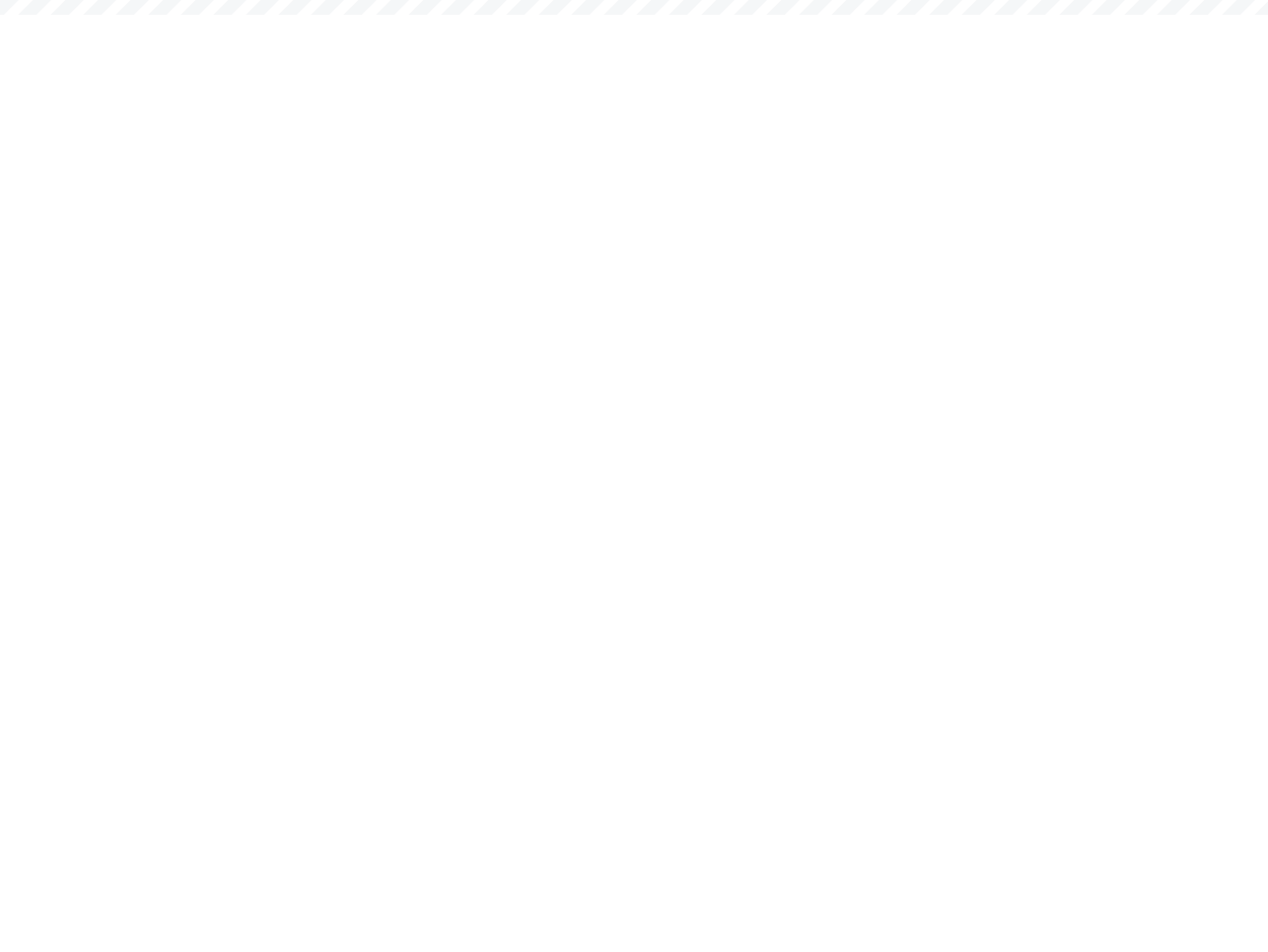 scroll, scrollTop: 0, scrollLeft: 0, axis: both 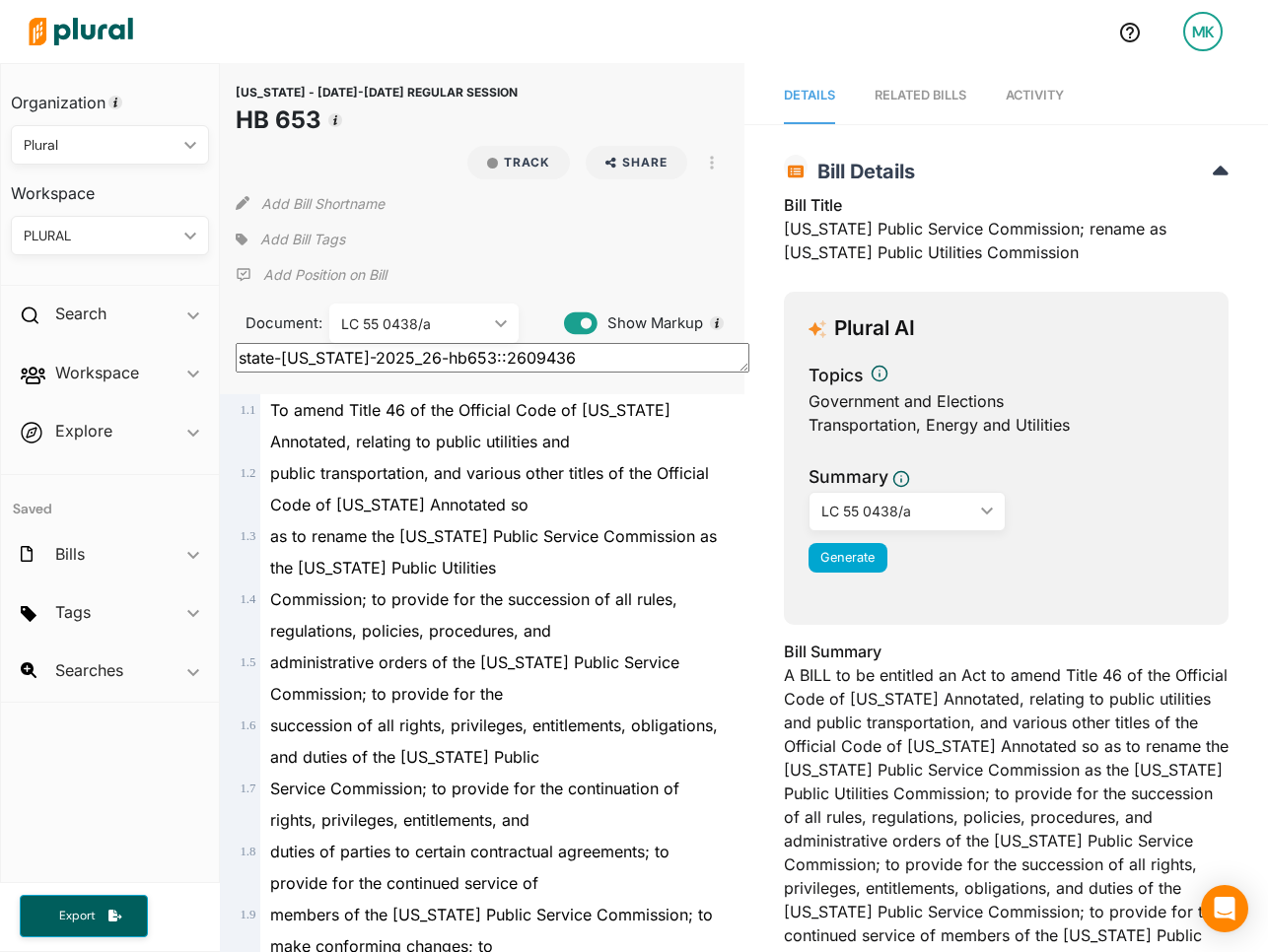 click on "Activity" at bounding box center (1034, 95) 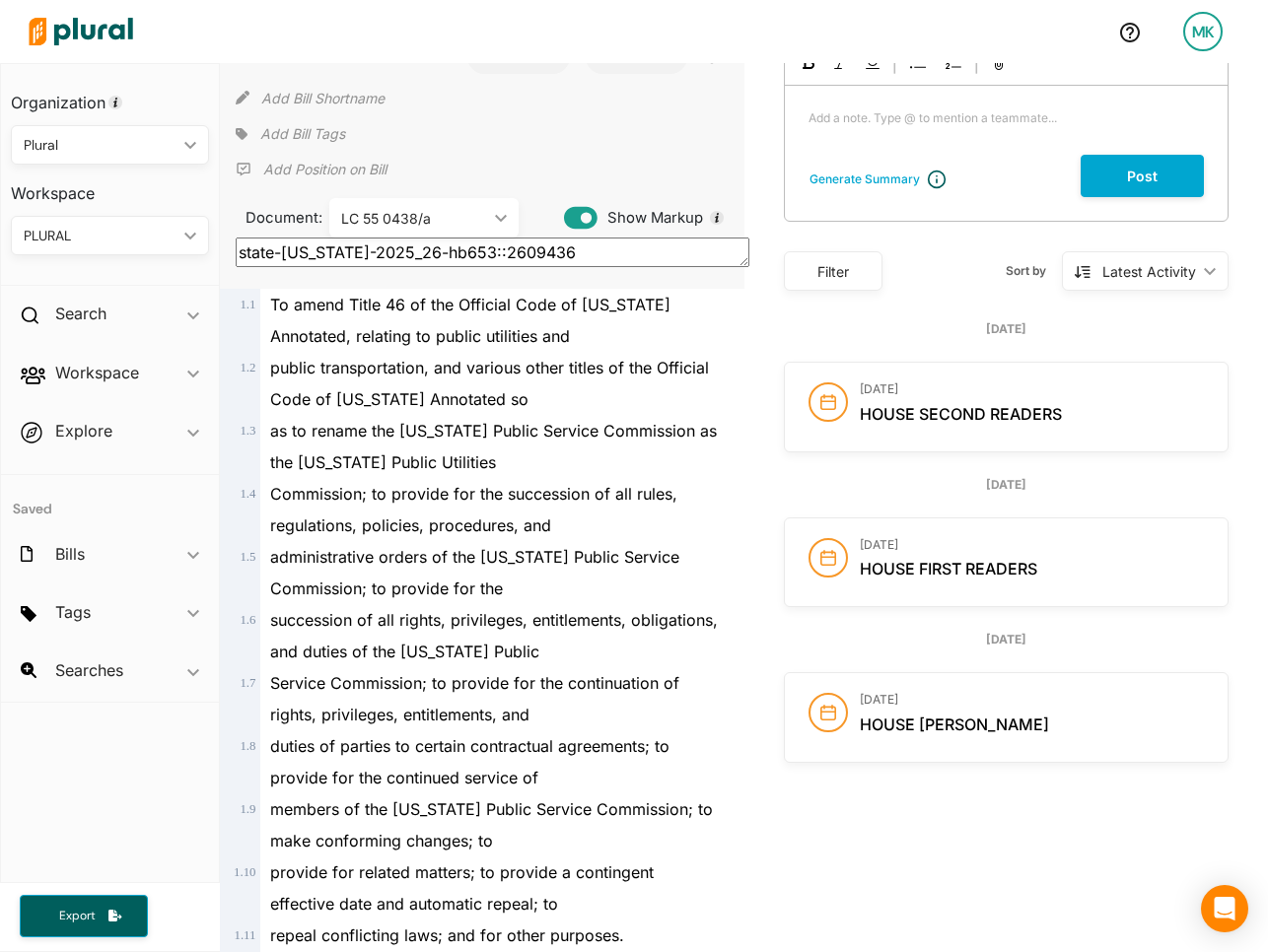 scroll, scrollTop: 0, scrollLeft: 0, axis: both 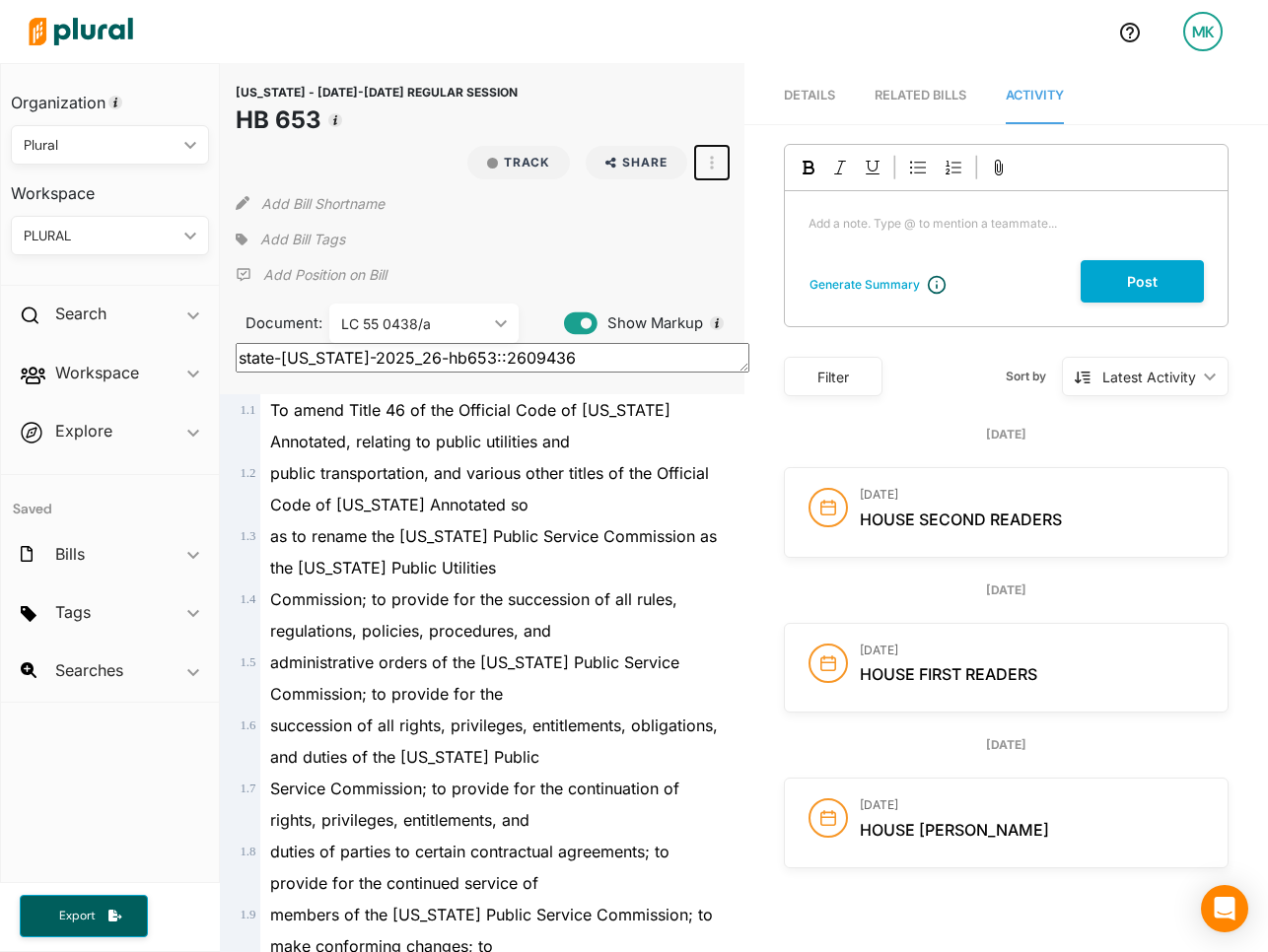 click at bounding box center [712, 163] 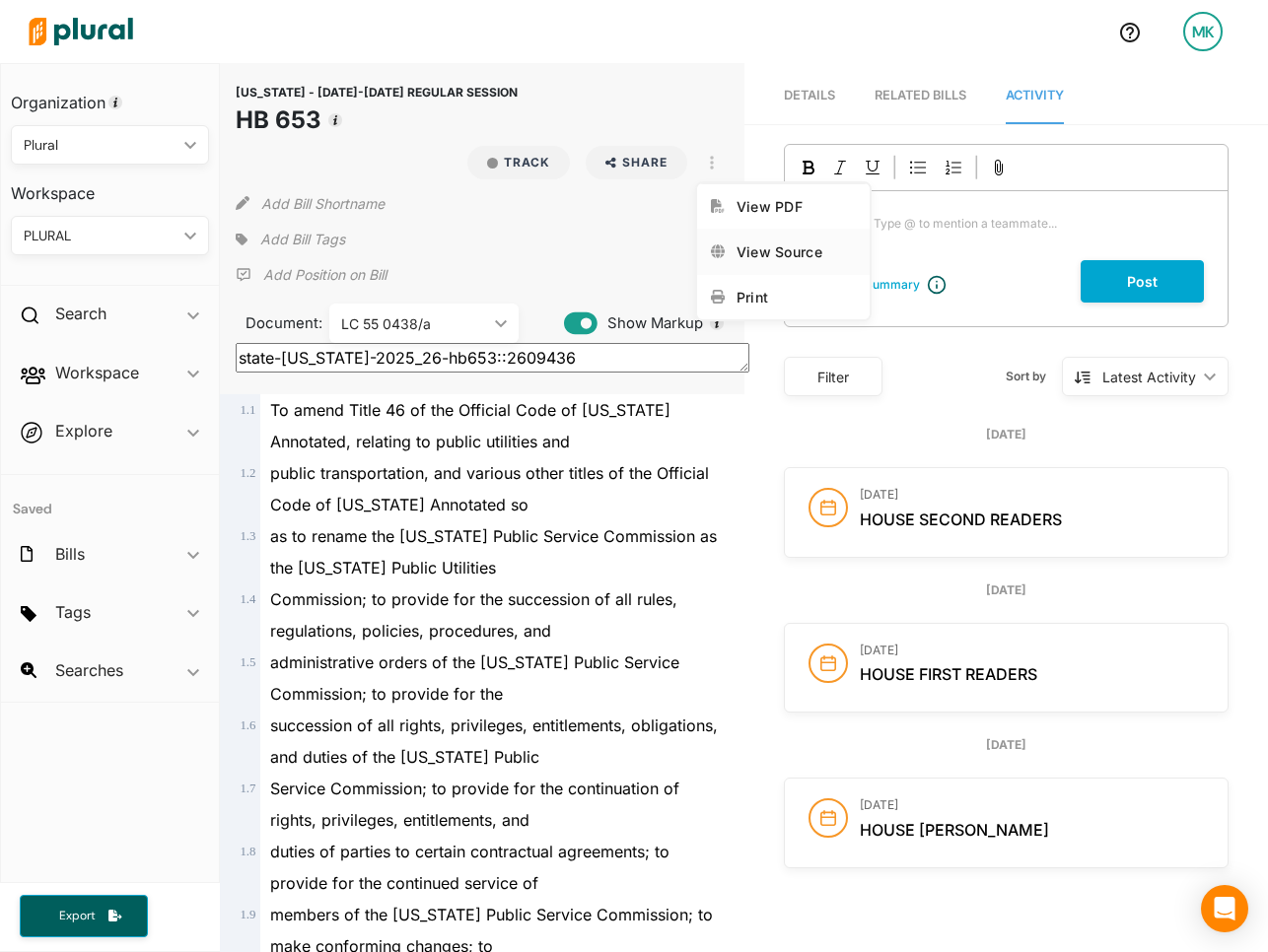 click on "View Source" at bounding box center (783, 251) 